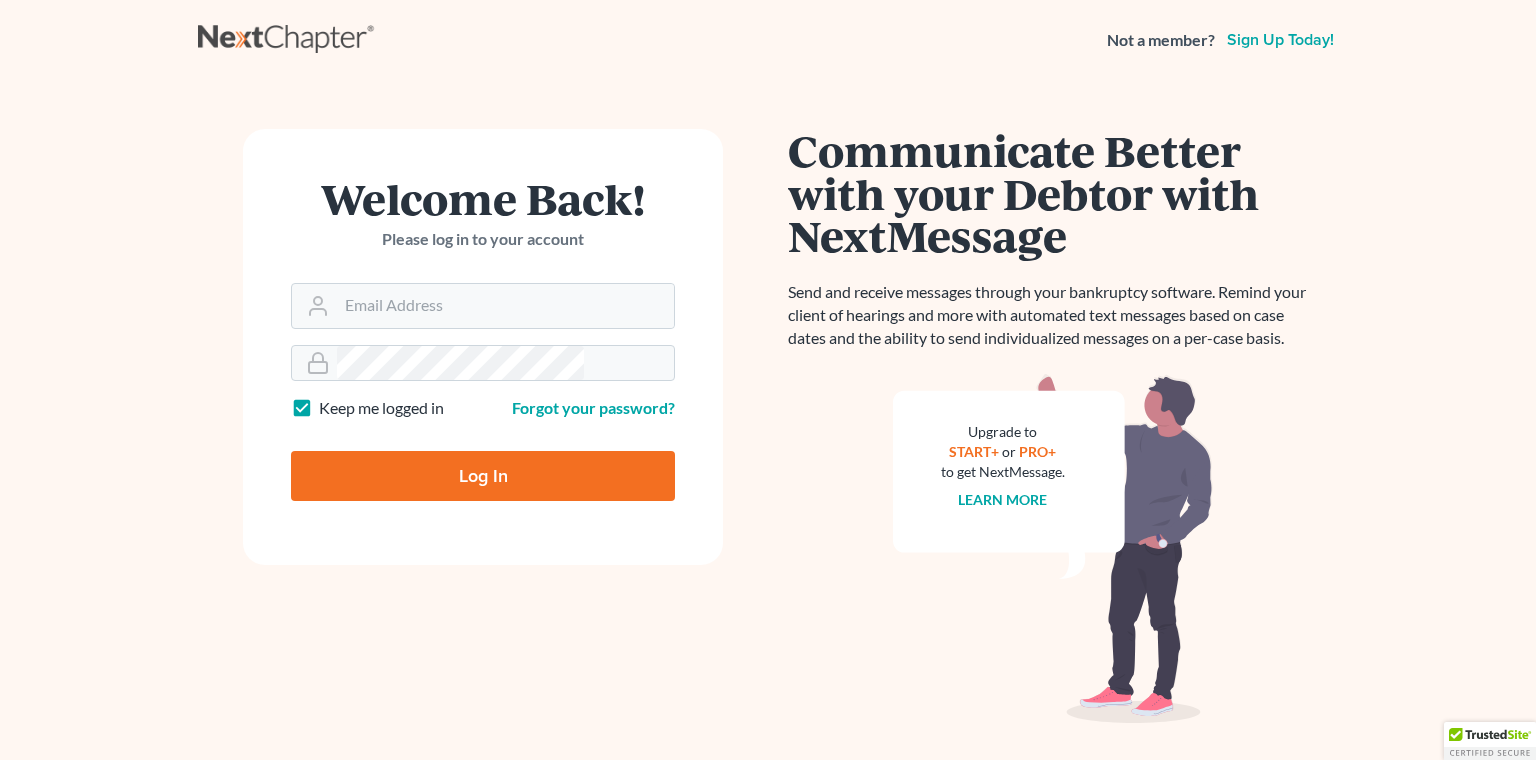scroll, scrollTop: 0, scrollLeft: 0, axis: both 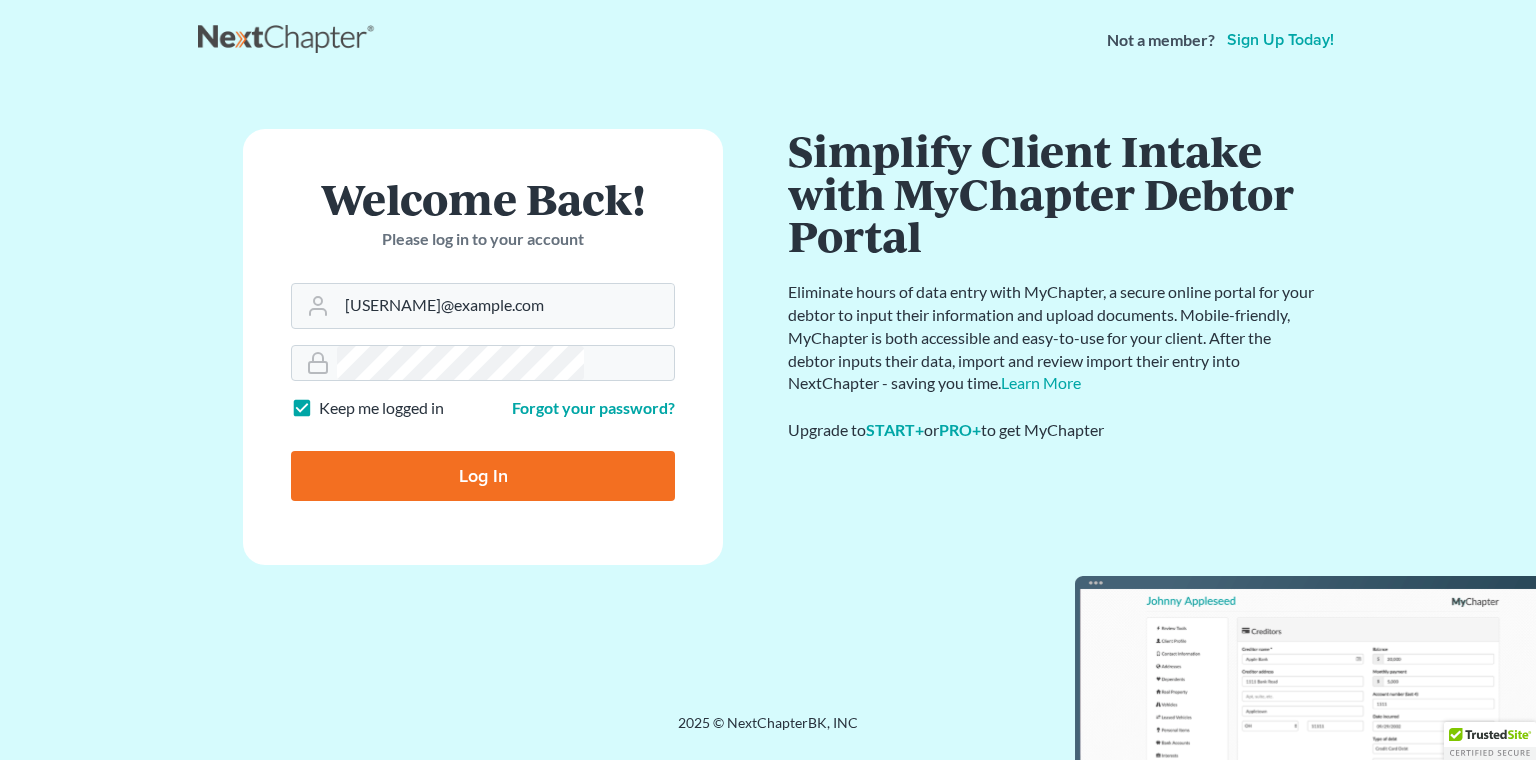 type on "[USERNAME]@example.com" 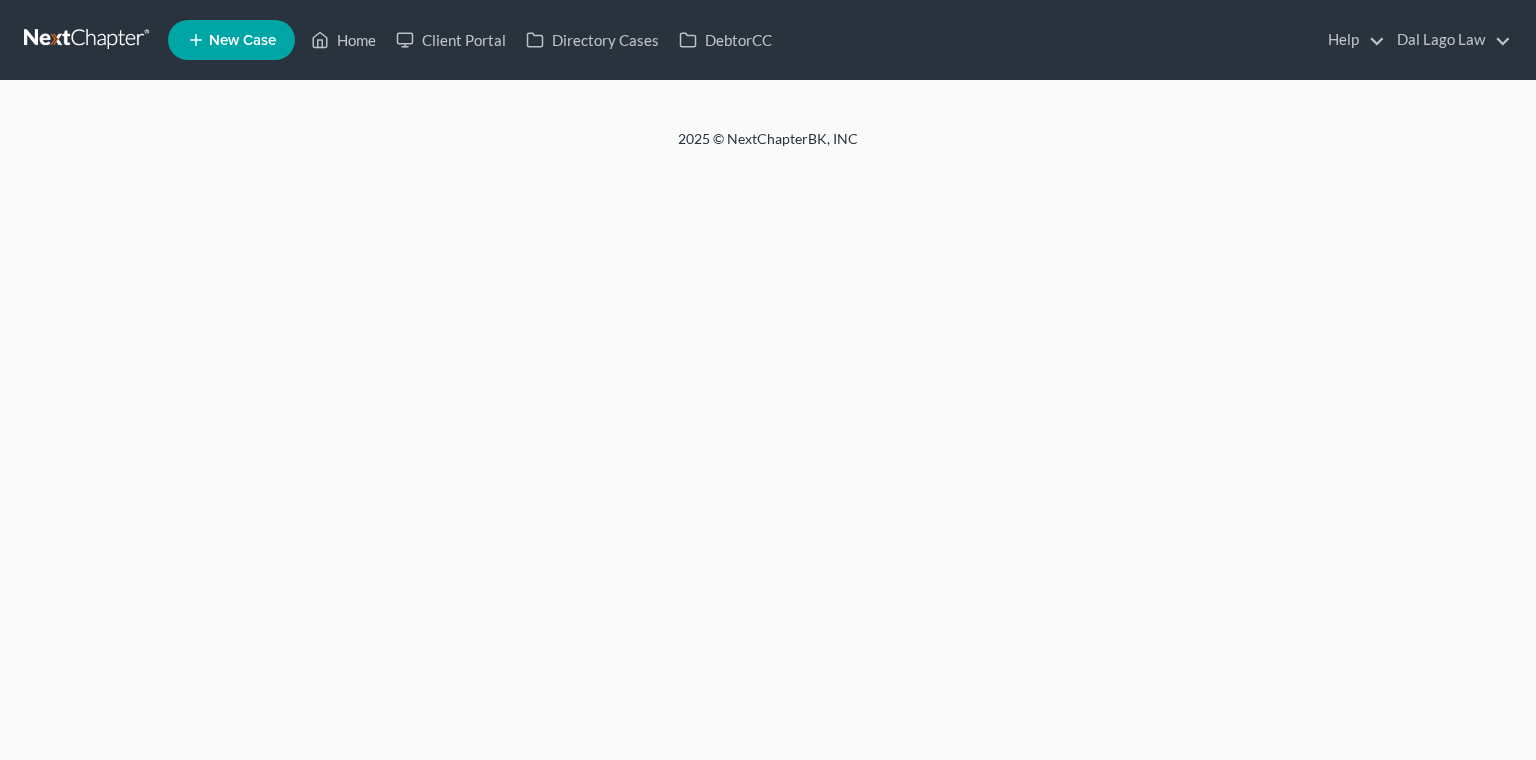 scroll, scrollTop: 0, scrollLeft: 0, axis: both 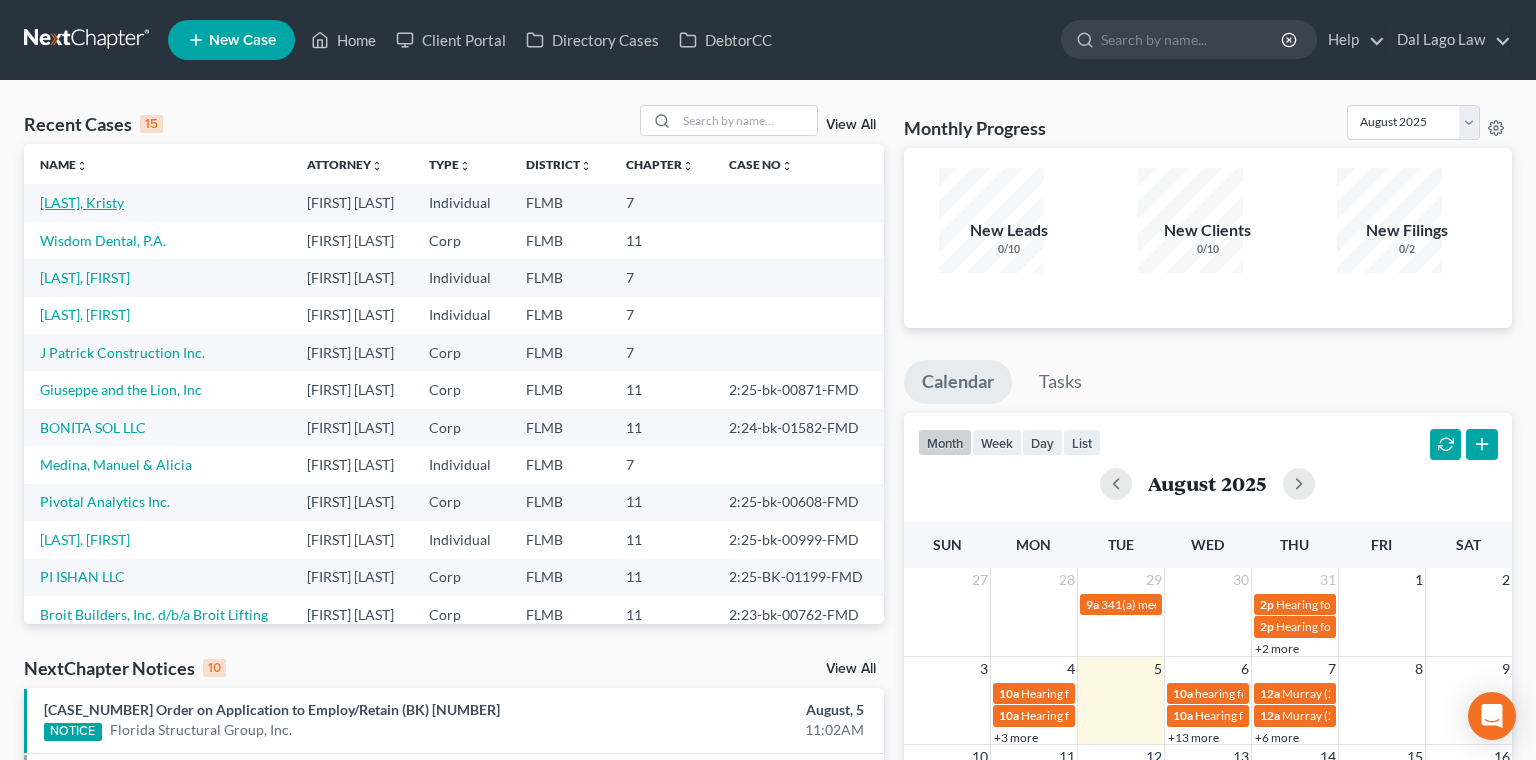 click on "[LAST], Kristy" at bounding box center [82, 202] 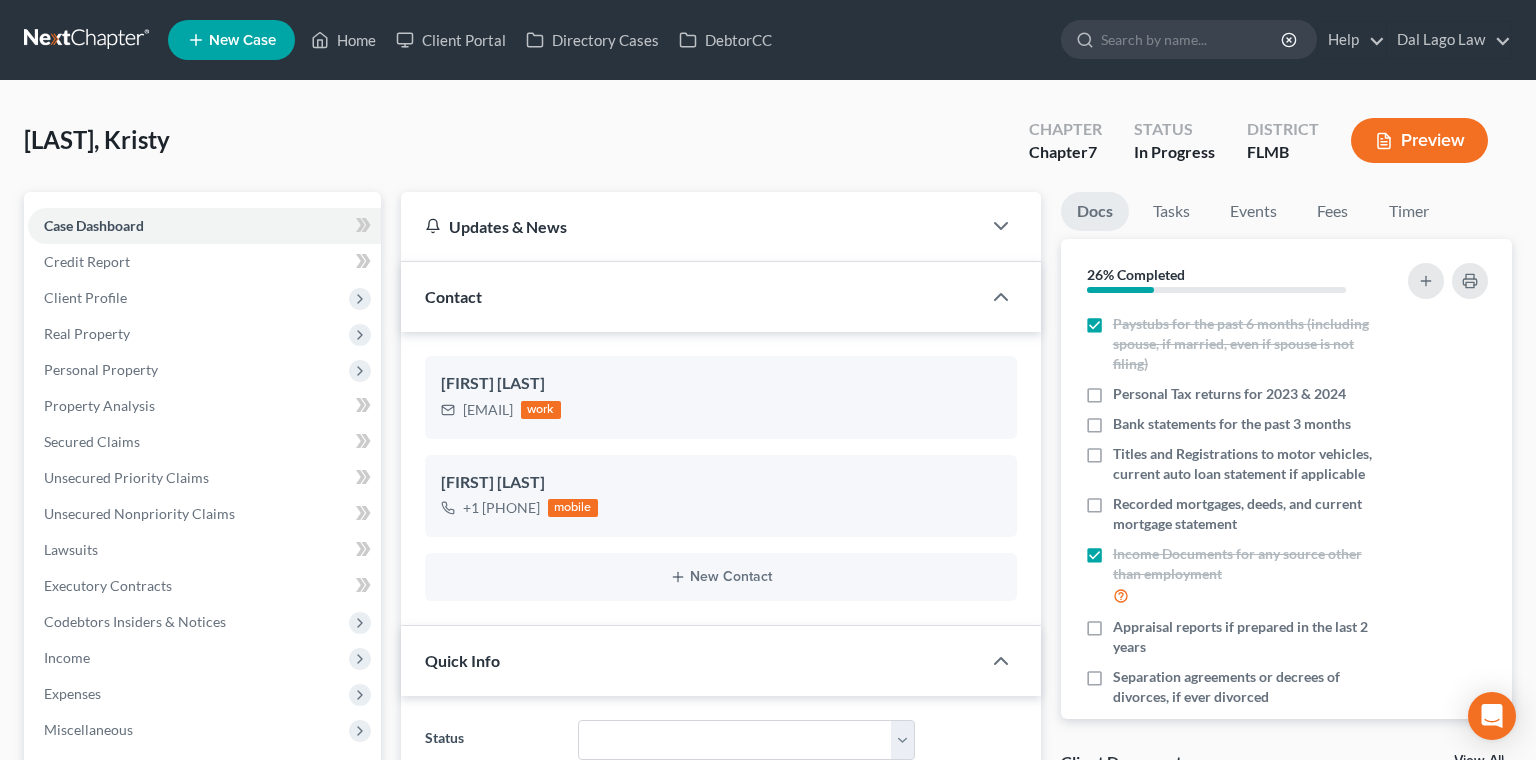 click on "View All" at bounding box center (1479, 761) 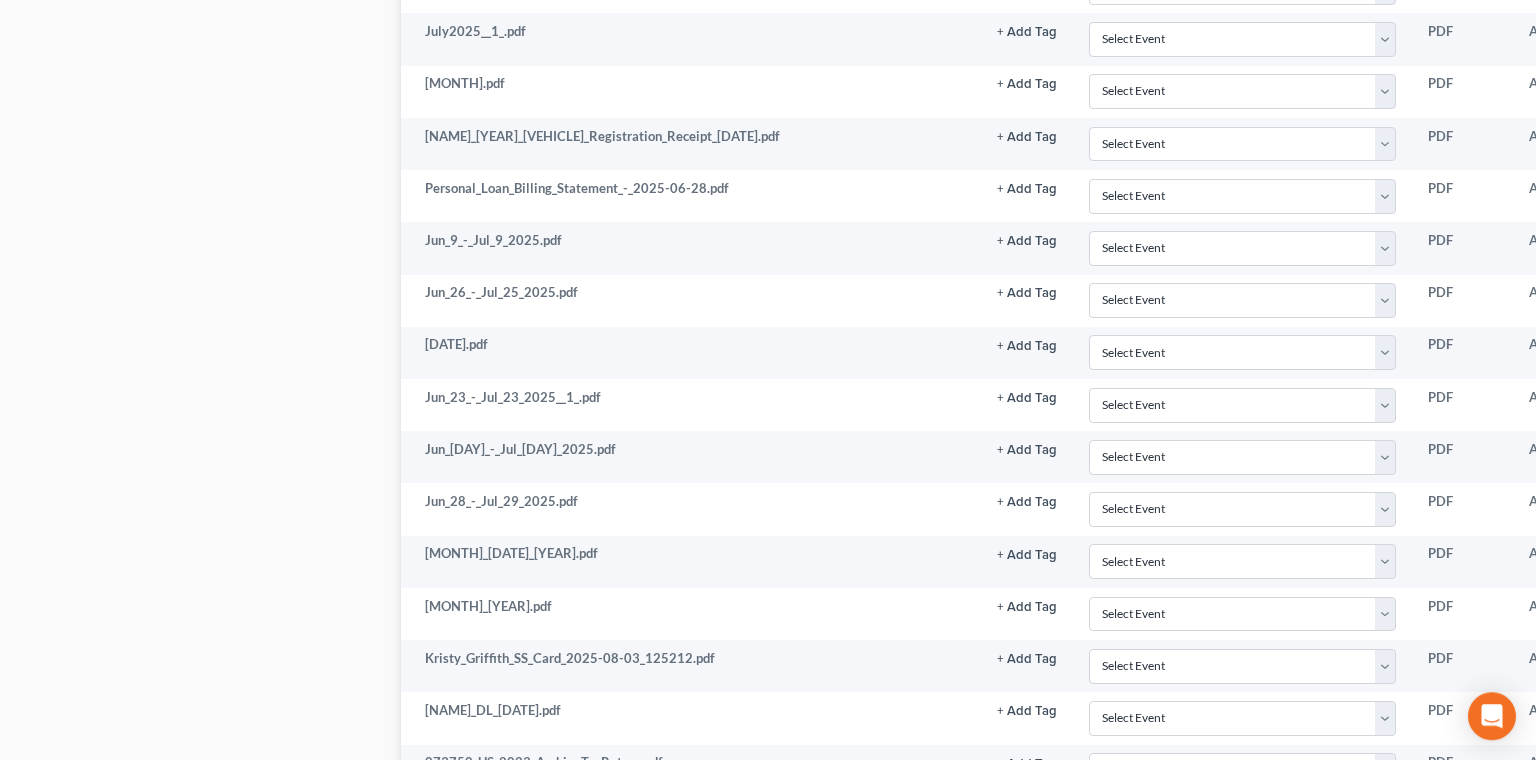 scroll, scrollTop: 1417, scrollLeft: 0, axis: vertical 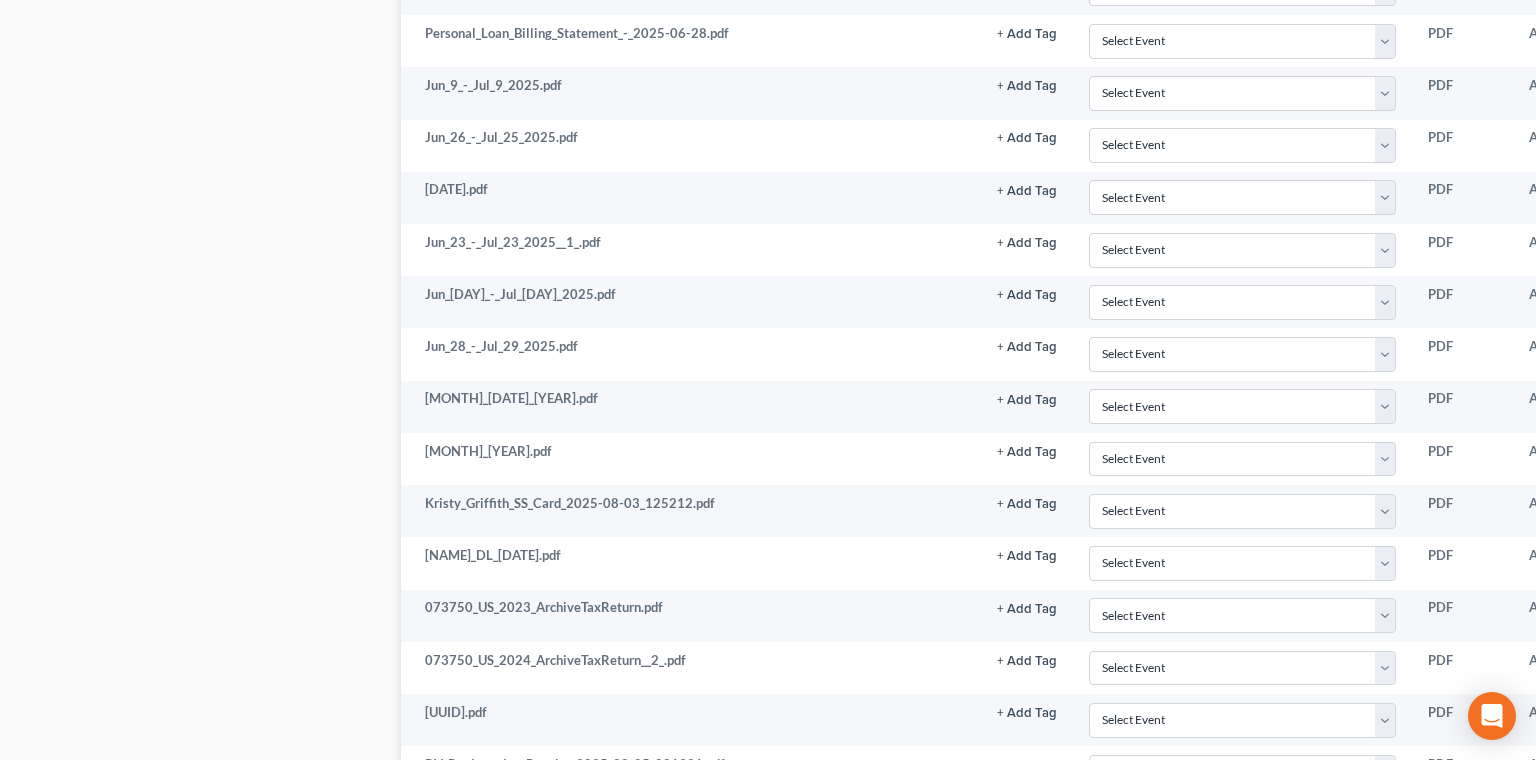 click 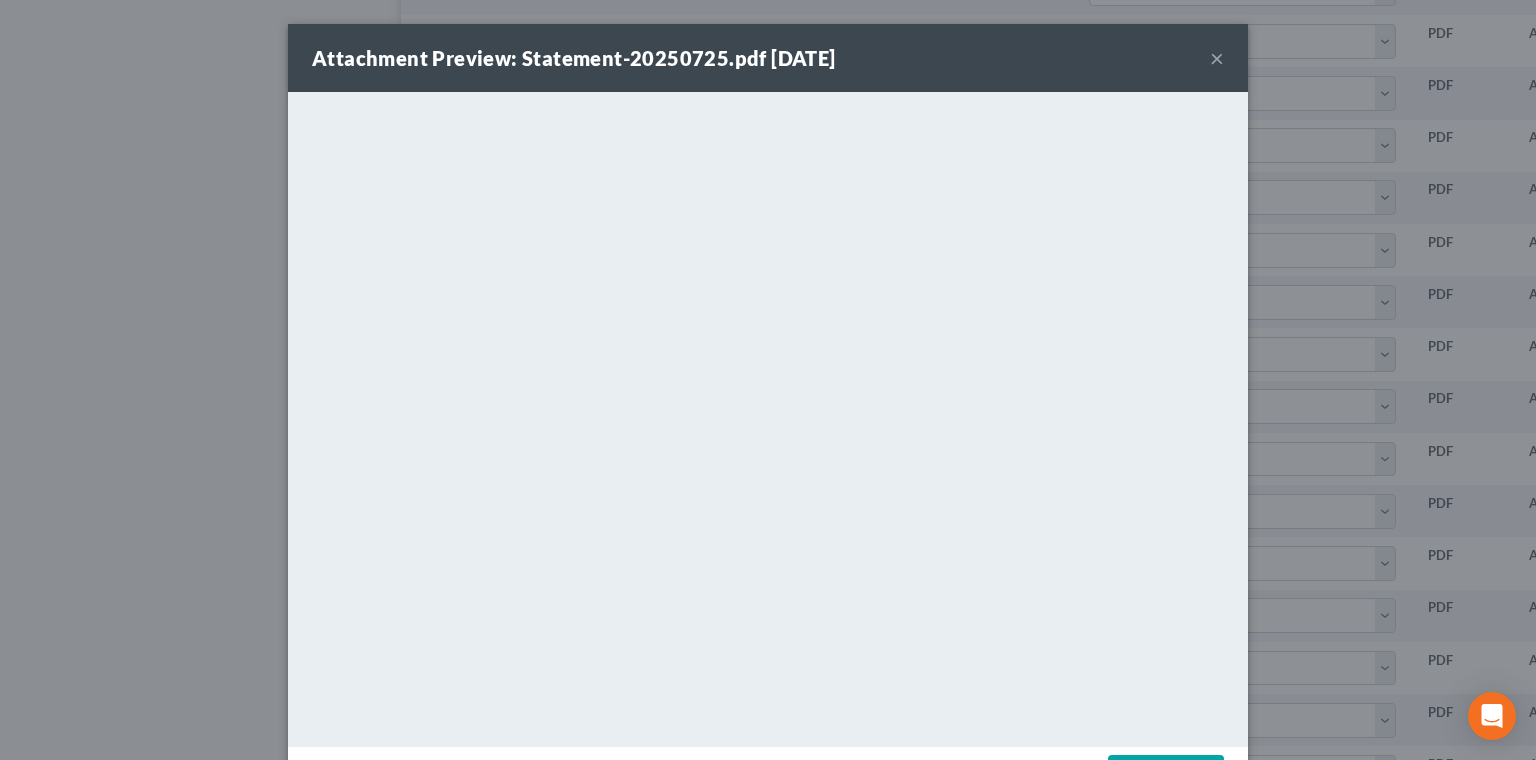 click on "Download" at bounding box center [1166, 776] 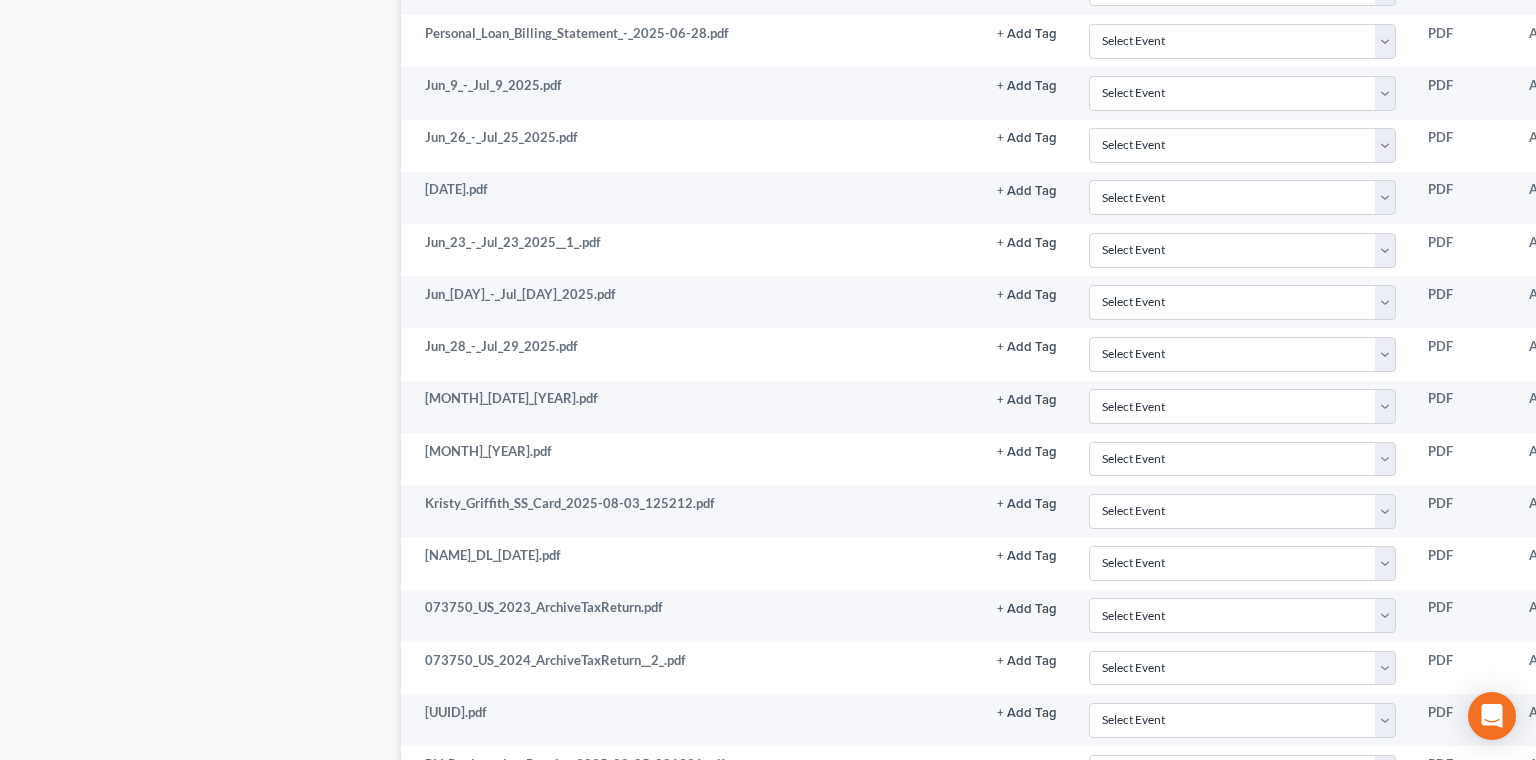 click 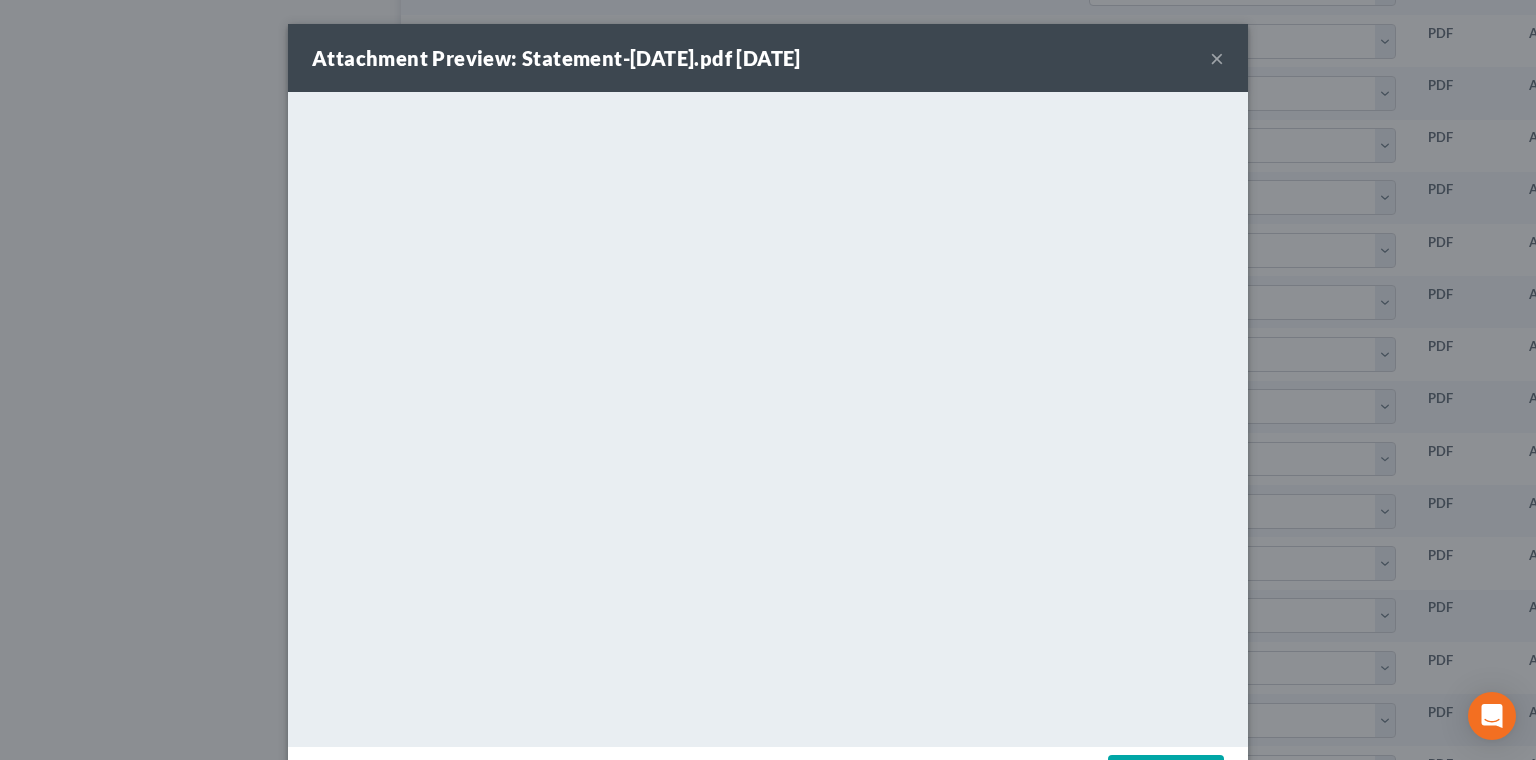 click on "Download" at bounding box center (1166, 776) 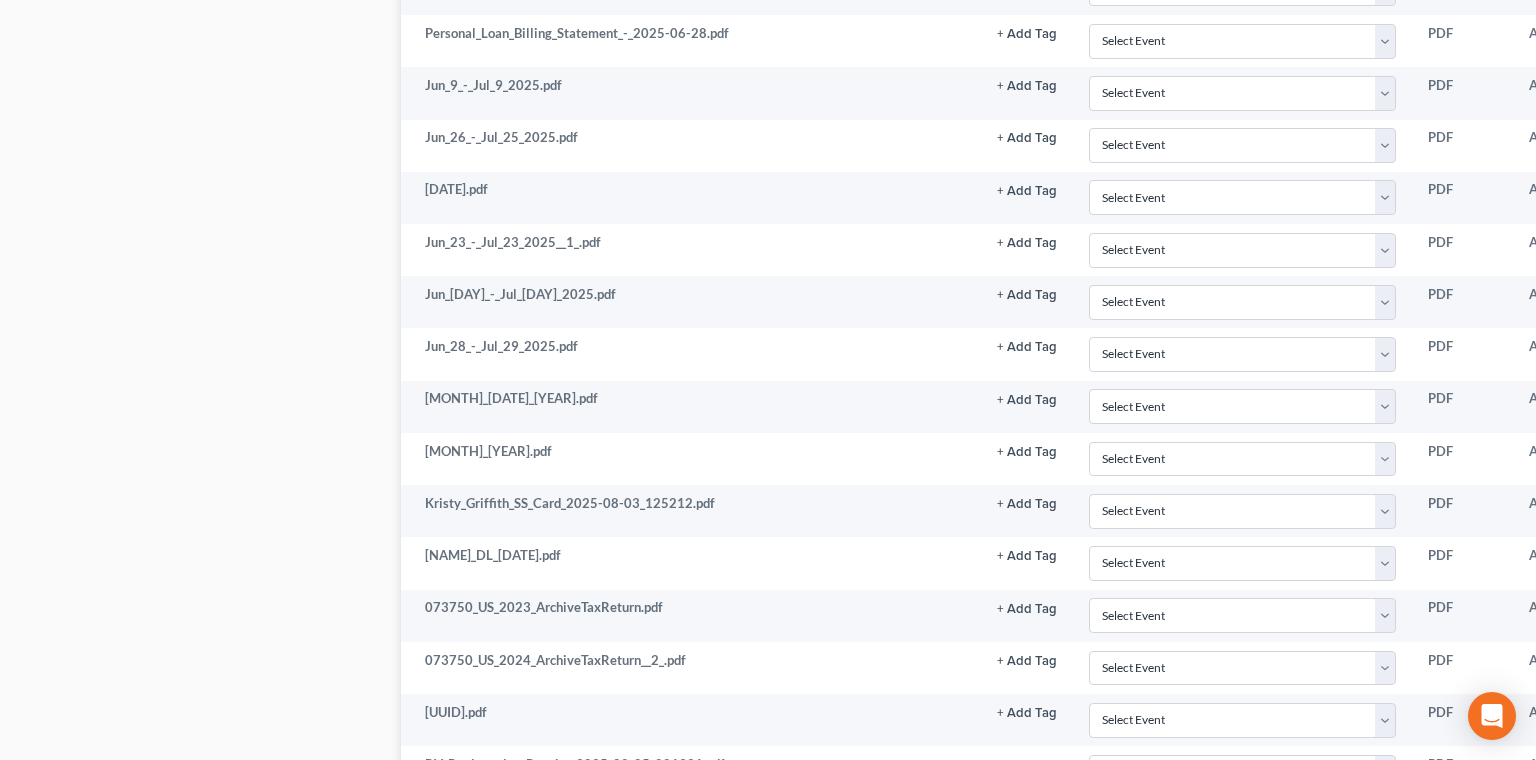 click 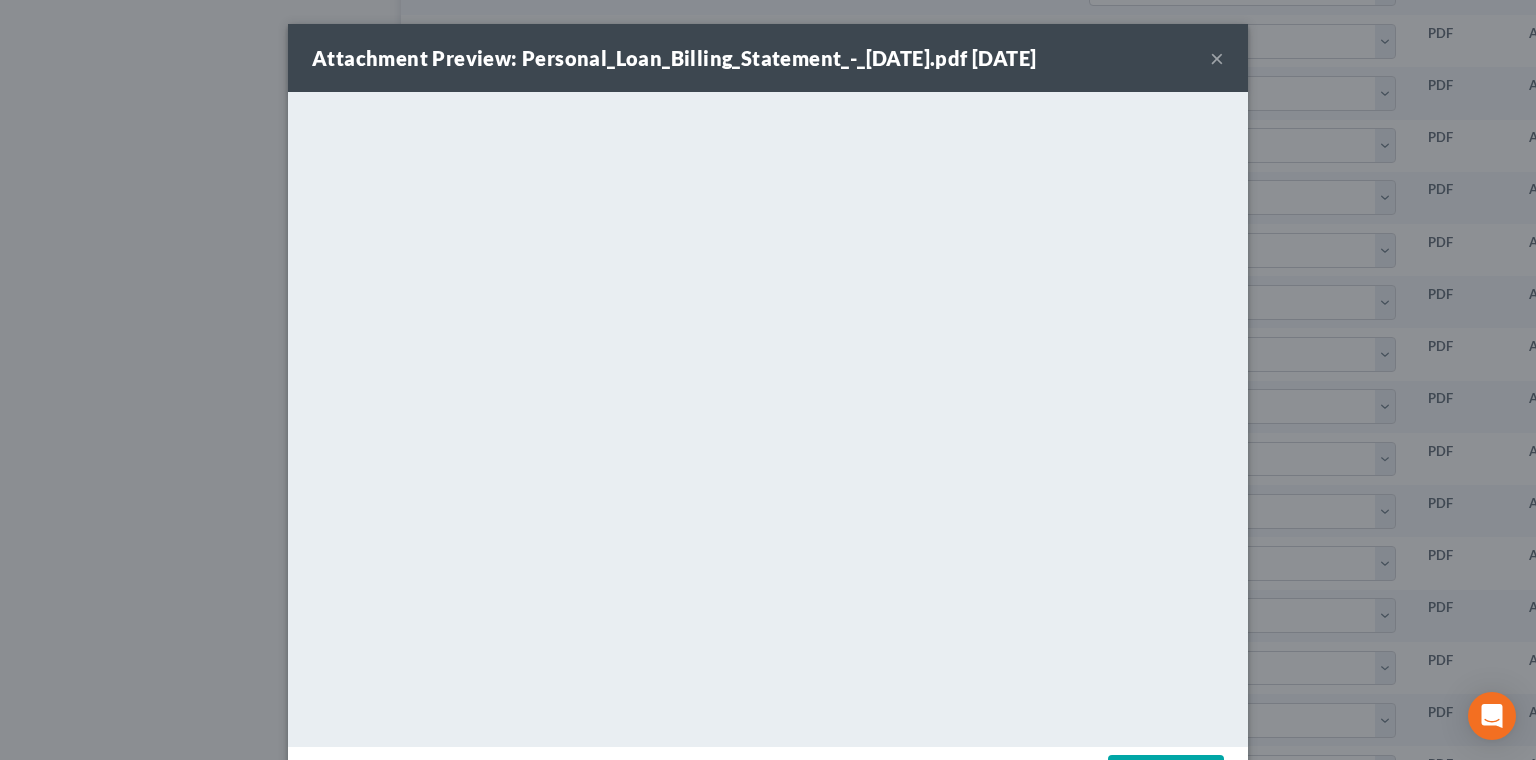click 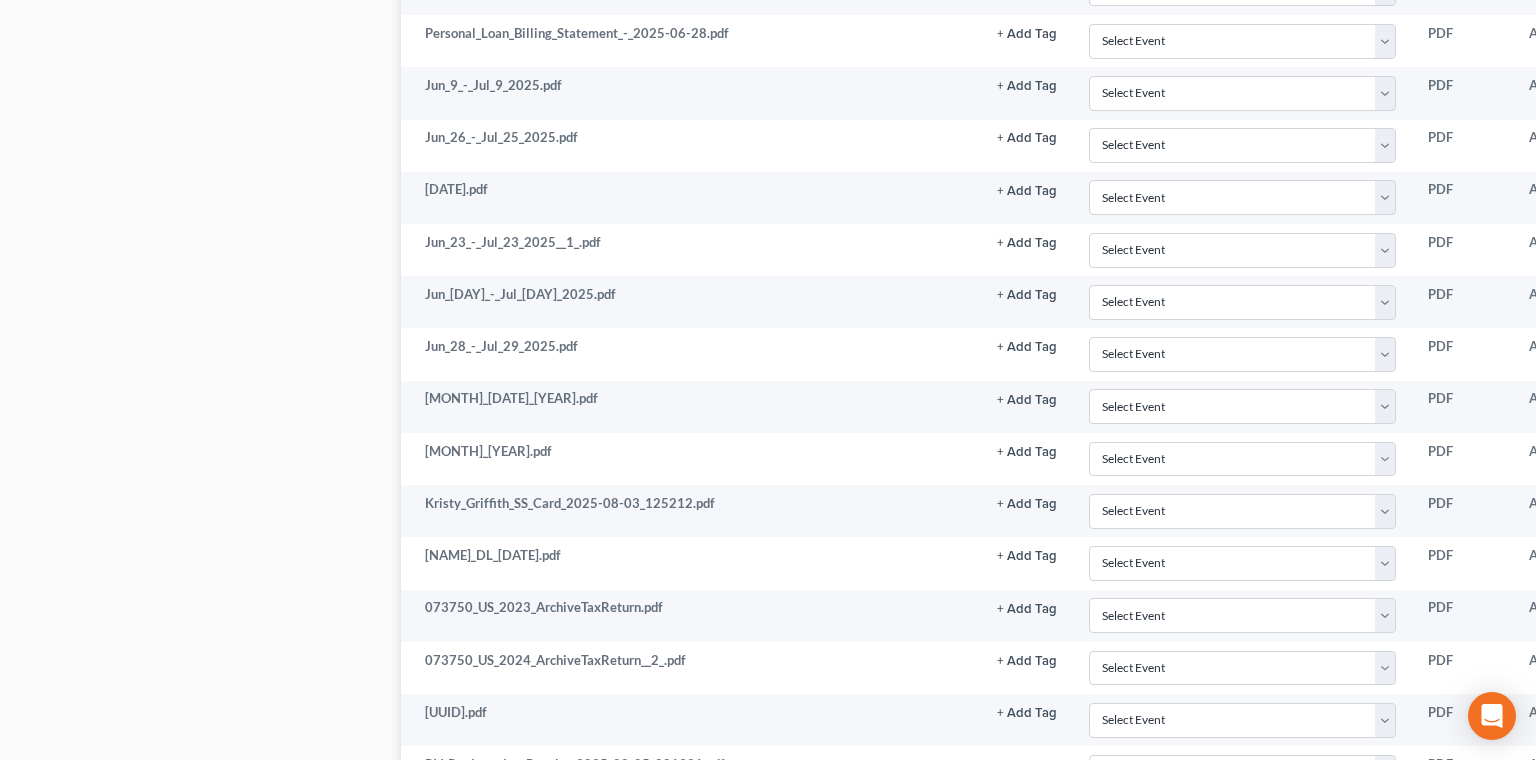 click 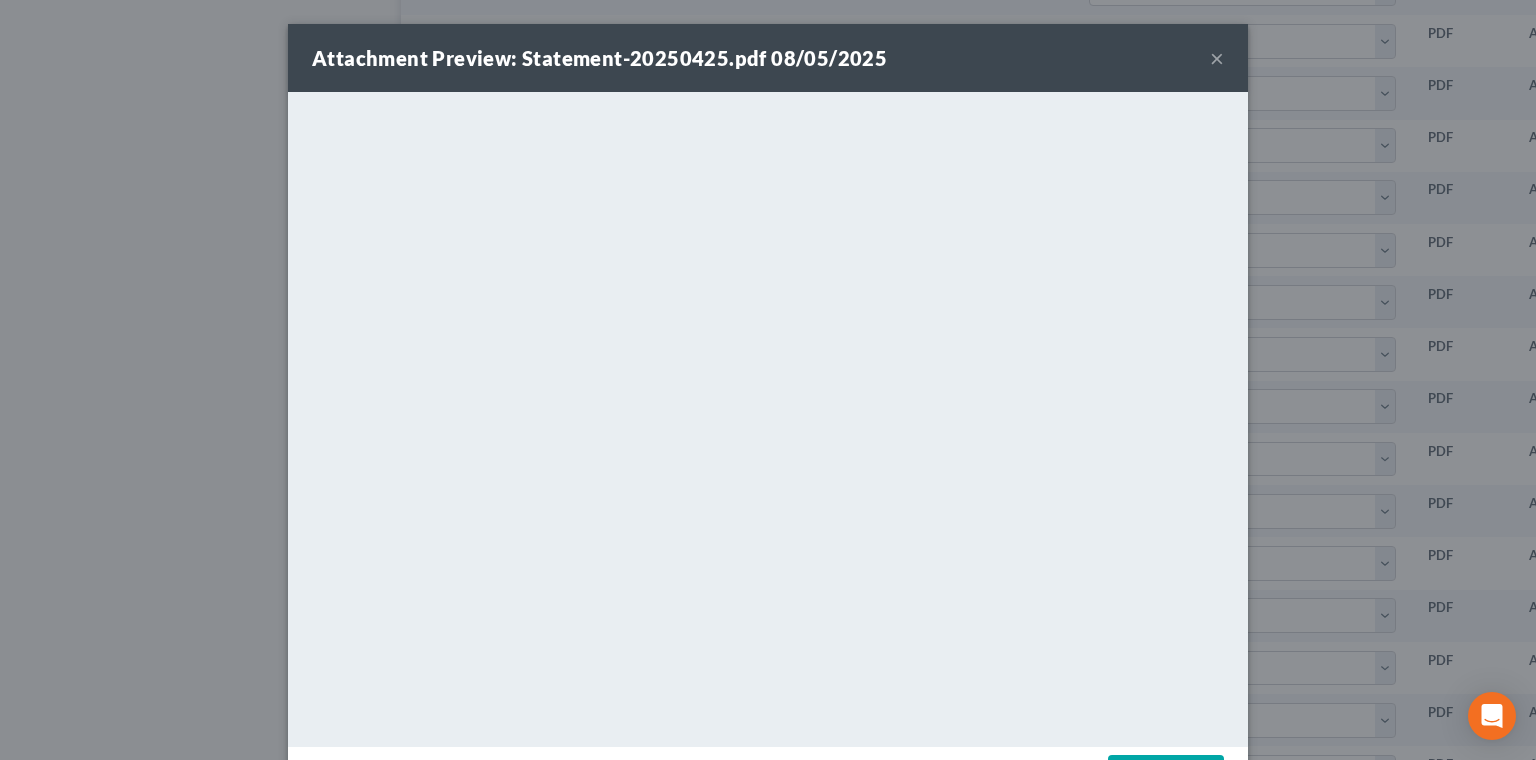 click on "Download" at bounding box center (1166, 776) 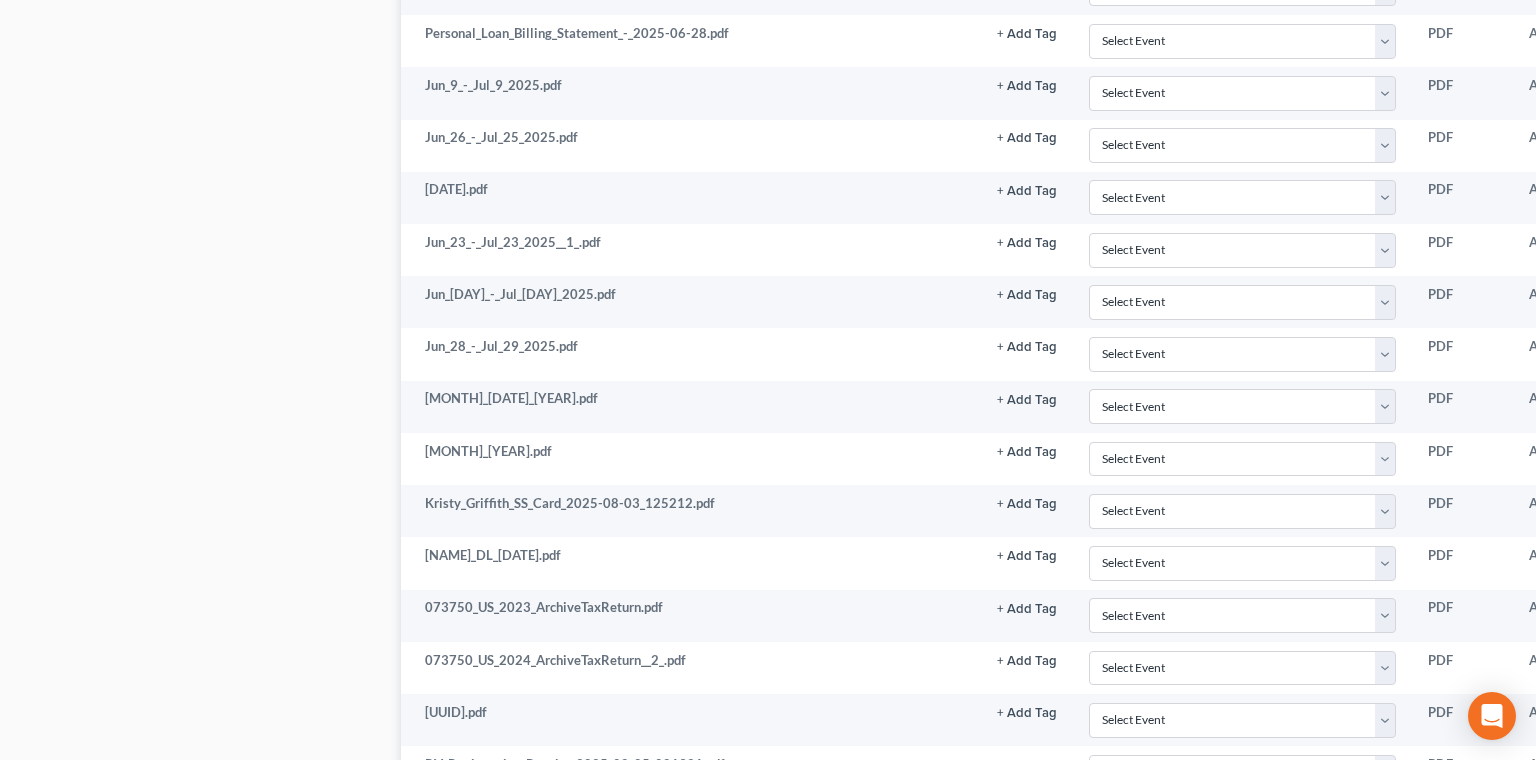 click 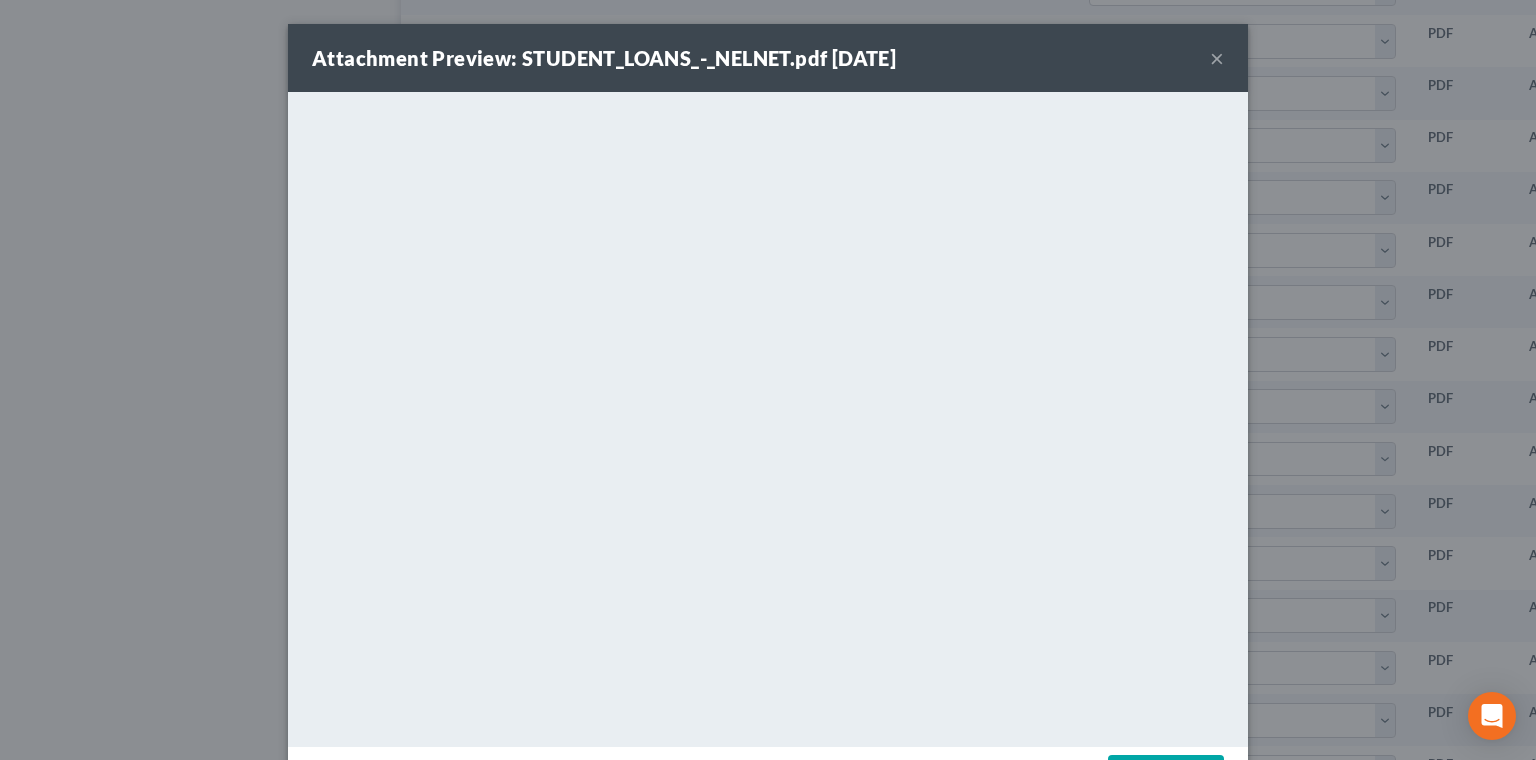 click on "Download" at bounding box center (1166, 776) 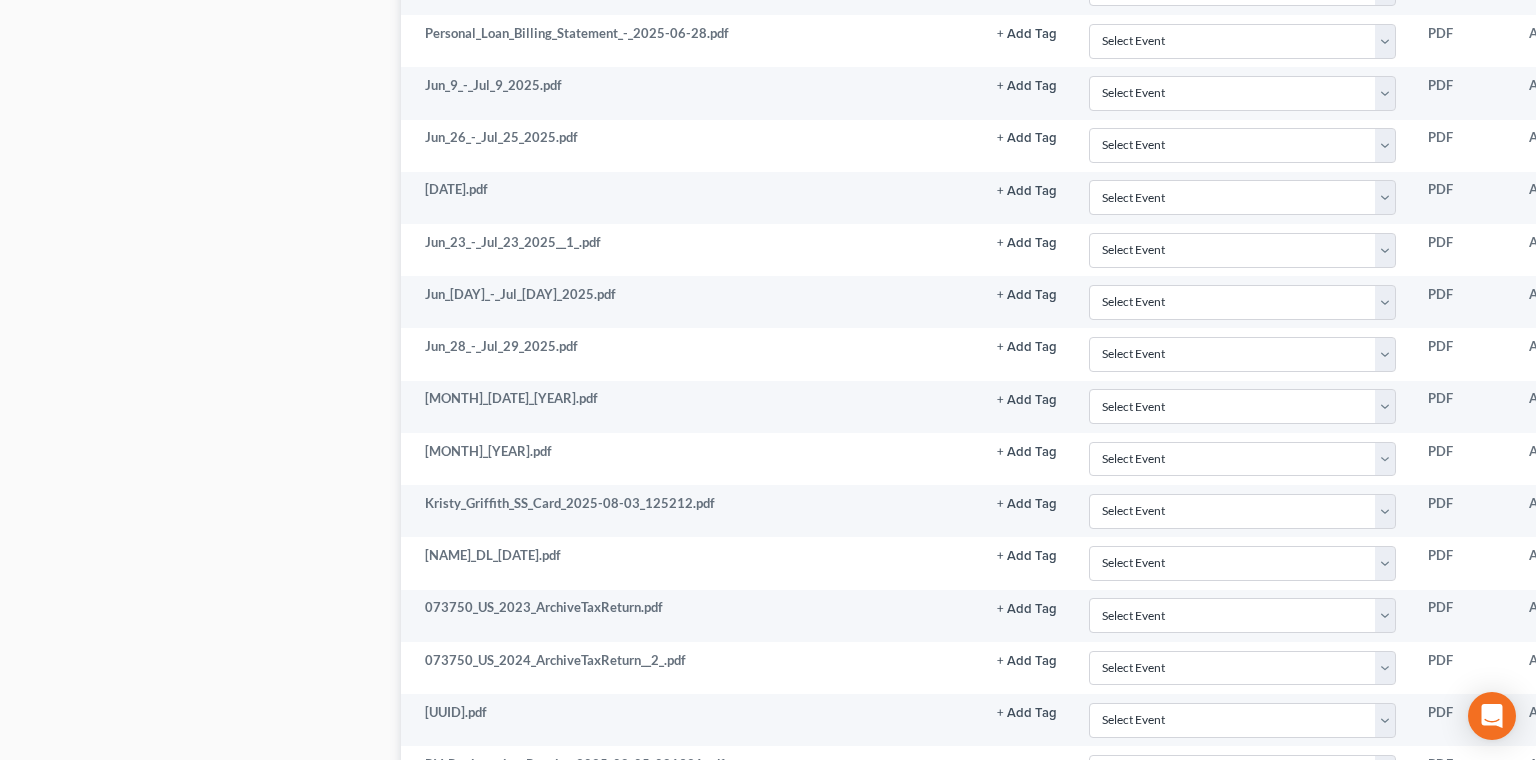 click 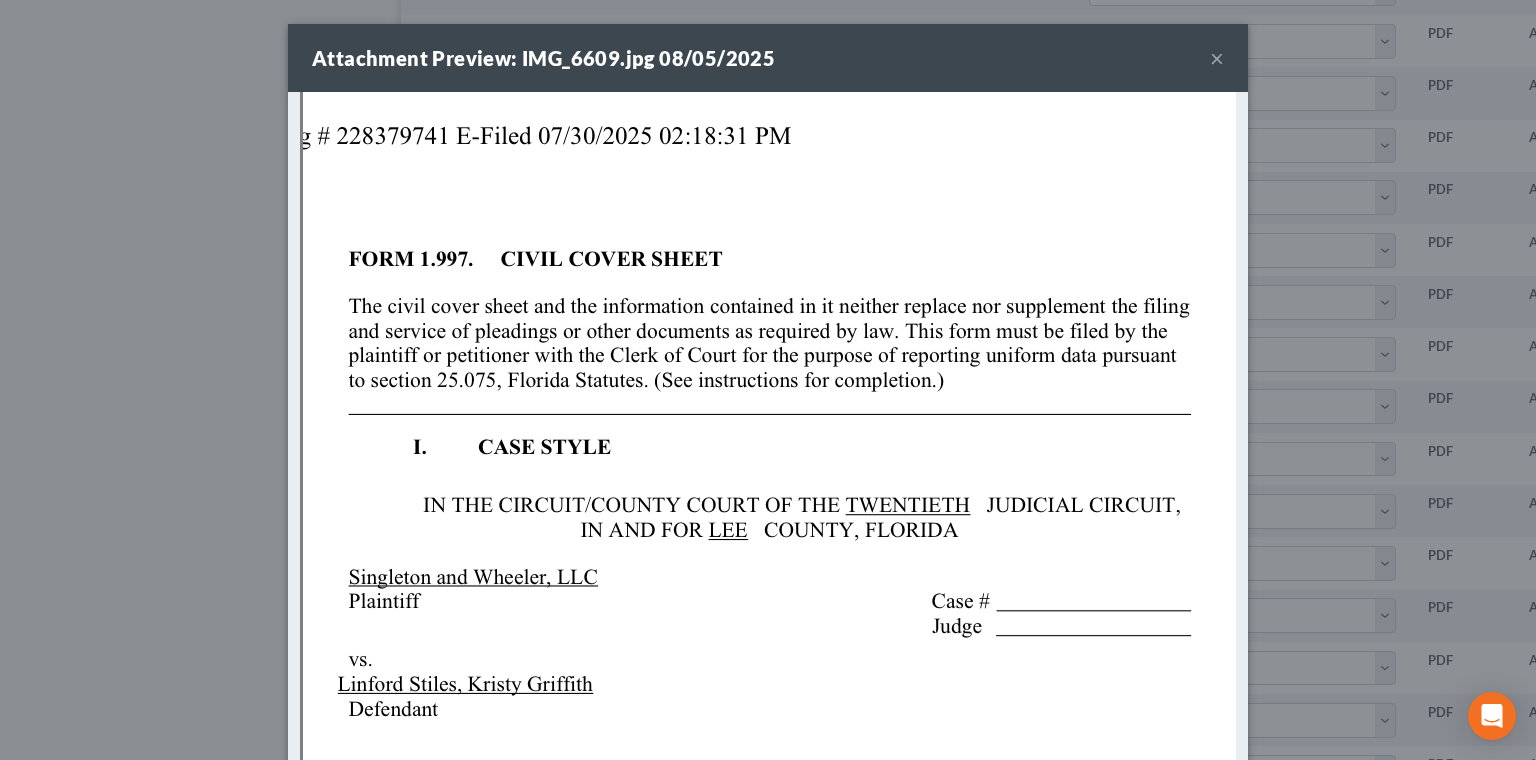 click on "×" at bounding box center [1217, 58] 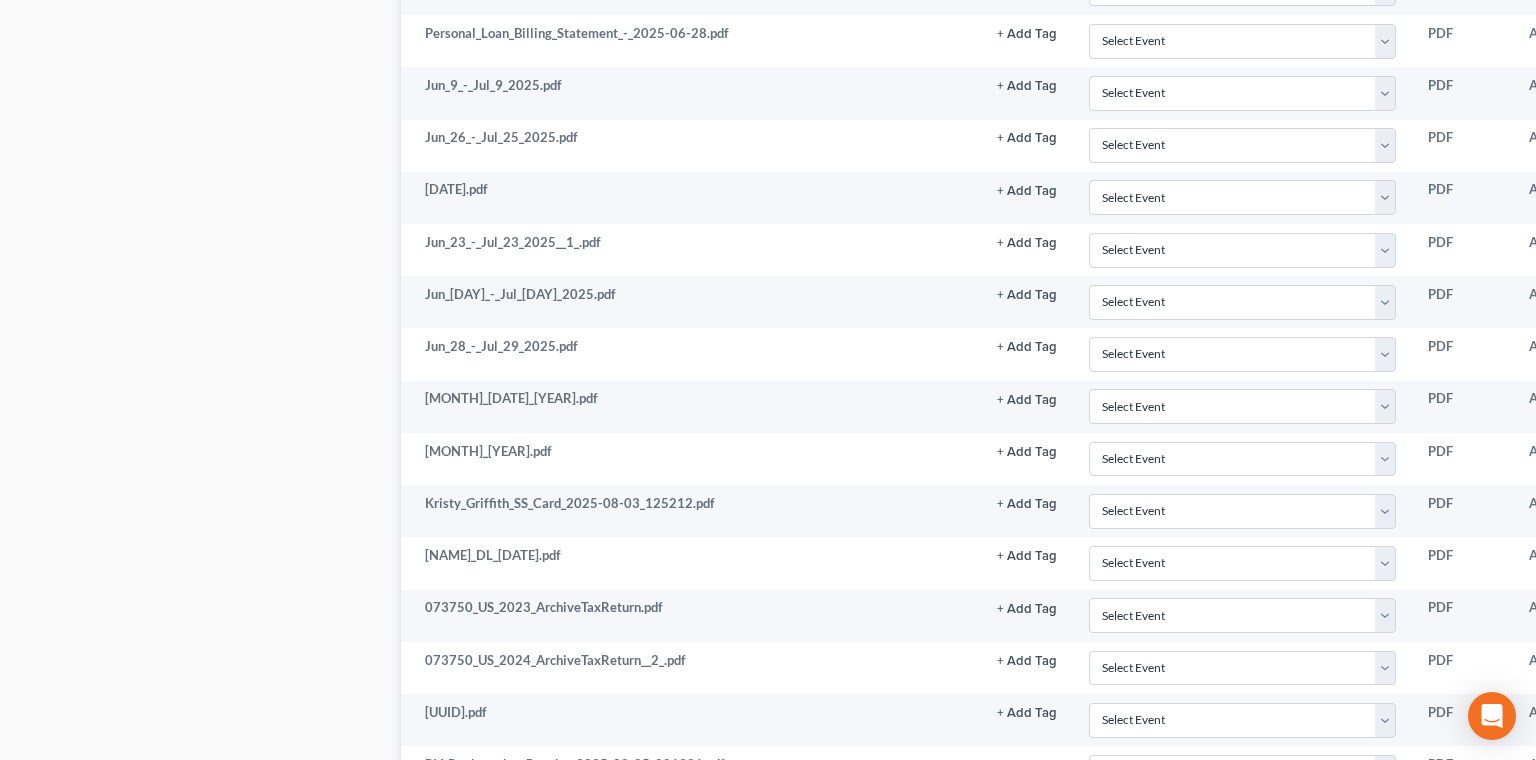 click 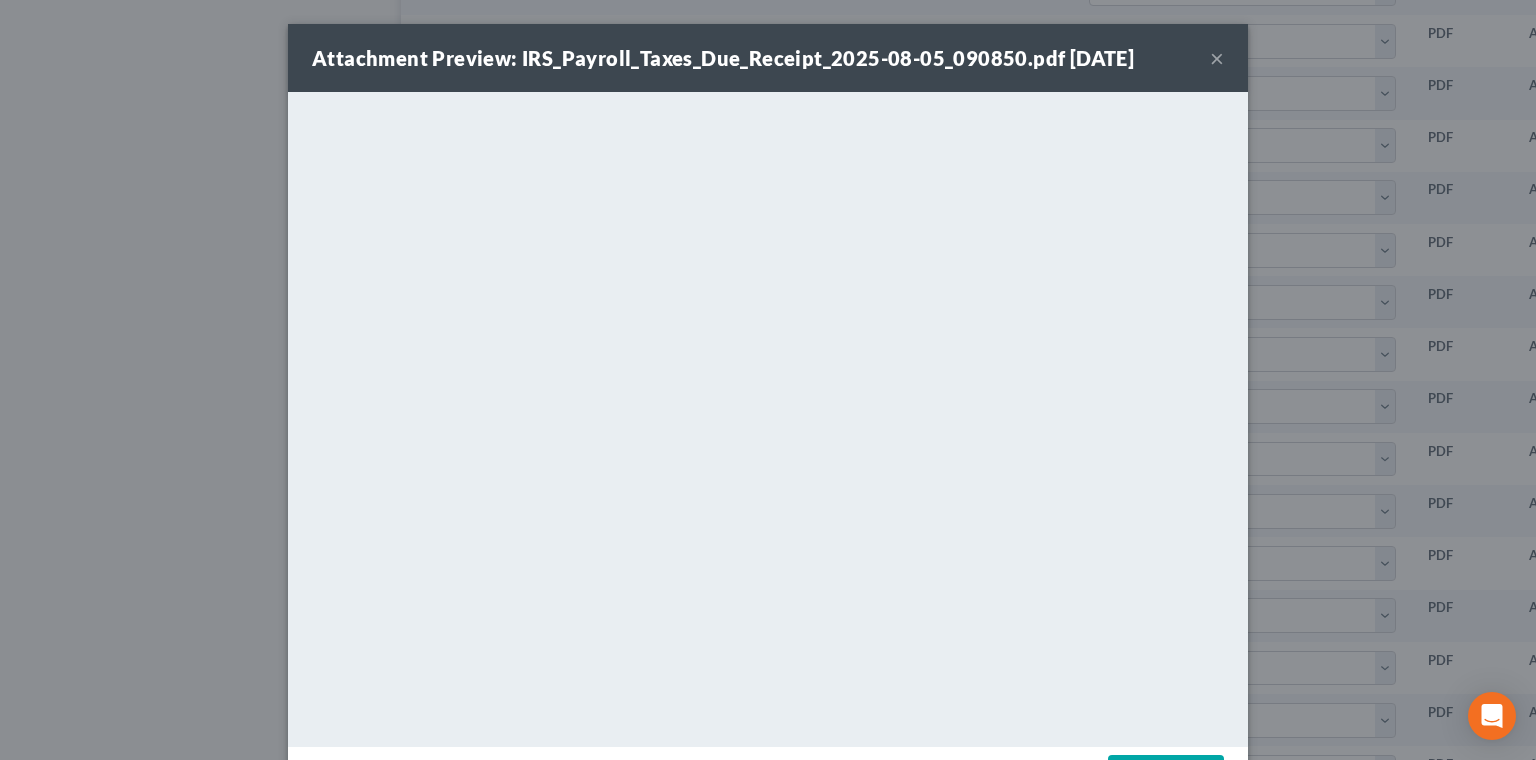 click on "Download" at bounding box center (1166, 776) 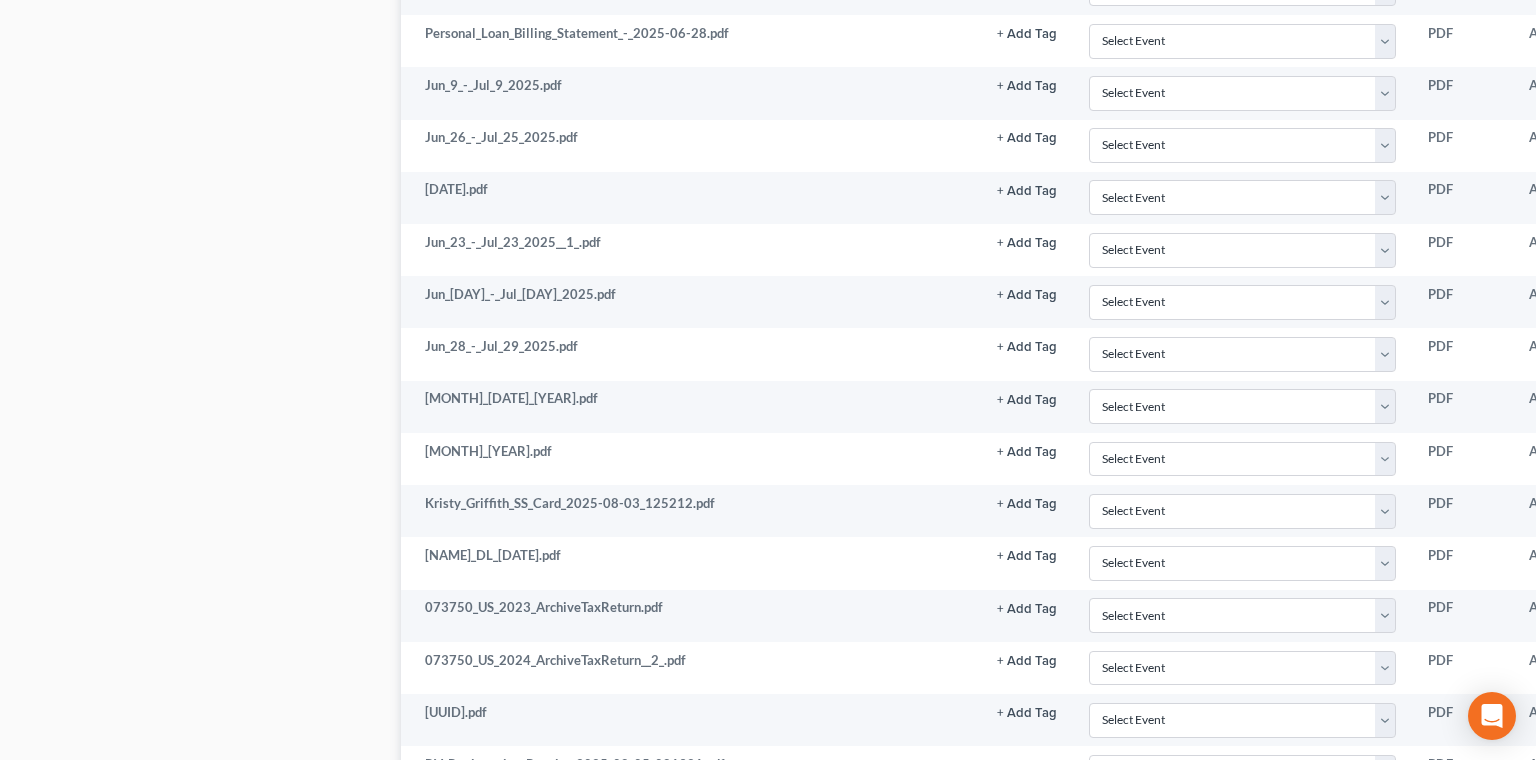 click 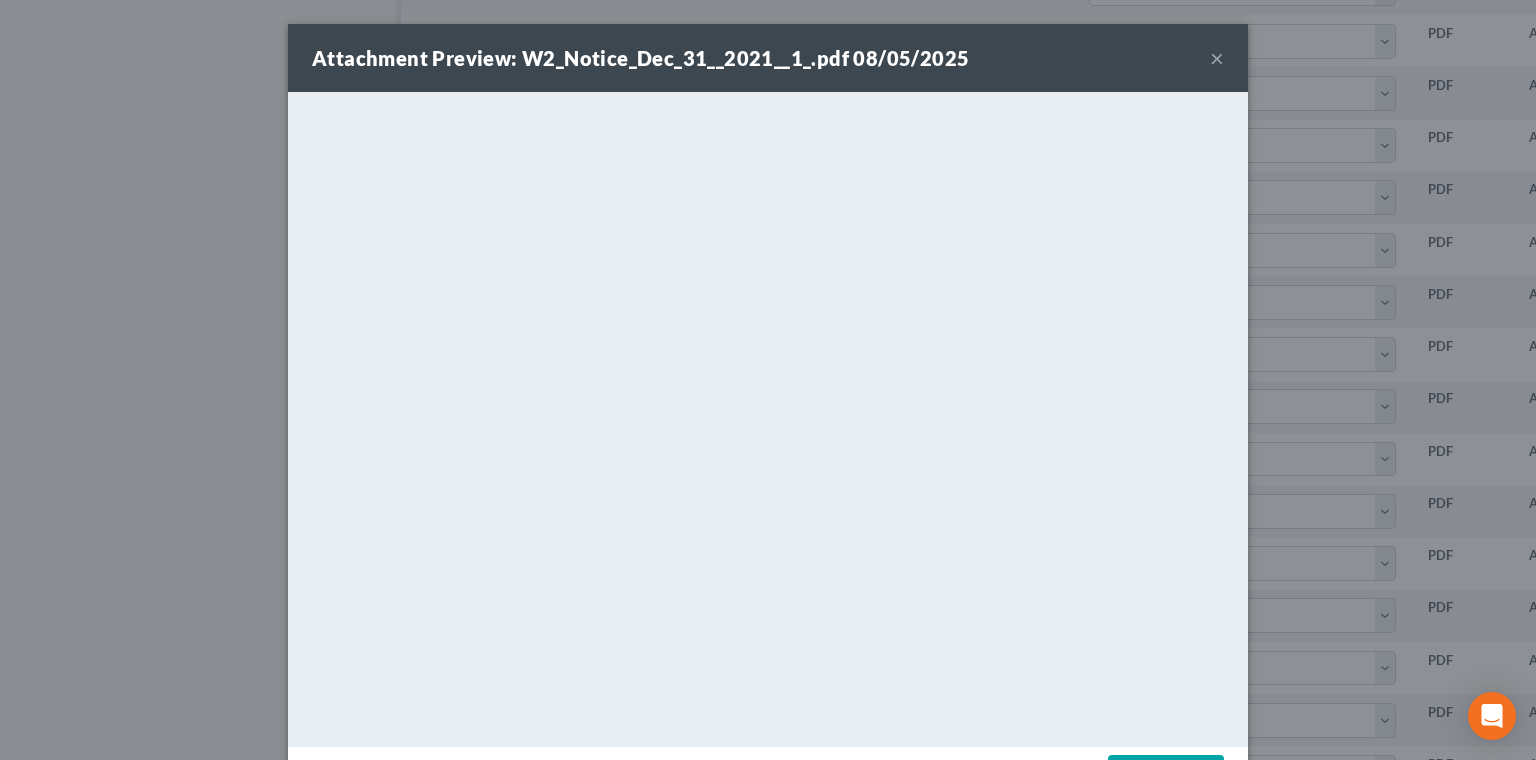 click on "Download" at bounding box center [1166, 776] 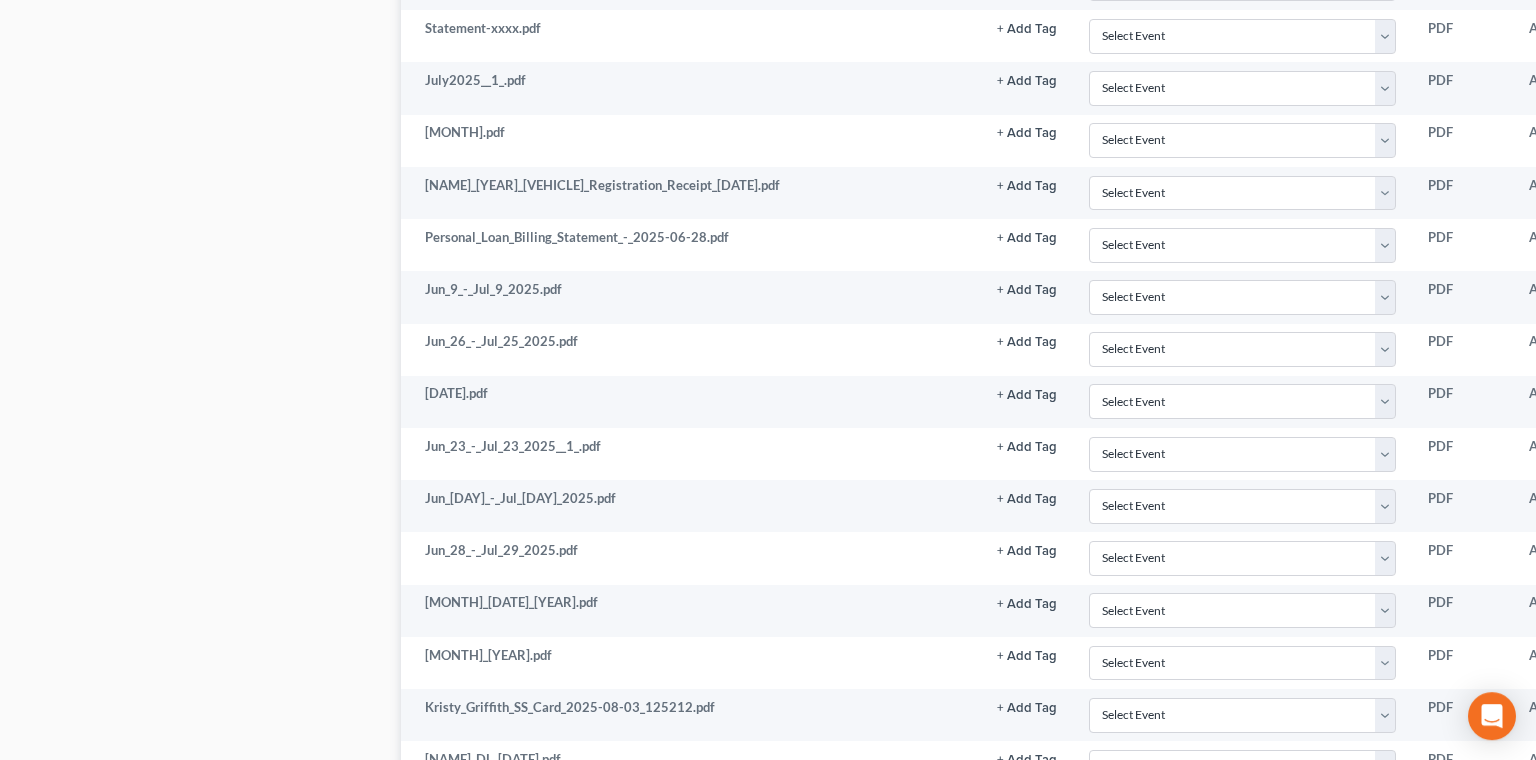 scroll, scrollTop: 1494, scrollLeft: 0, axis: vertical 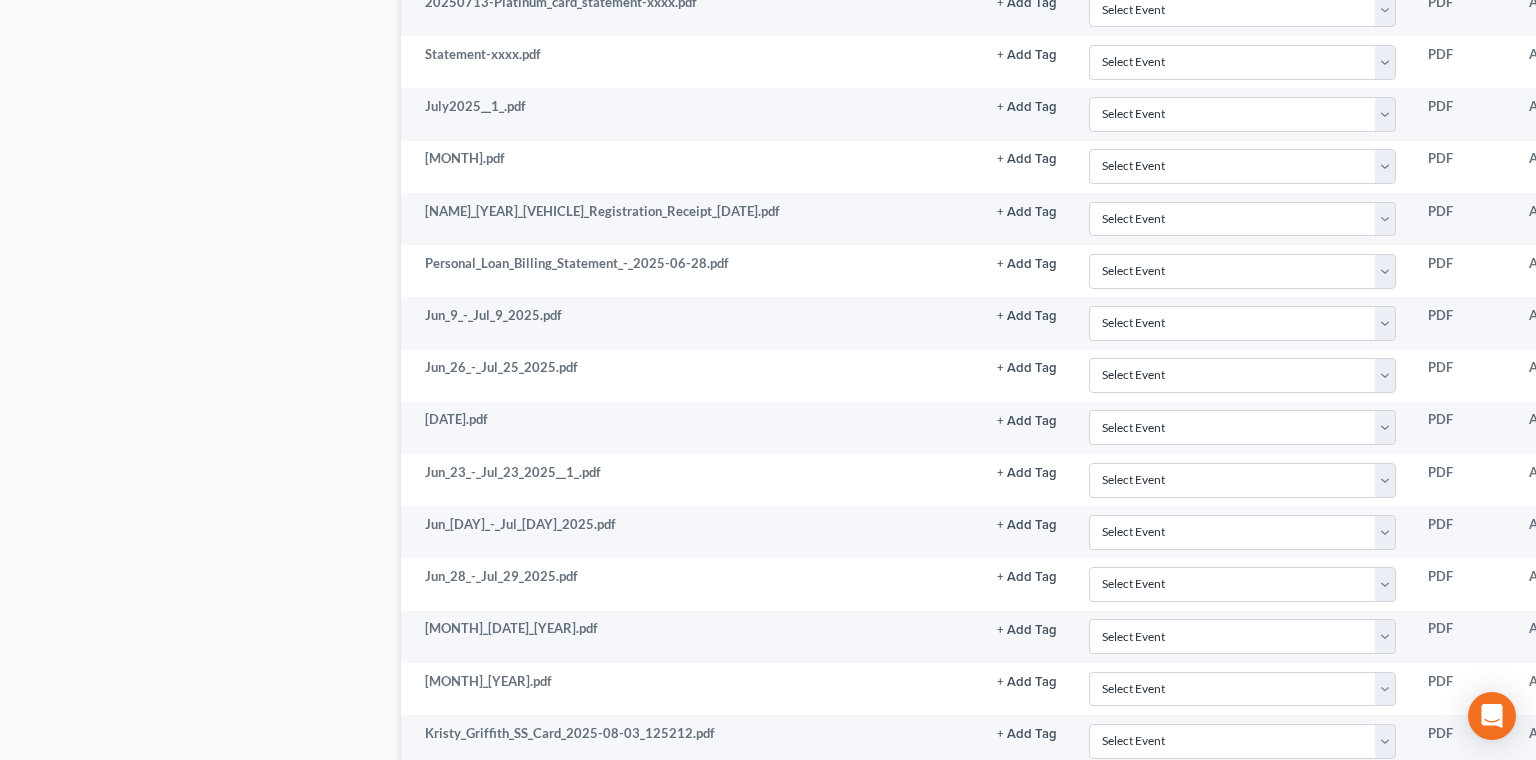 click 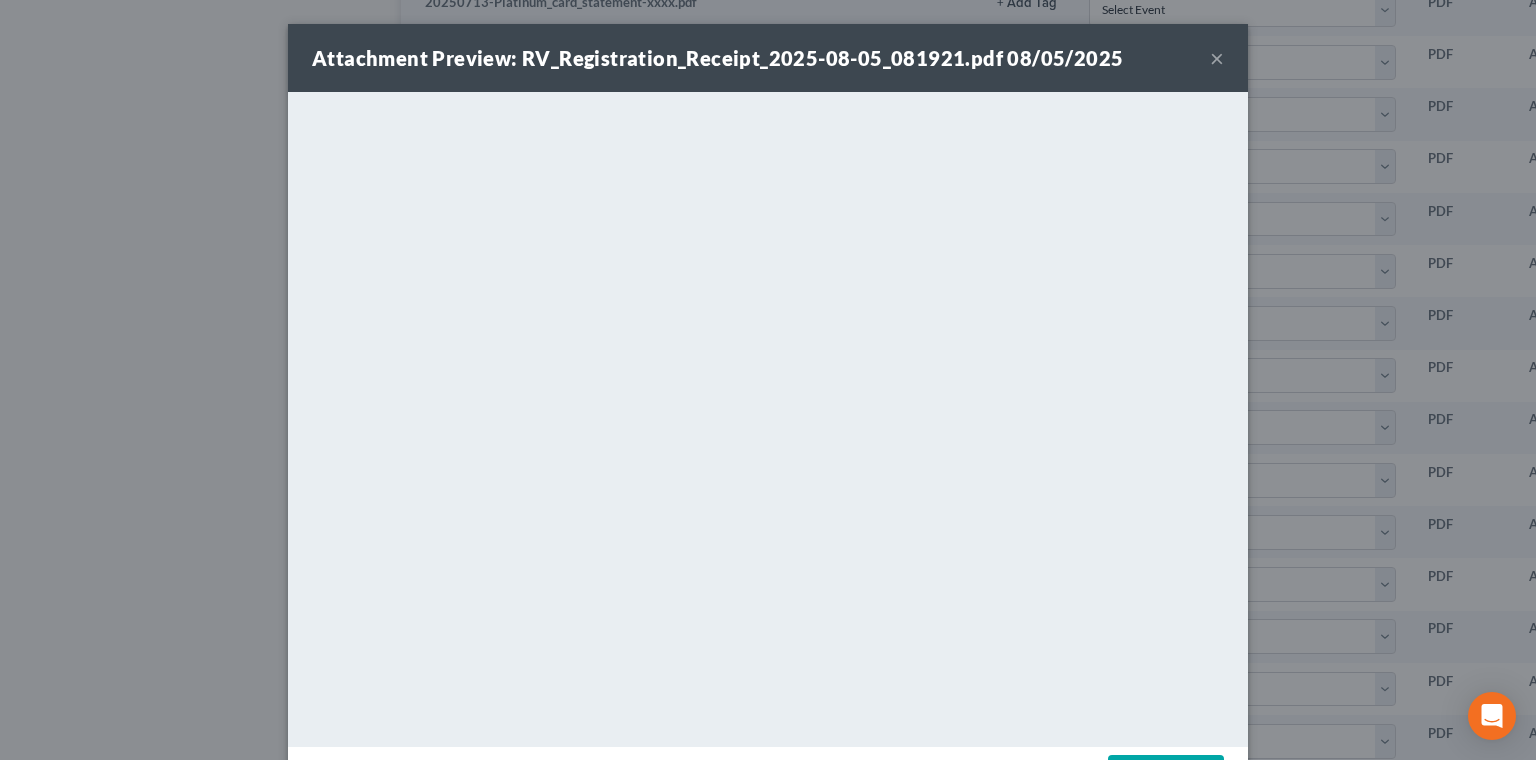 click on "Download" at bounding box center (1166, 776) 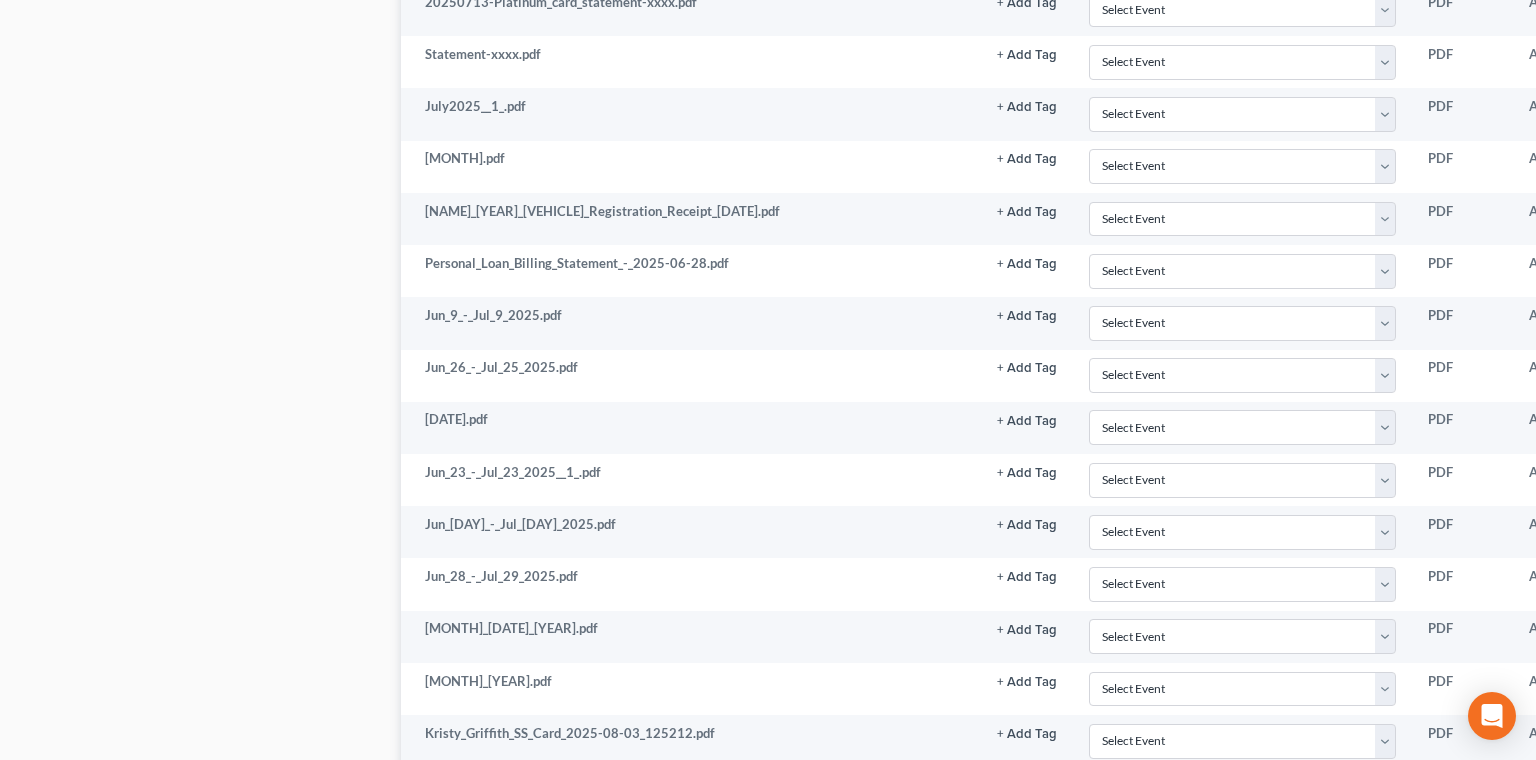 click 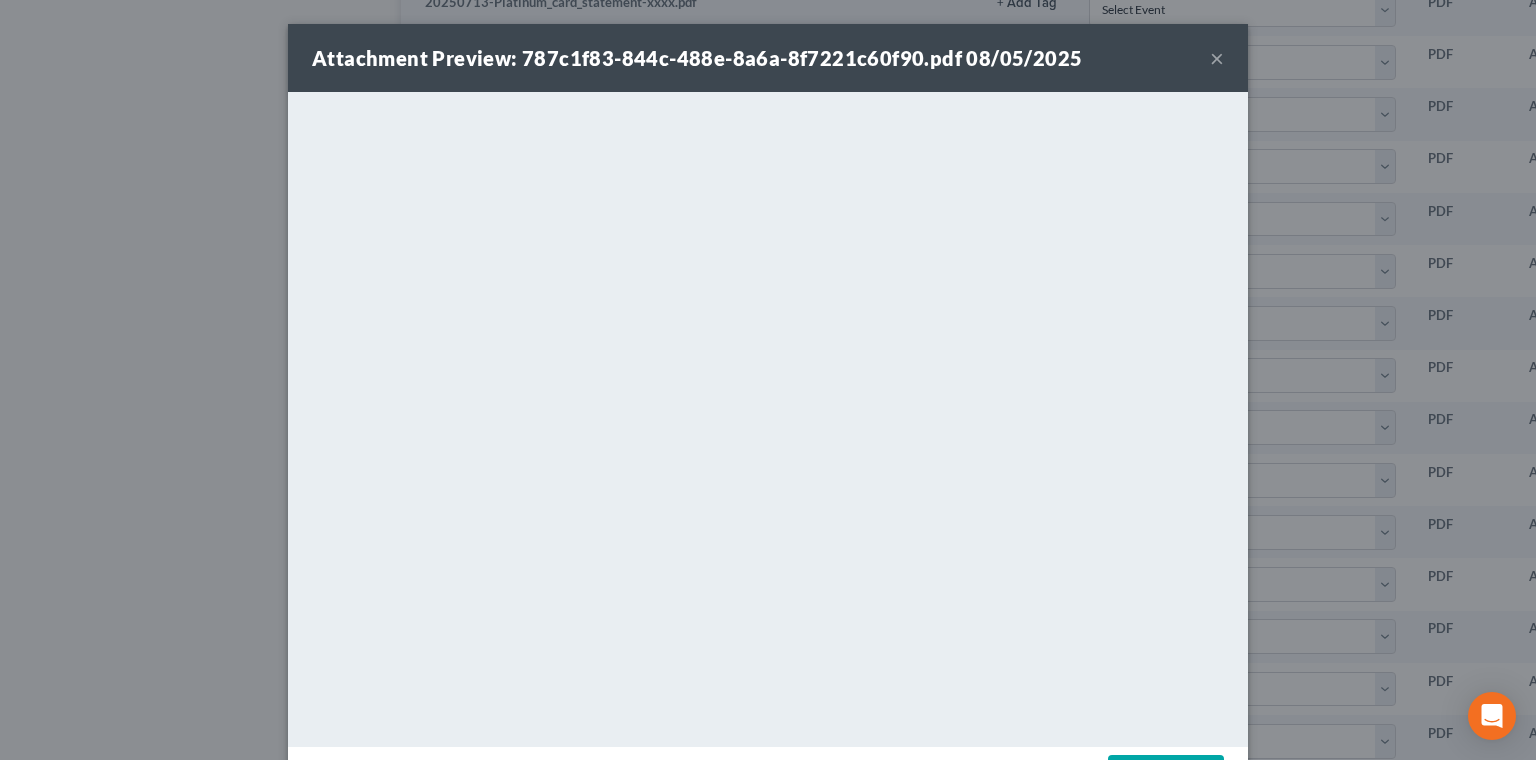 click on "Download" at bounding box center (1166, 776) 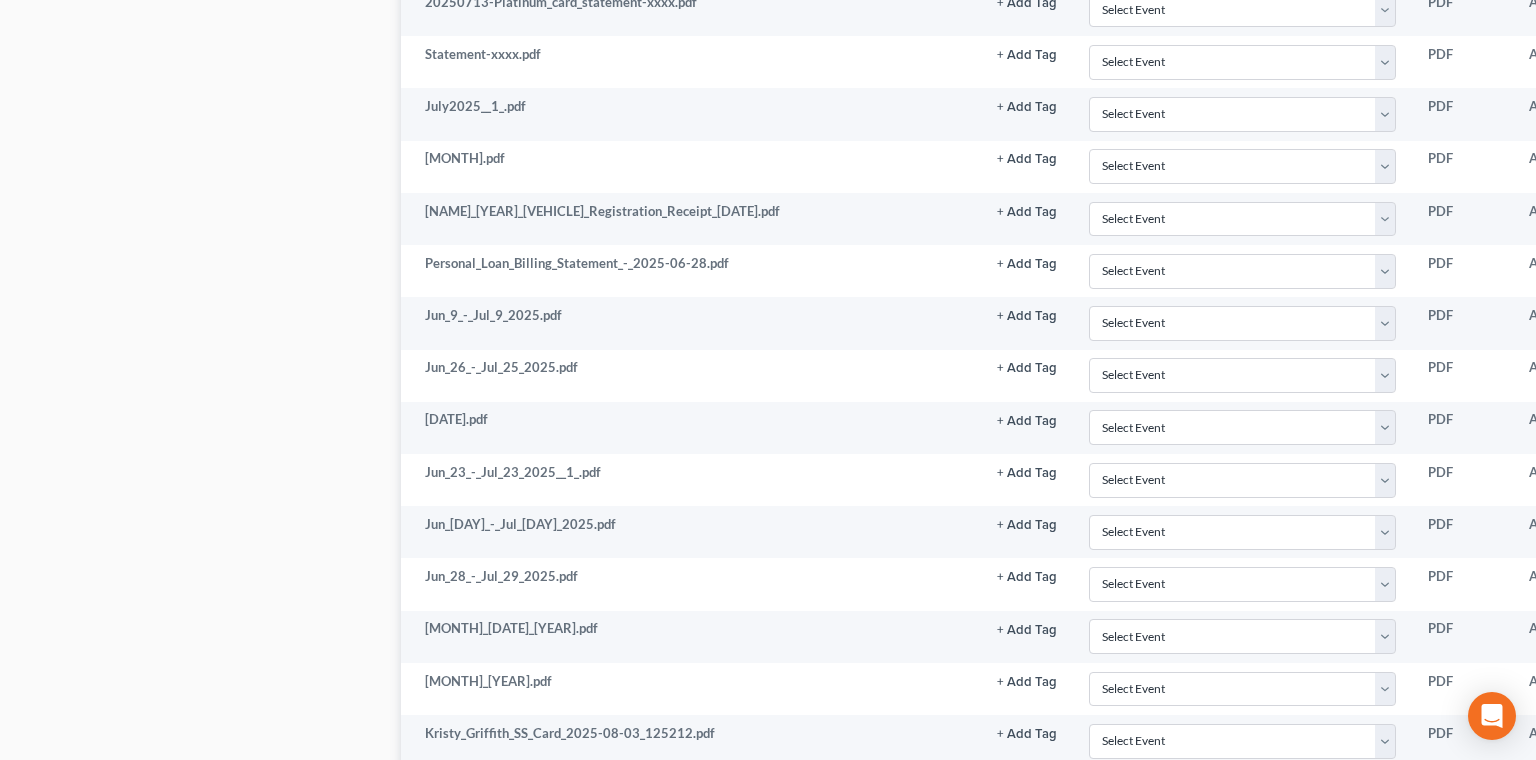 click 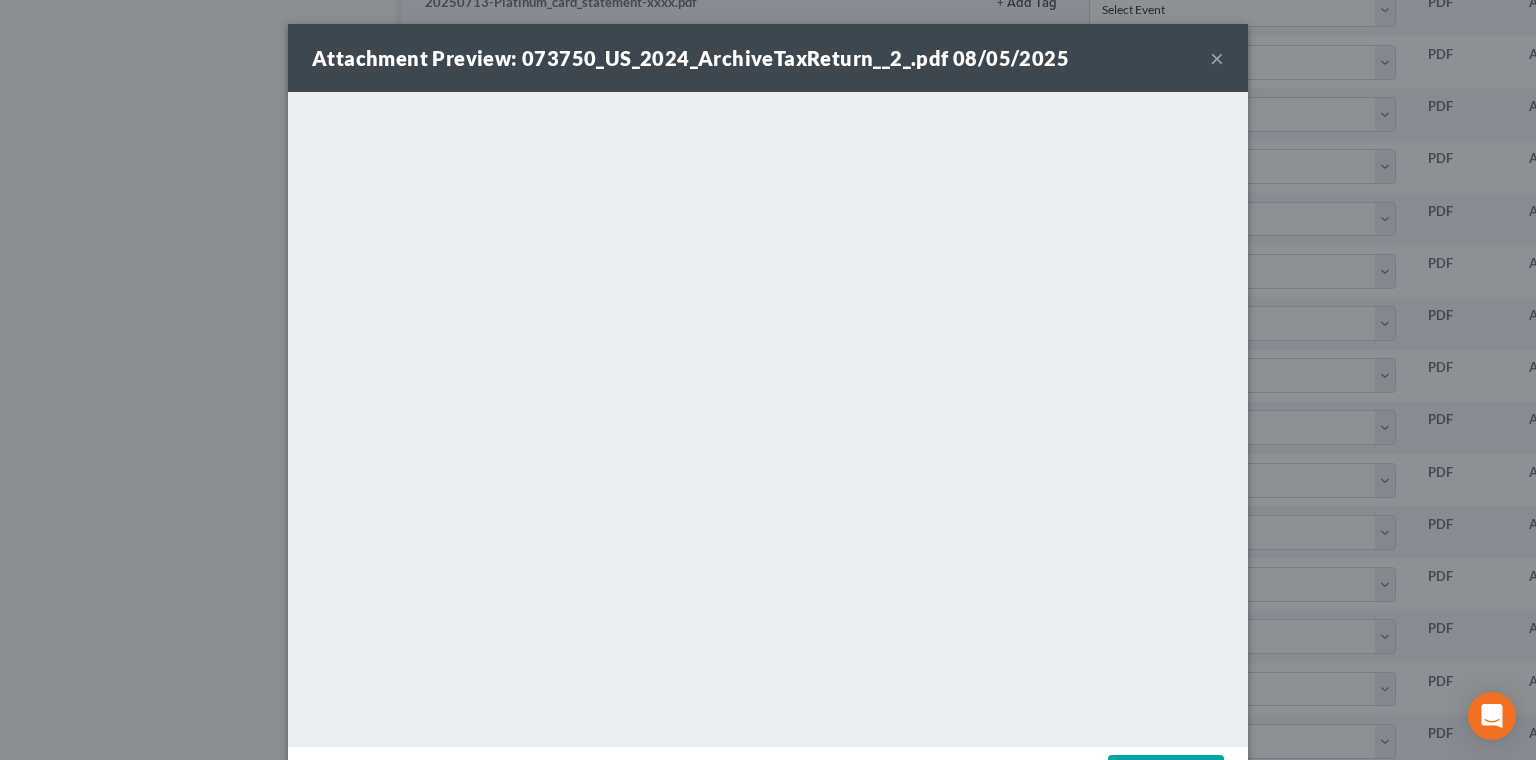 click on "×" at bounding box center (1217, 58) 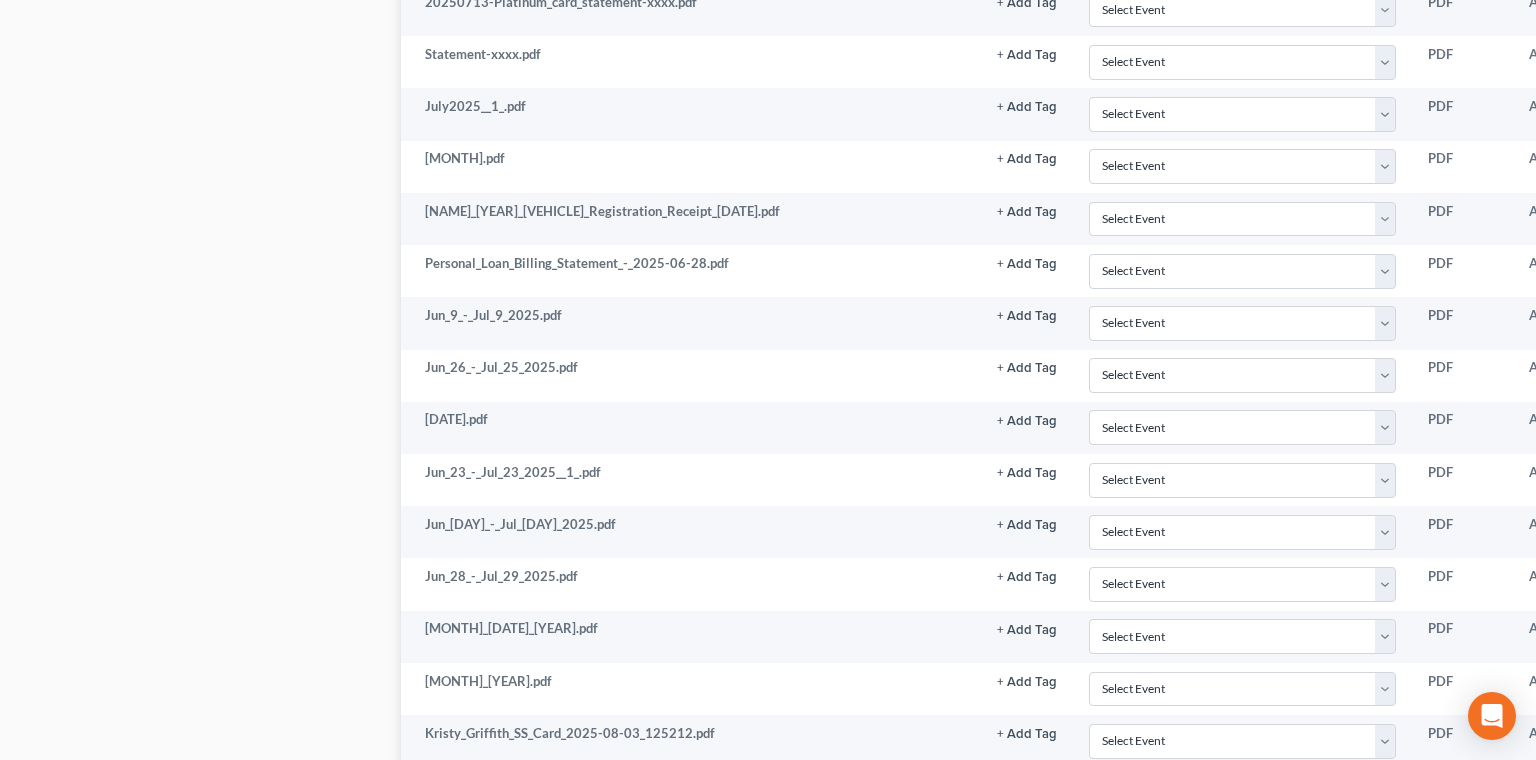 click 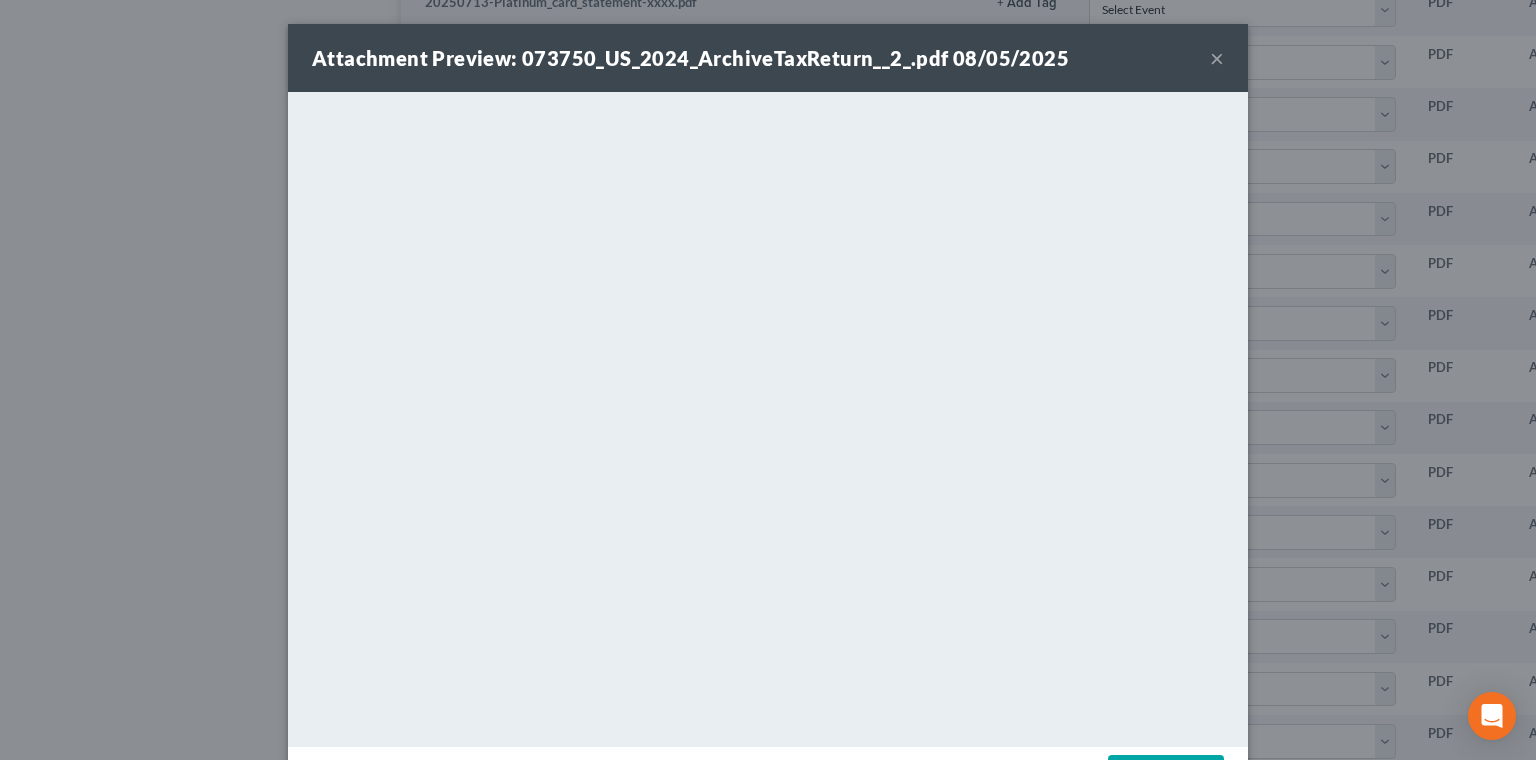 click on "×" at bounding box center [1217, 58] 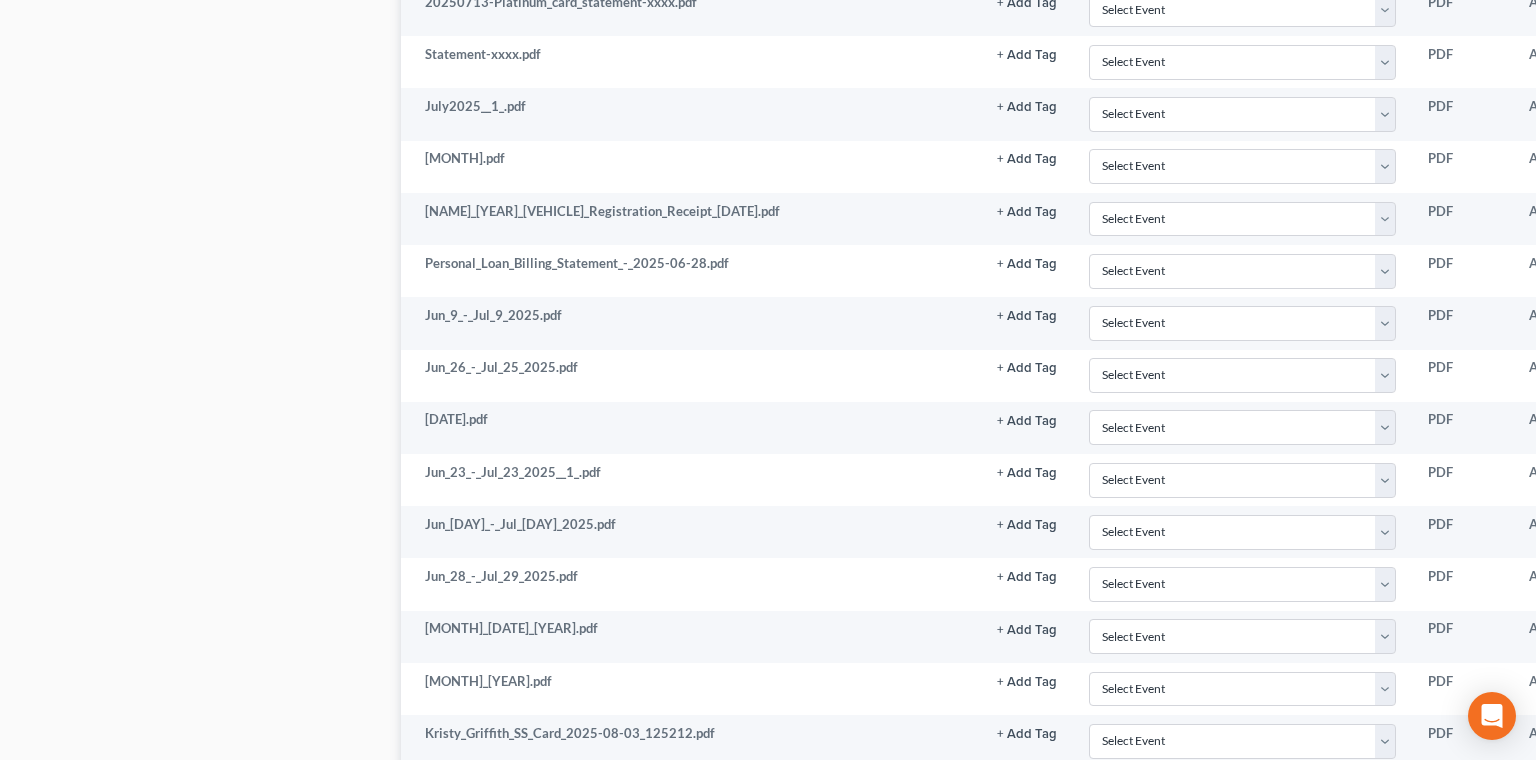 click 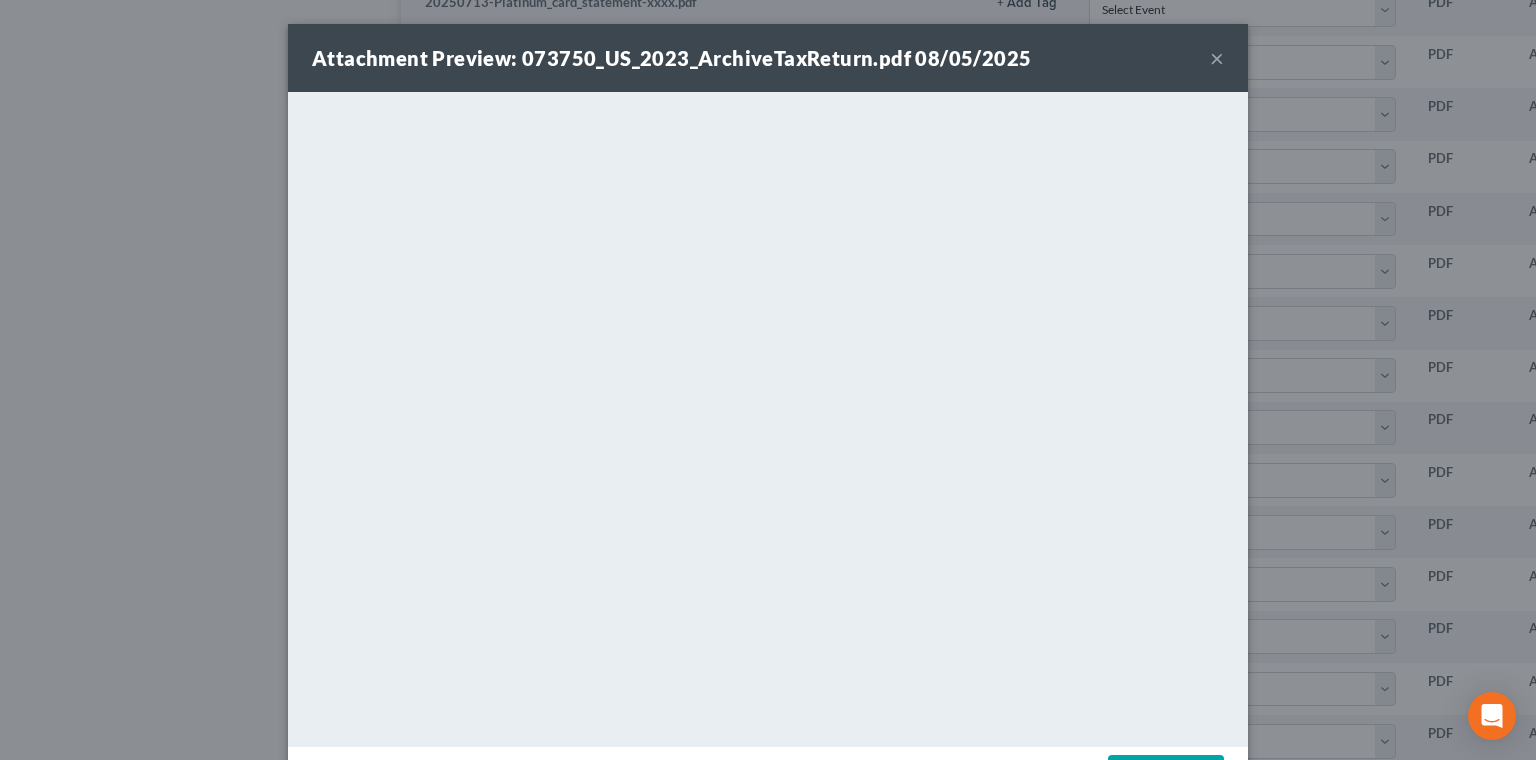 click on "Download" at bounding box center (1166, 776) 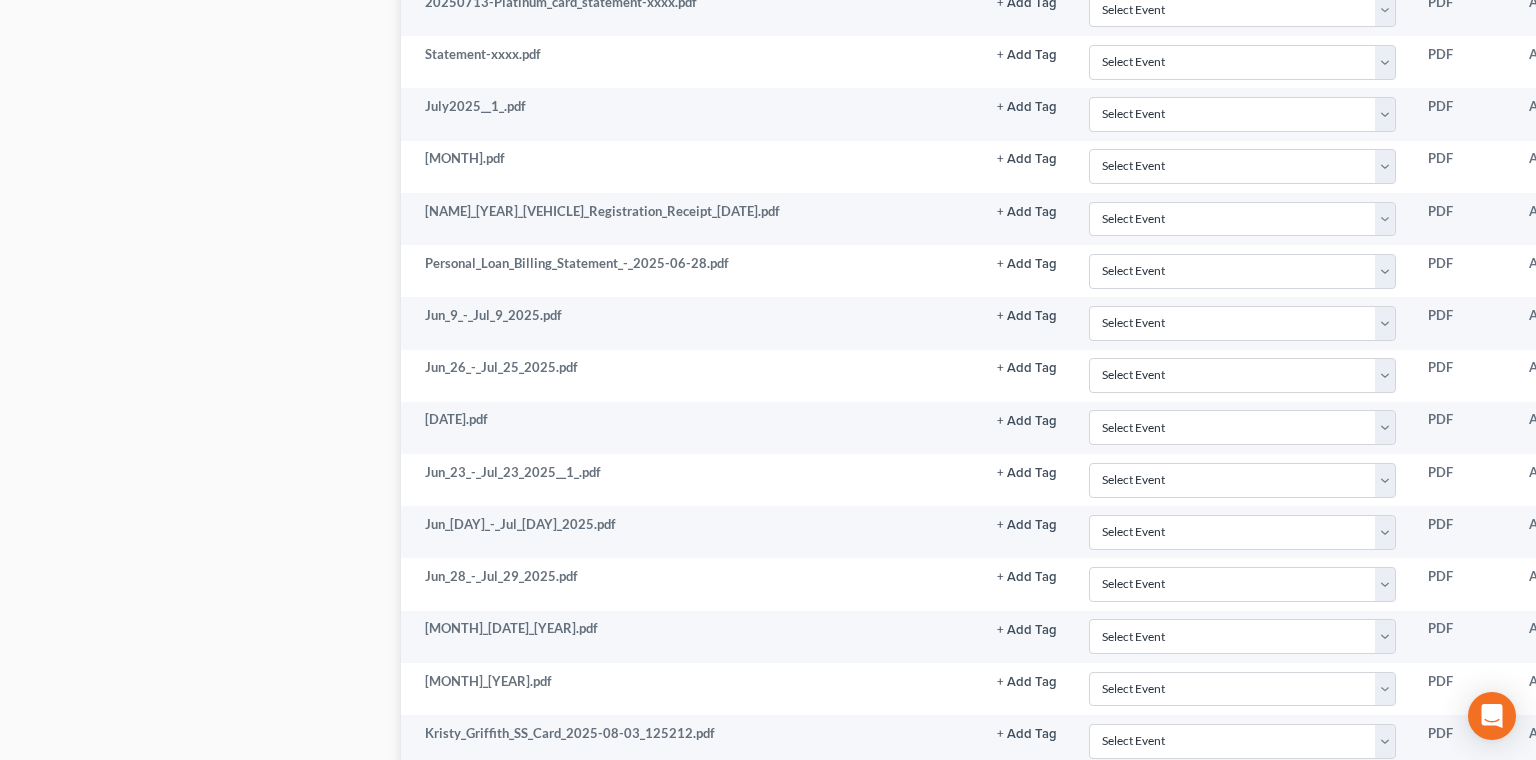 click 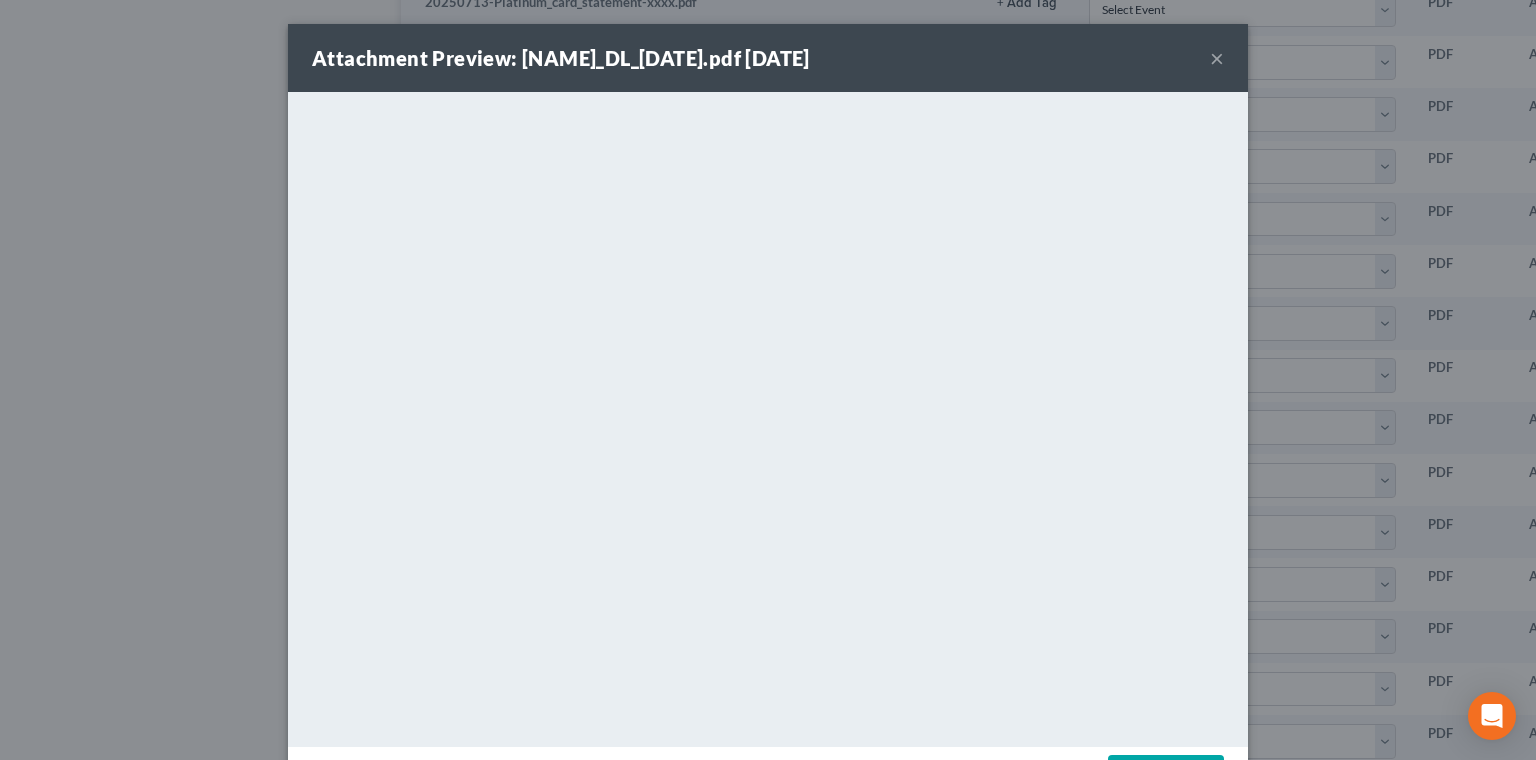 click on "×" at bounding box center [1217, 58] 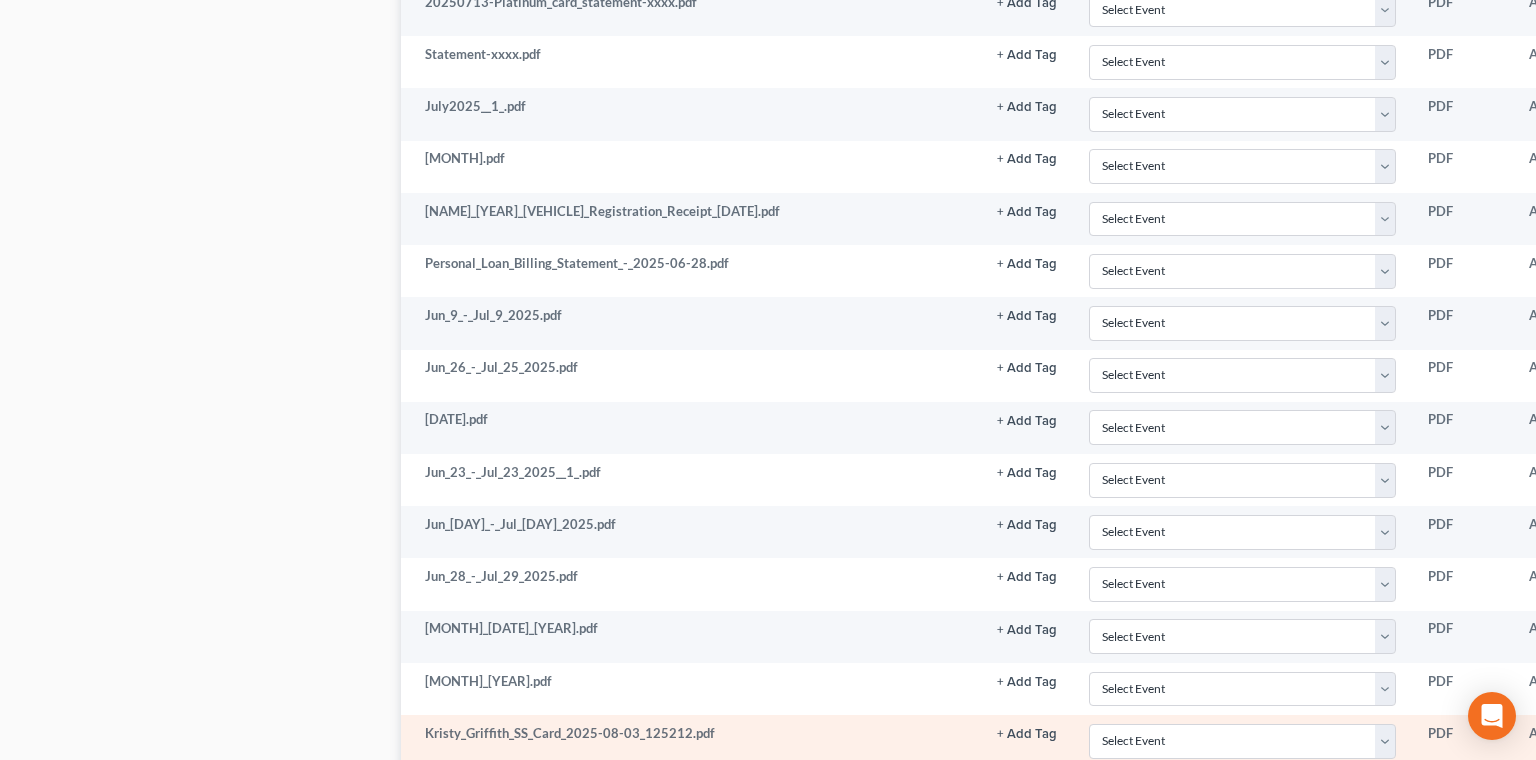 click 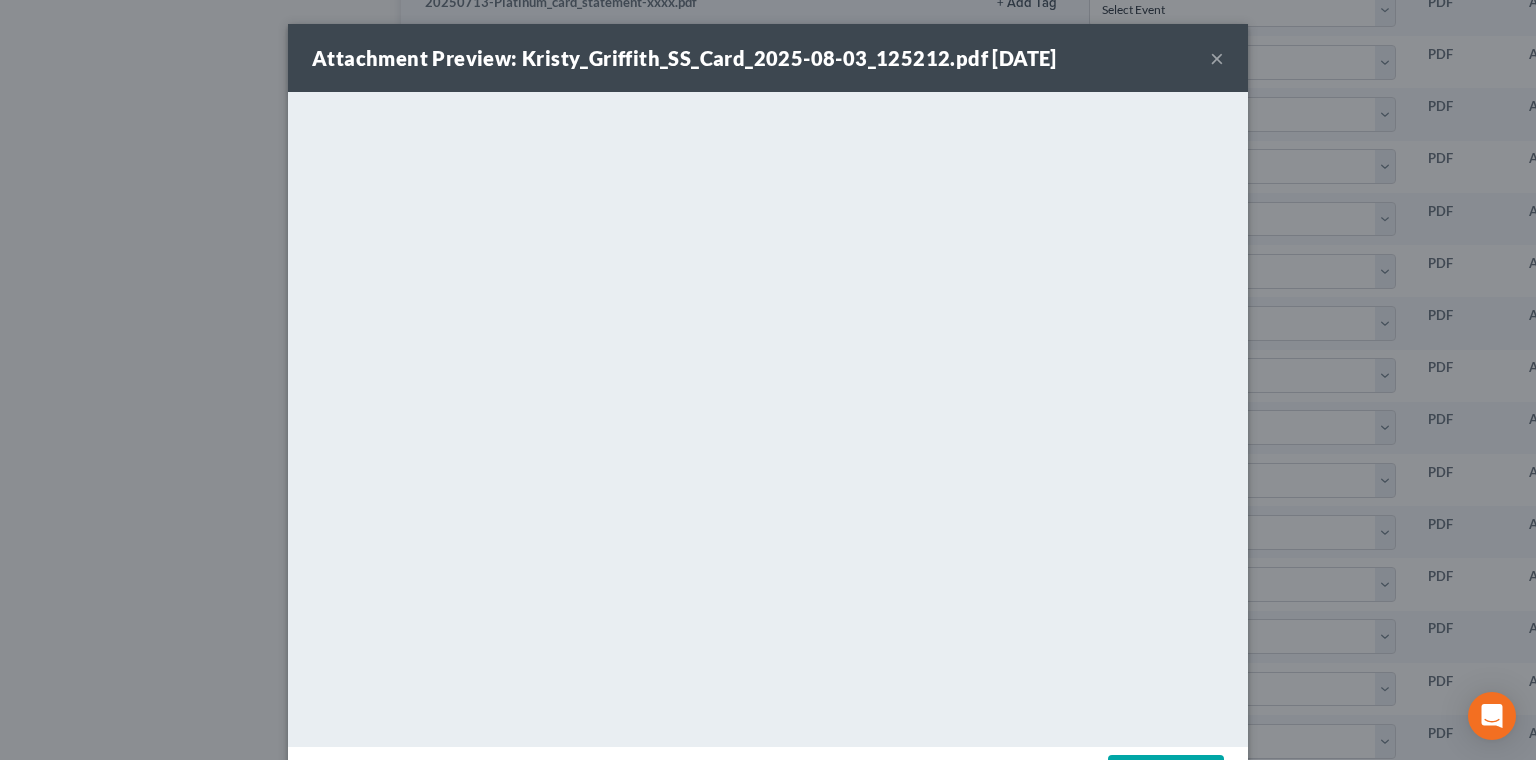 click on "Download" at bounding box center (1166, 776) 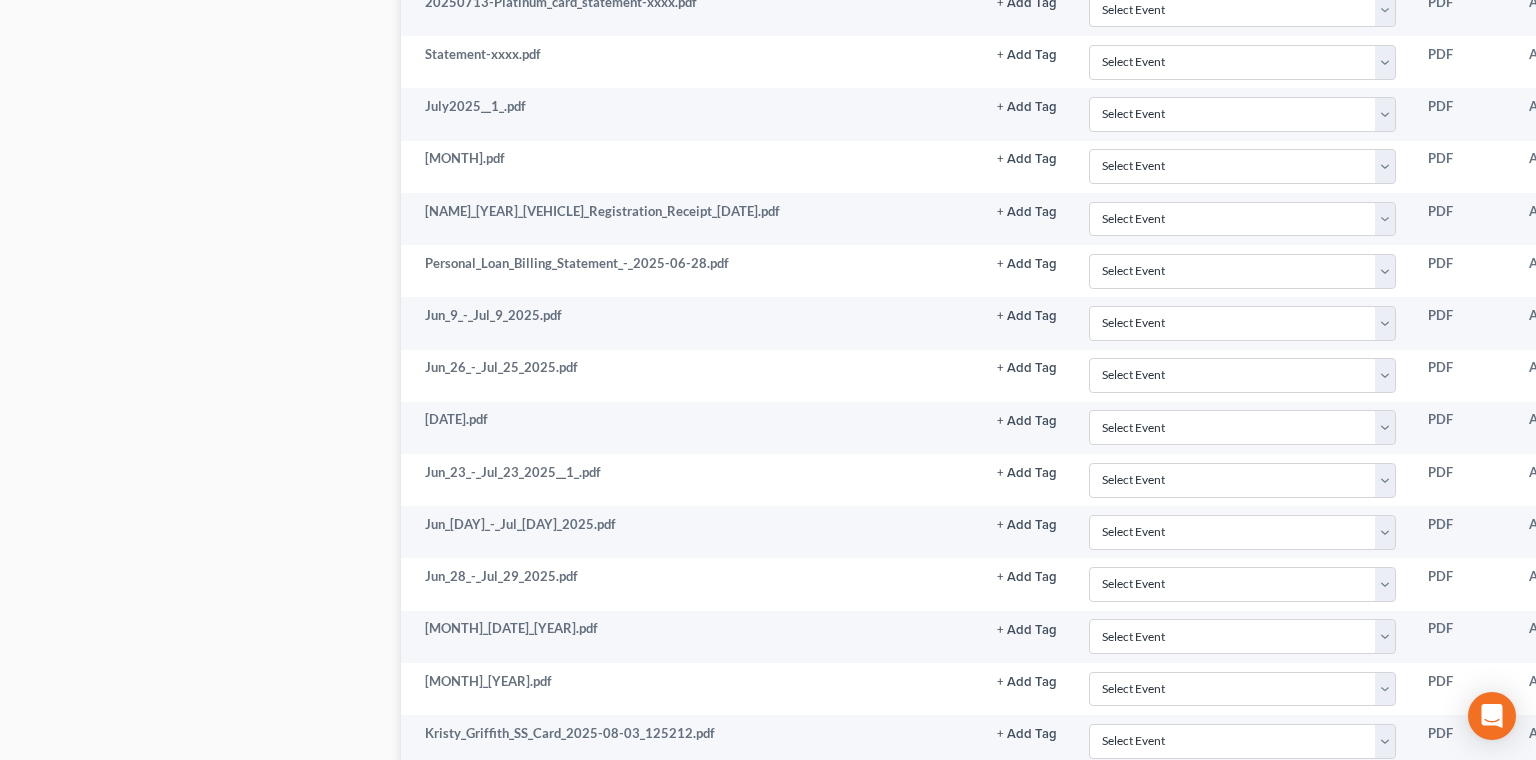 click 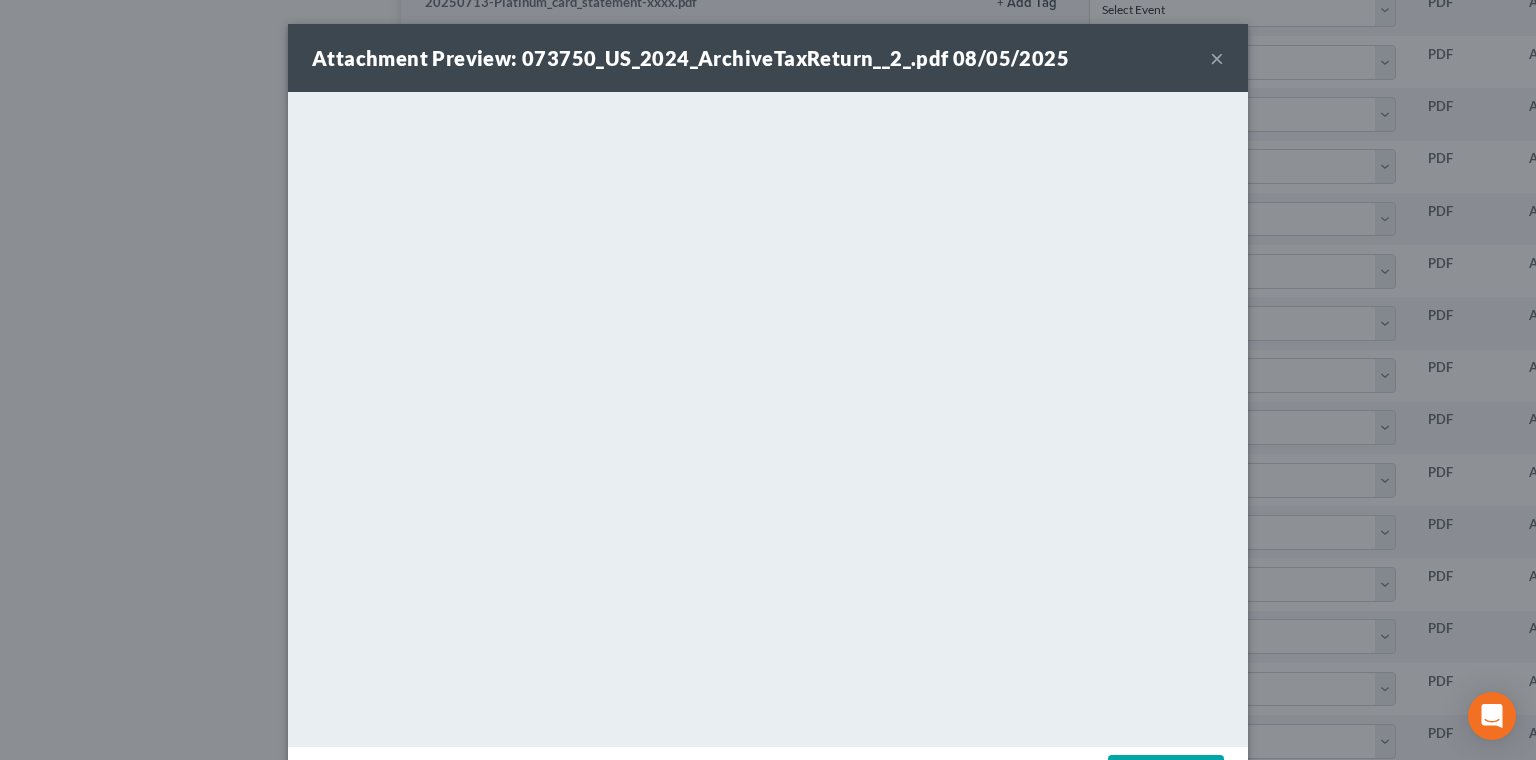 click on "Attachment Preview: 073750_US_2024_ArchiveTaxReturn__2_.pdf 08/05/2025" at bounding box center [768, 58] 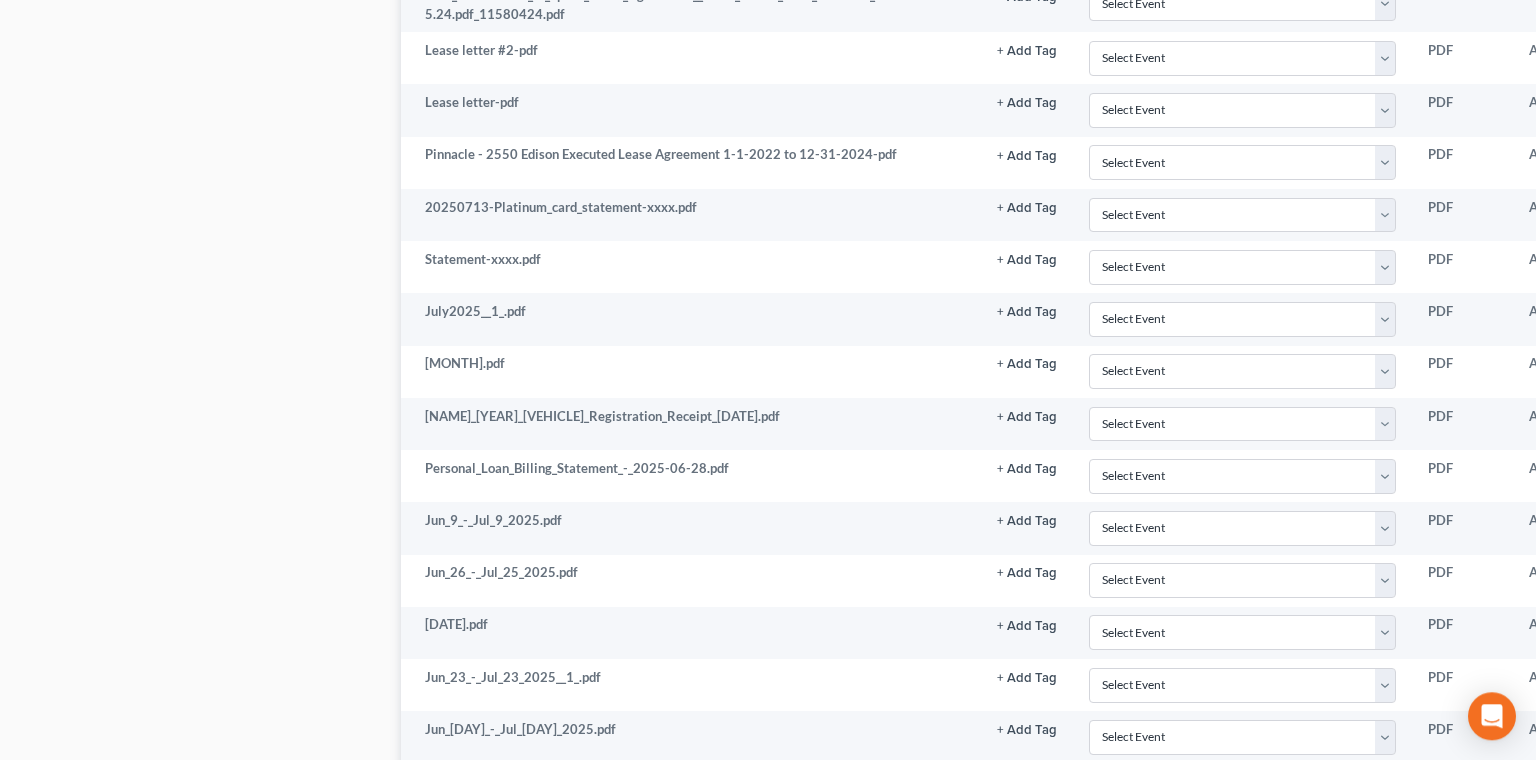 scroll, scrollTop: 1187, scrollLeft: 0, axis: vertical 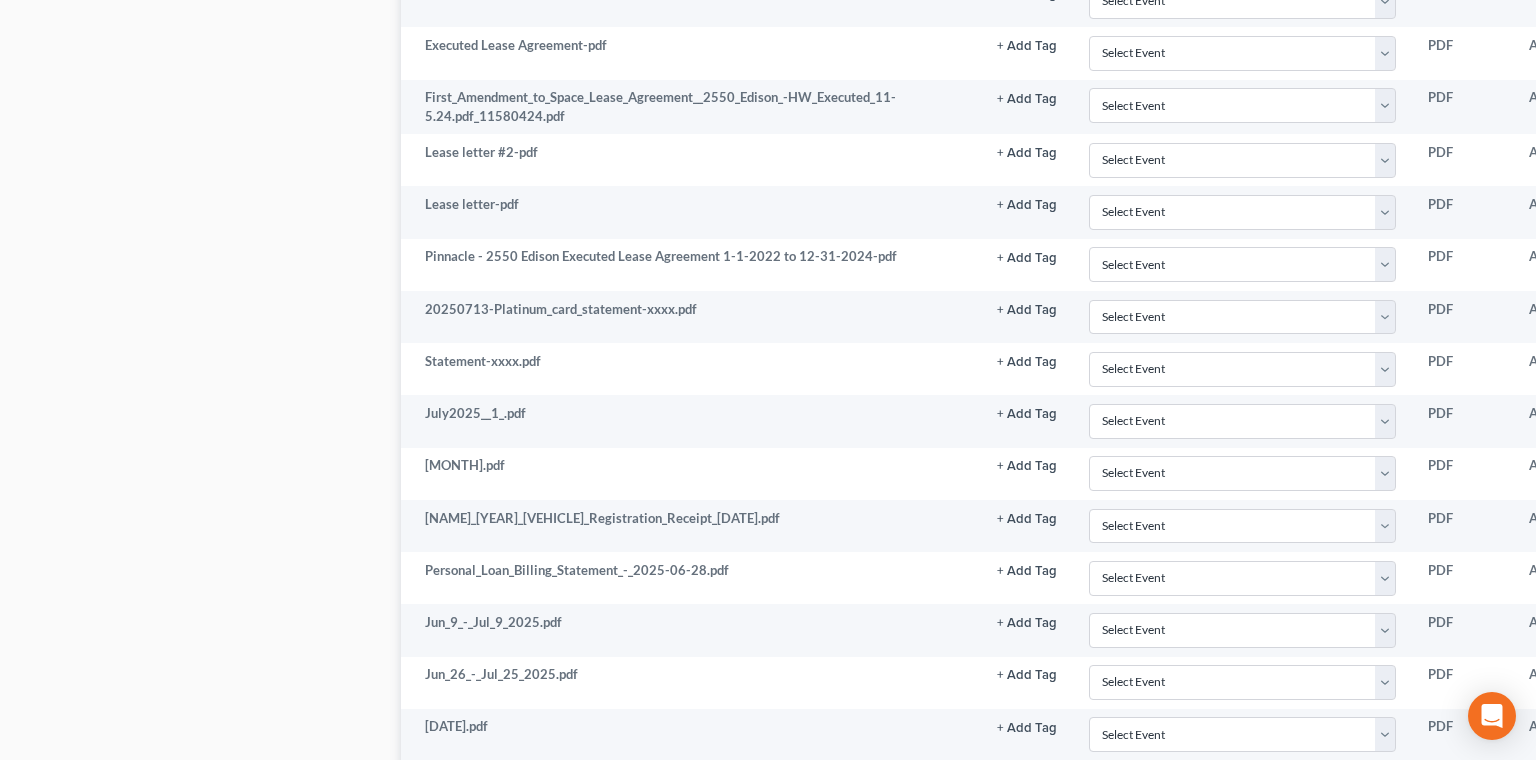 click 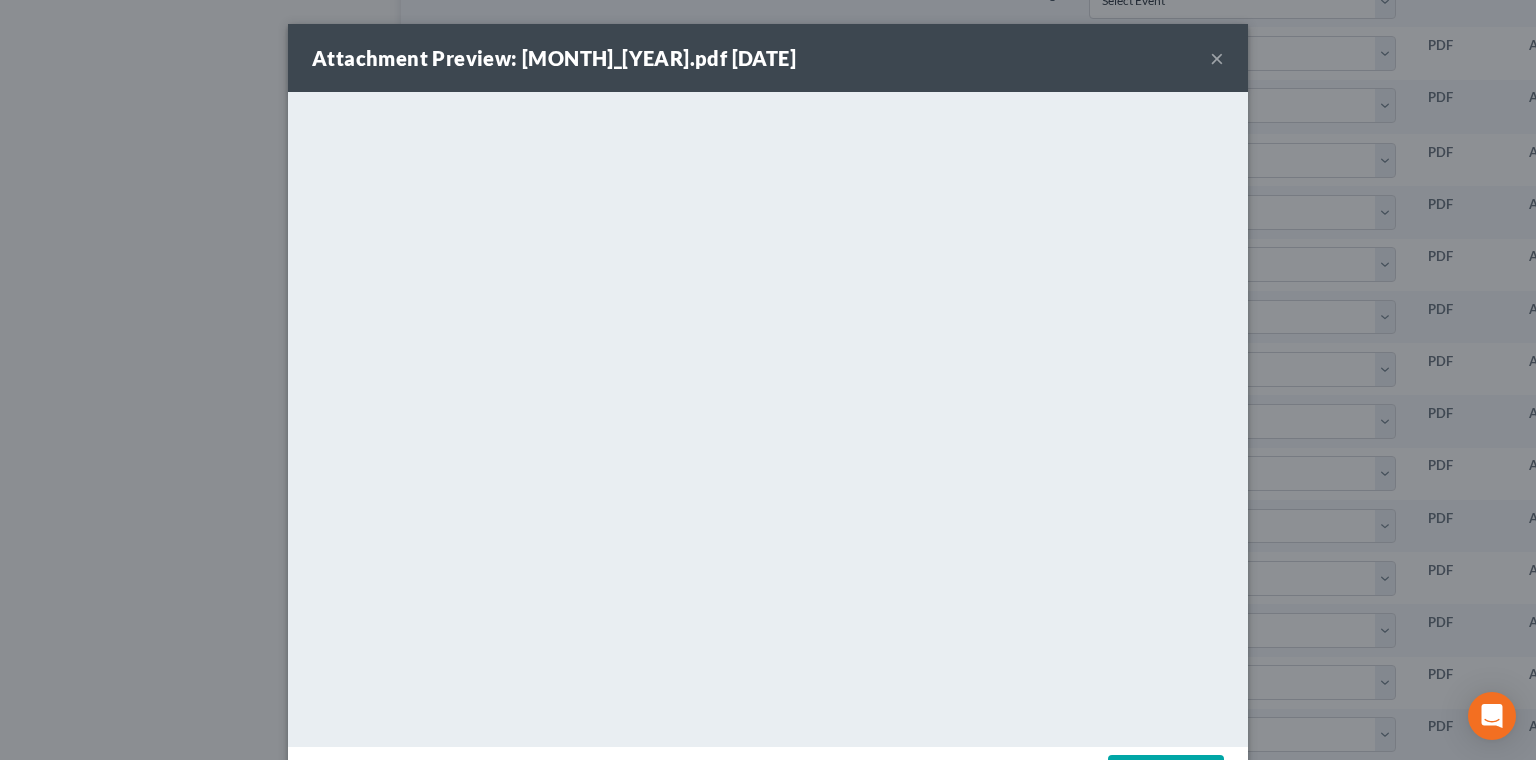 click on "Download" at bounding box center (1166, 776) 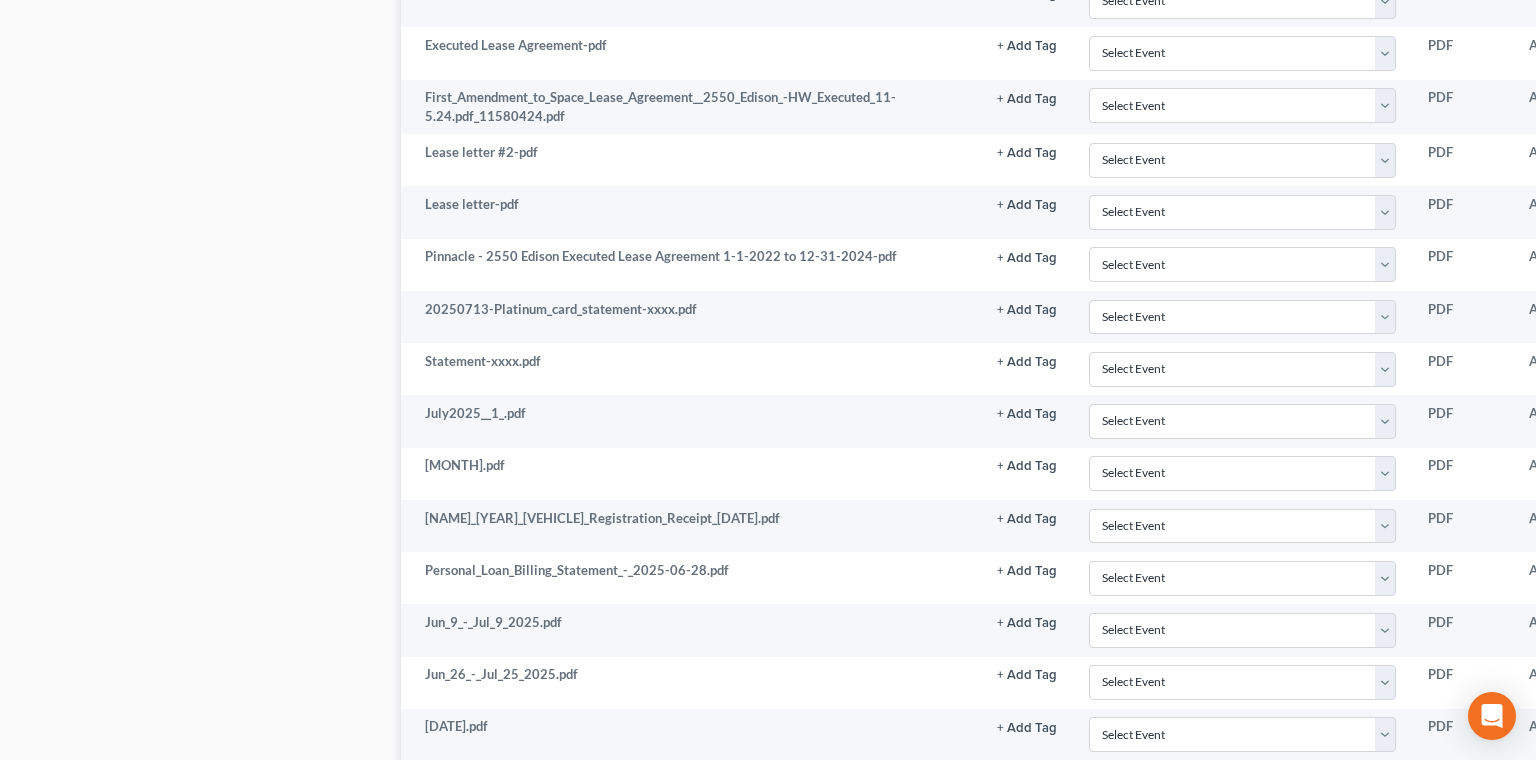 click 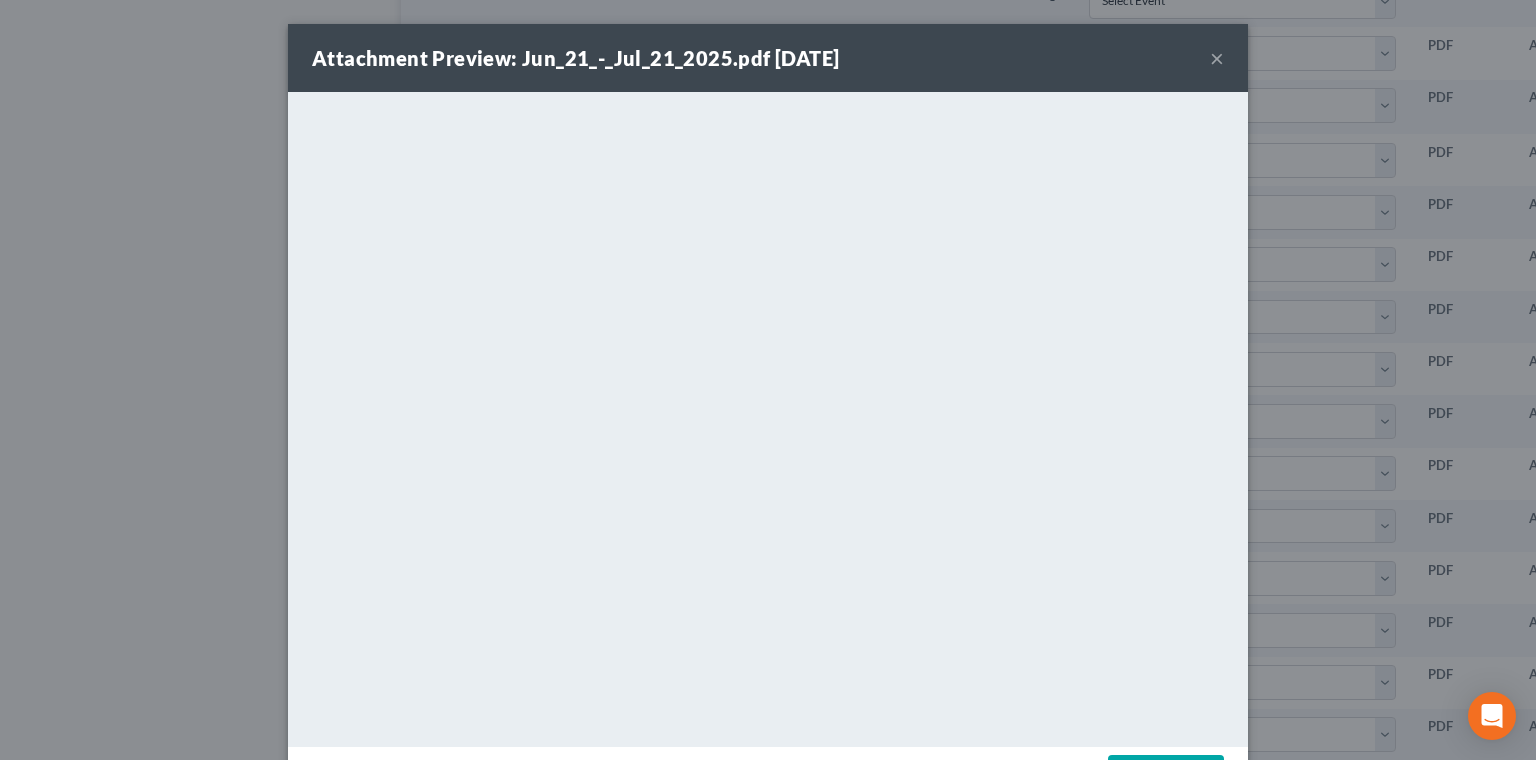 click on "Download" at bounding box center [1166, 776] 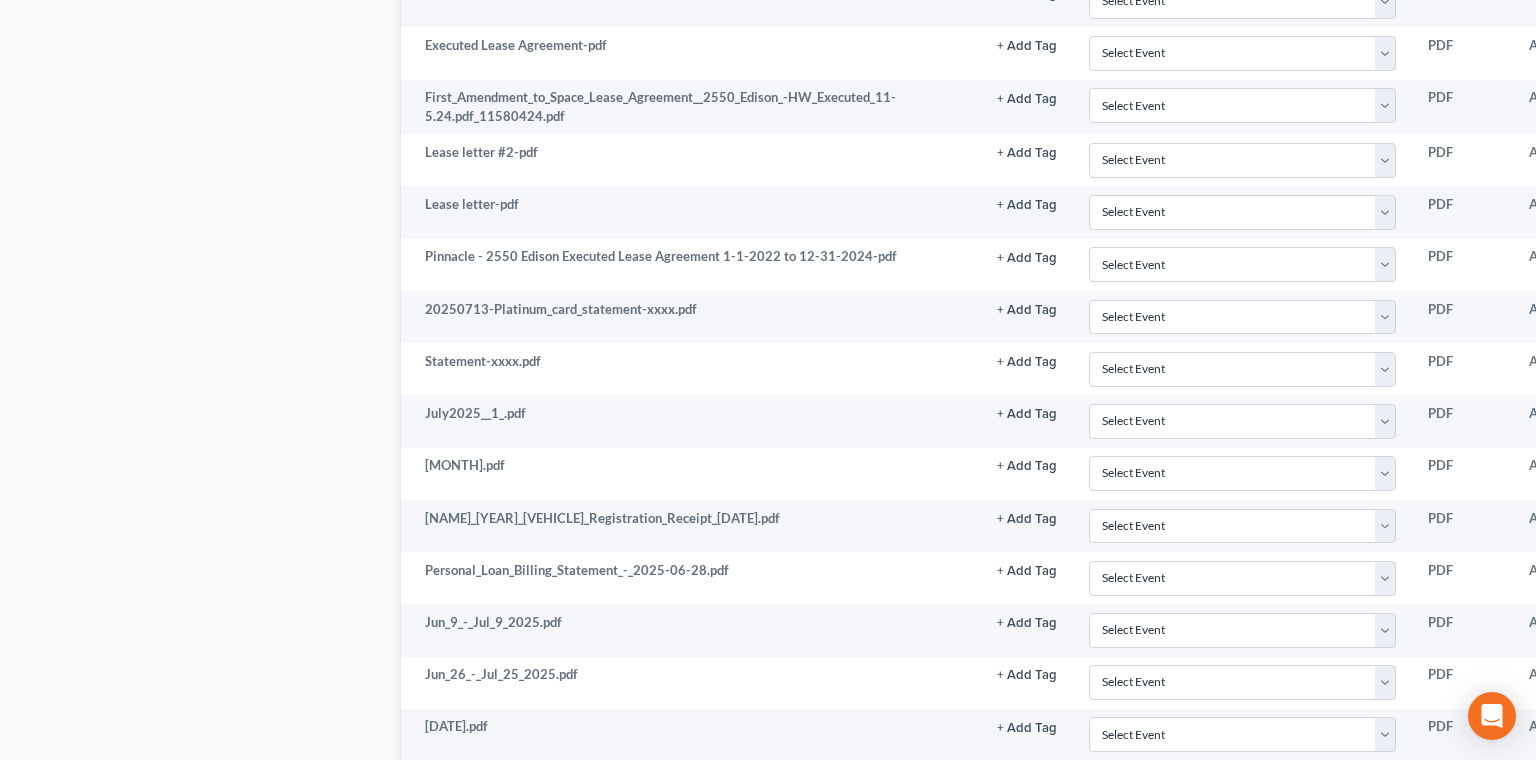 click 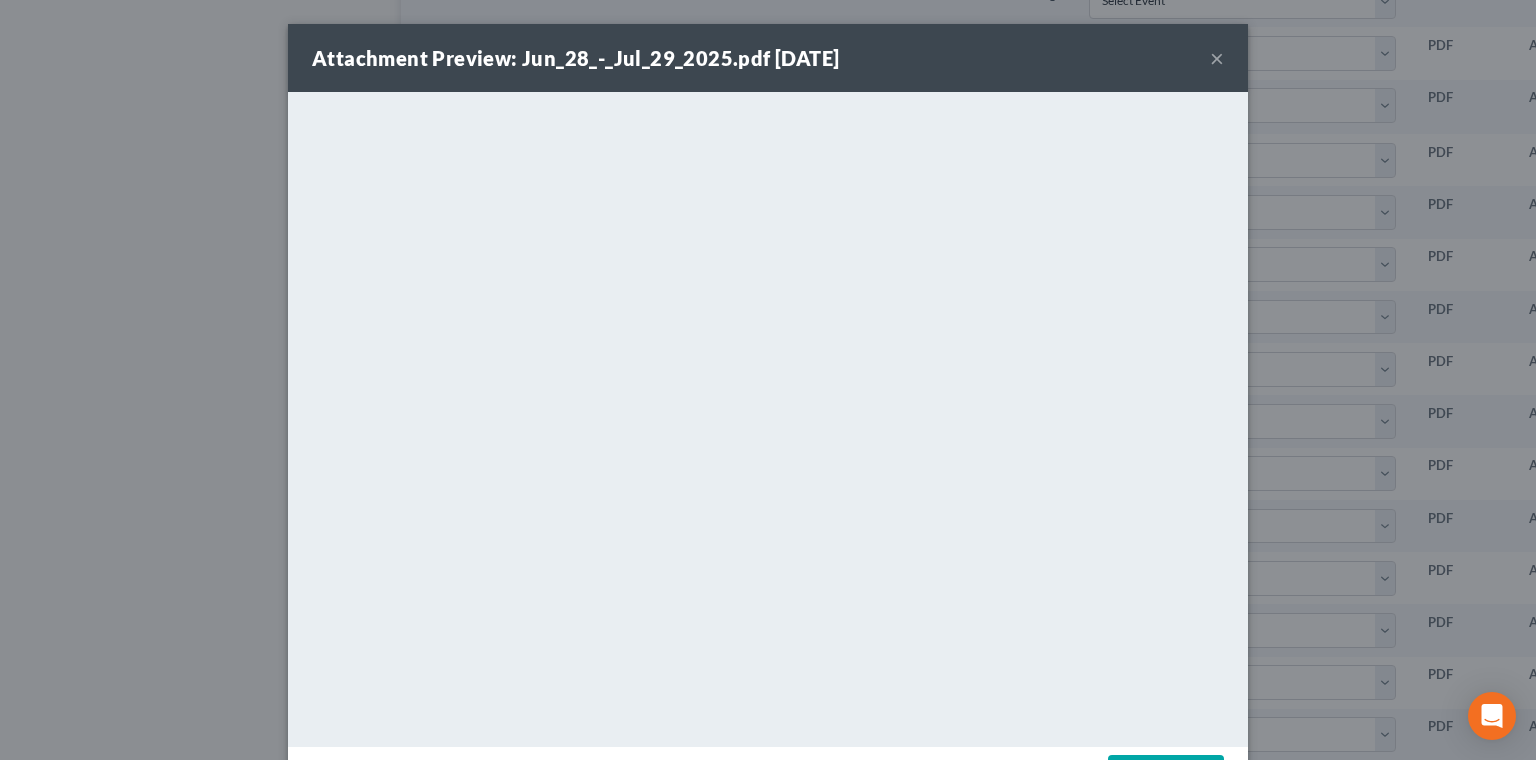 click on "Download" at bounding box center (1166, 776) 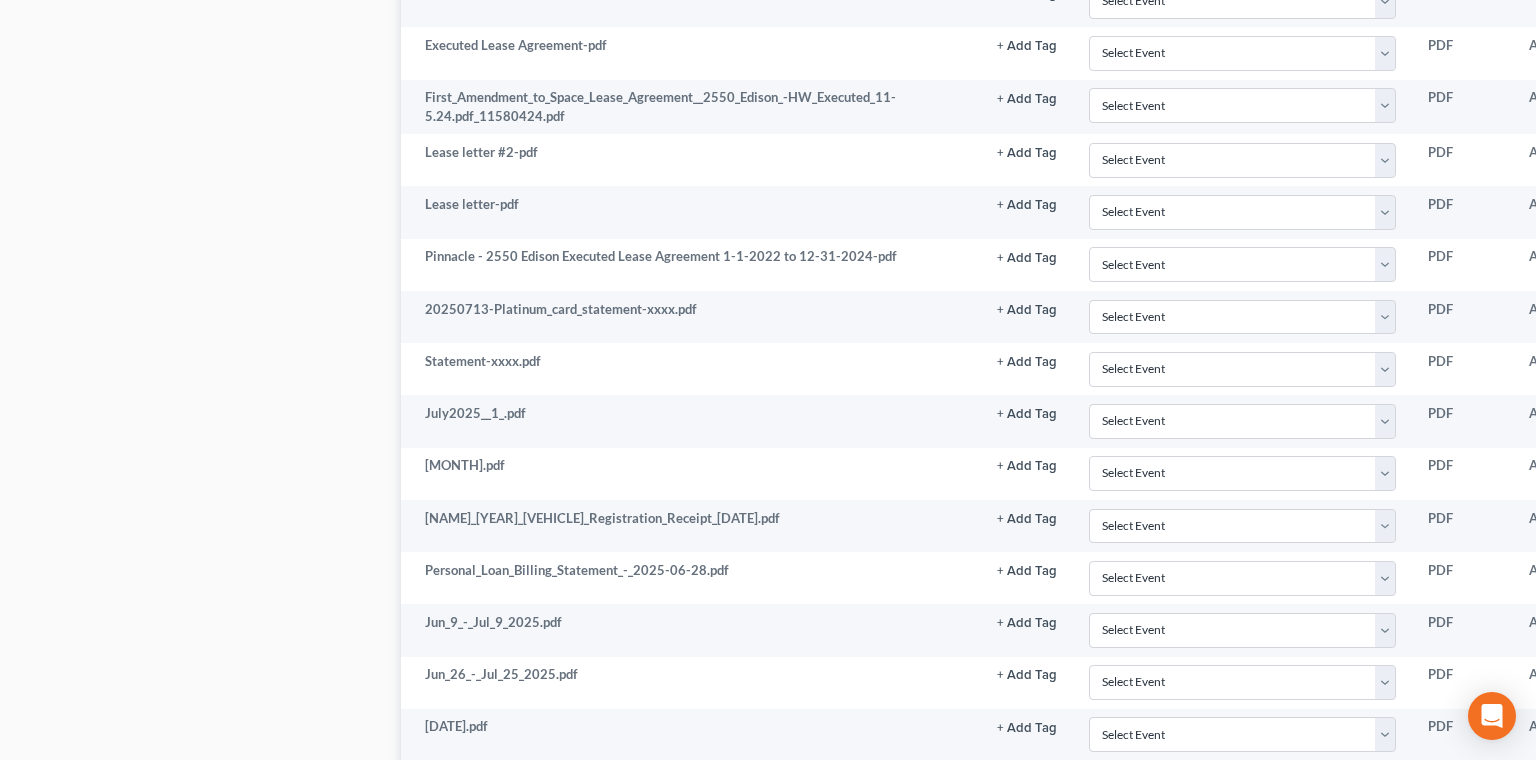 click 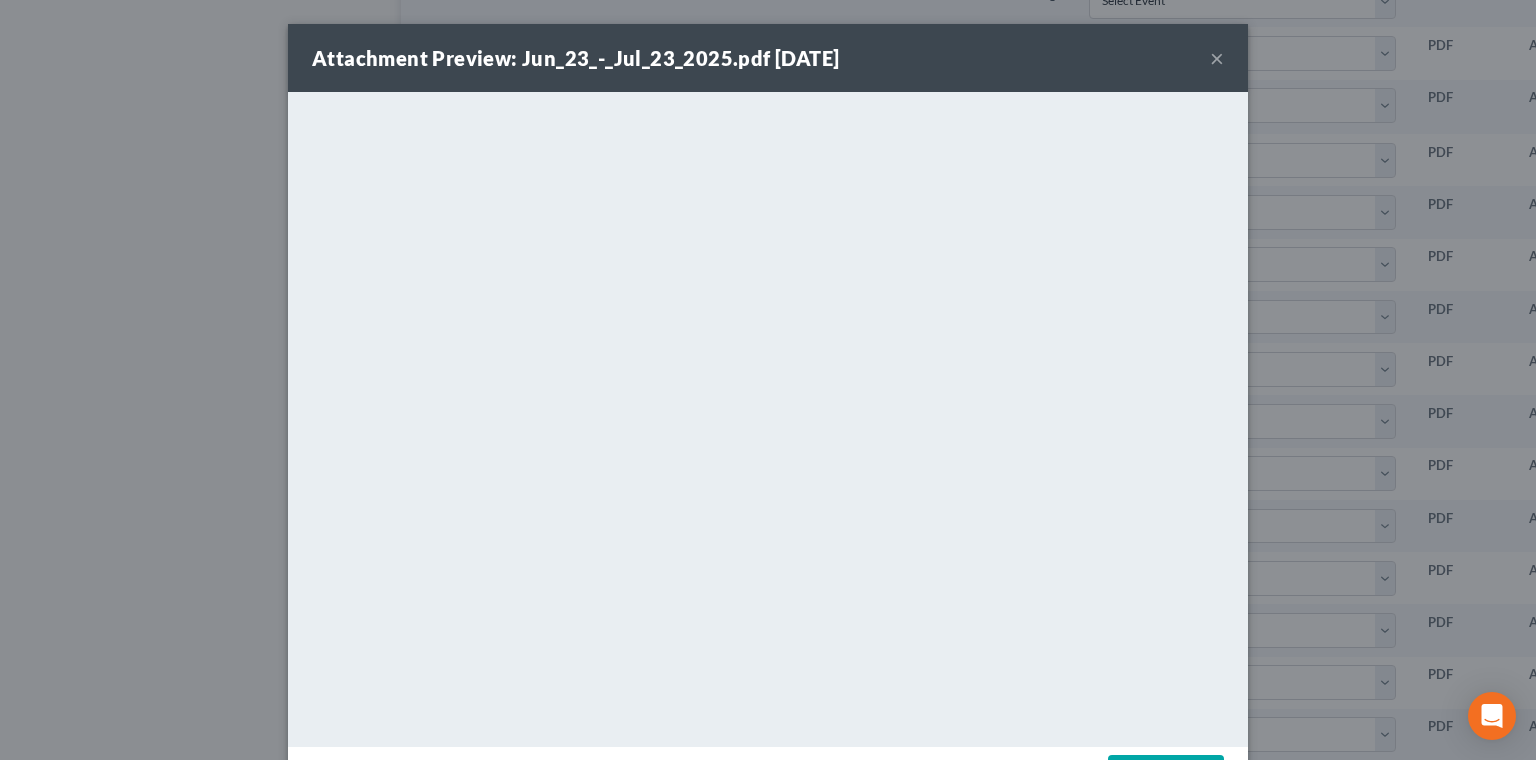 click on "Download" at bounding box center (1166, 776) 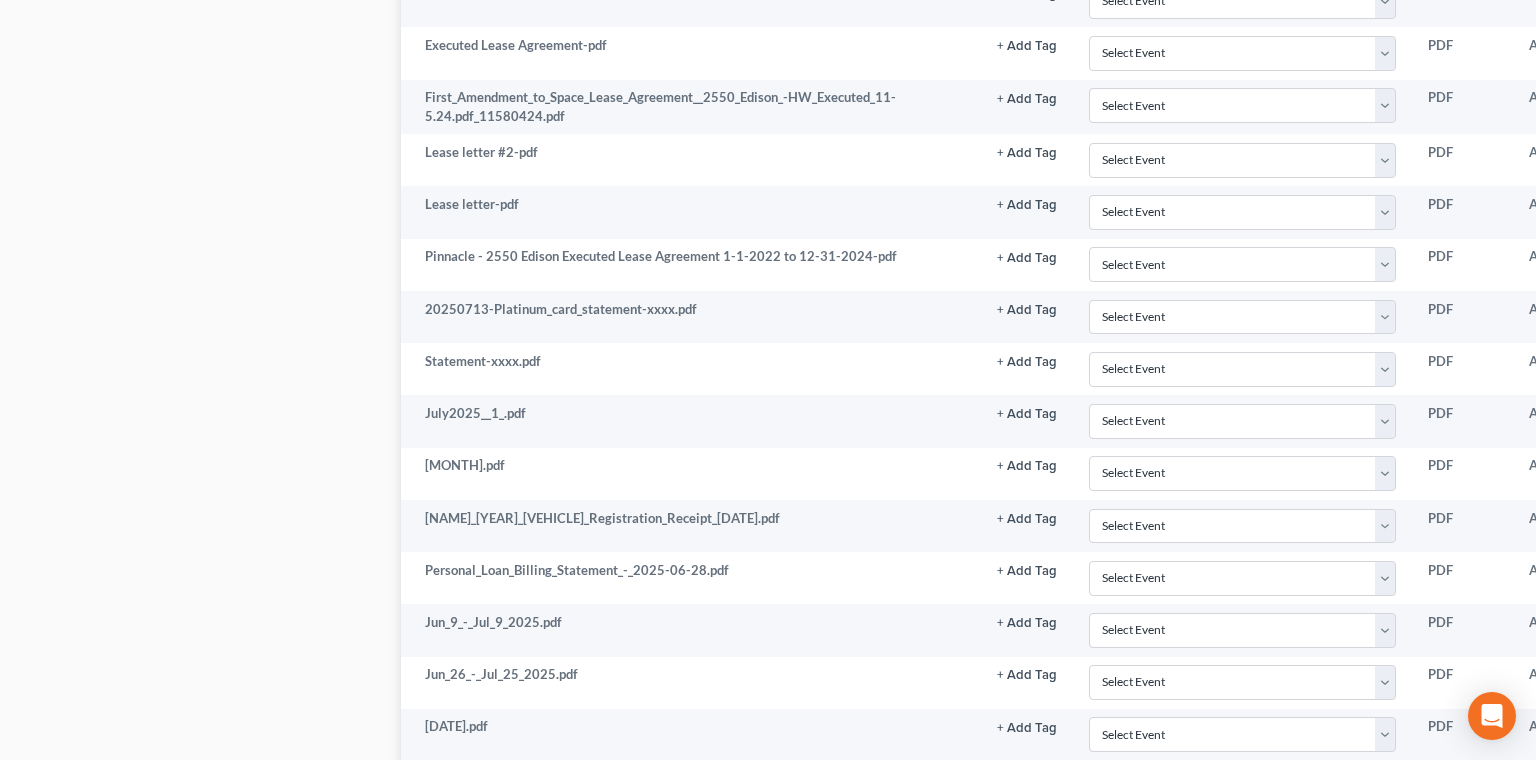 click 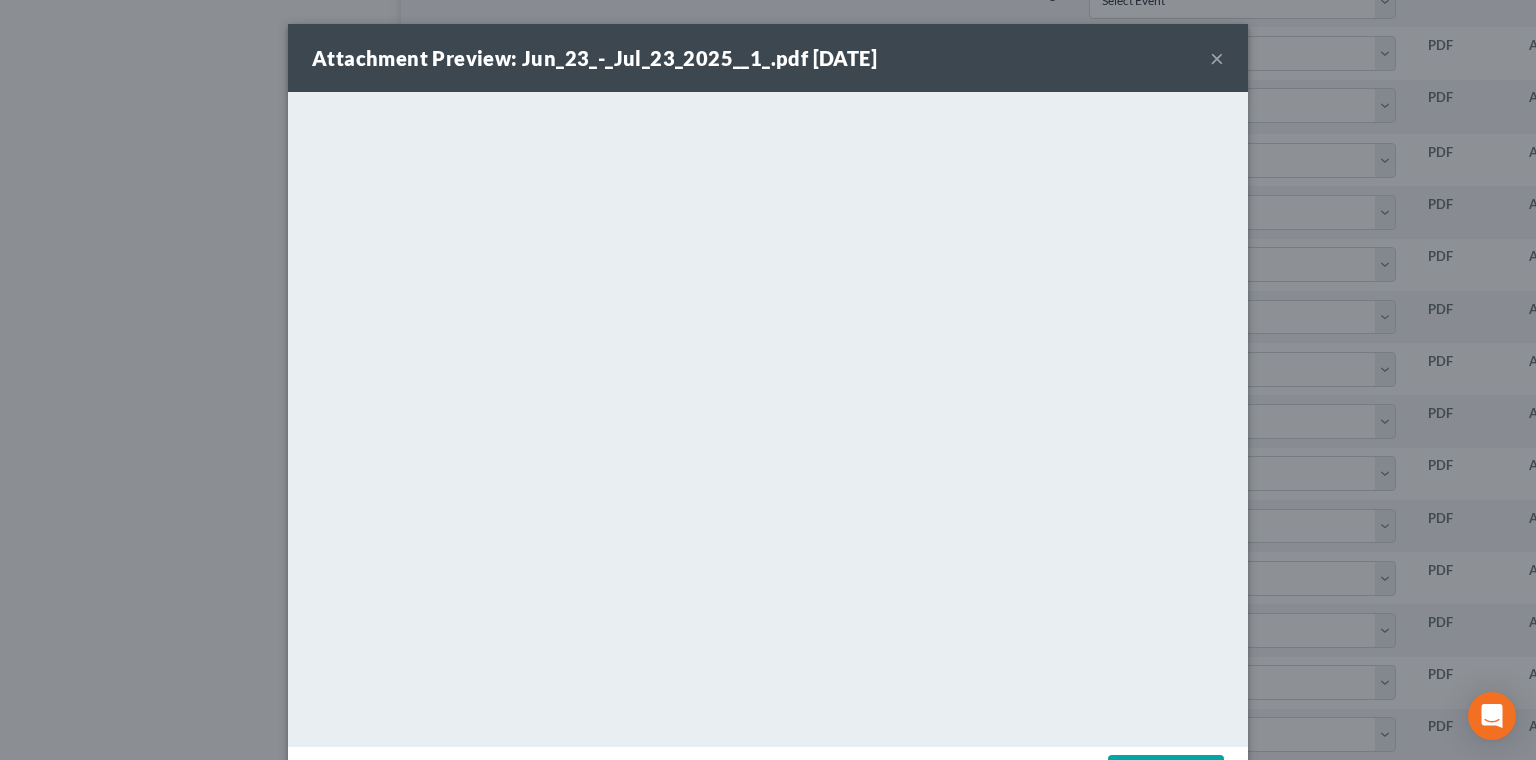 click on "×" at bounding box center [1217, 58] 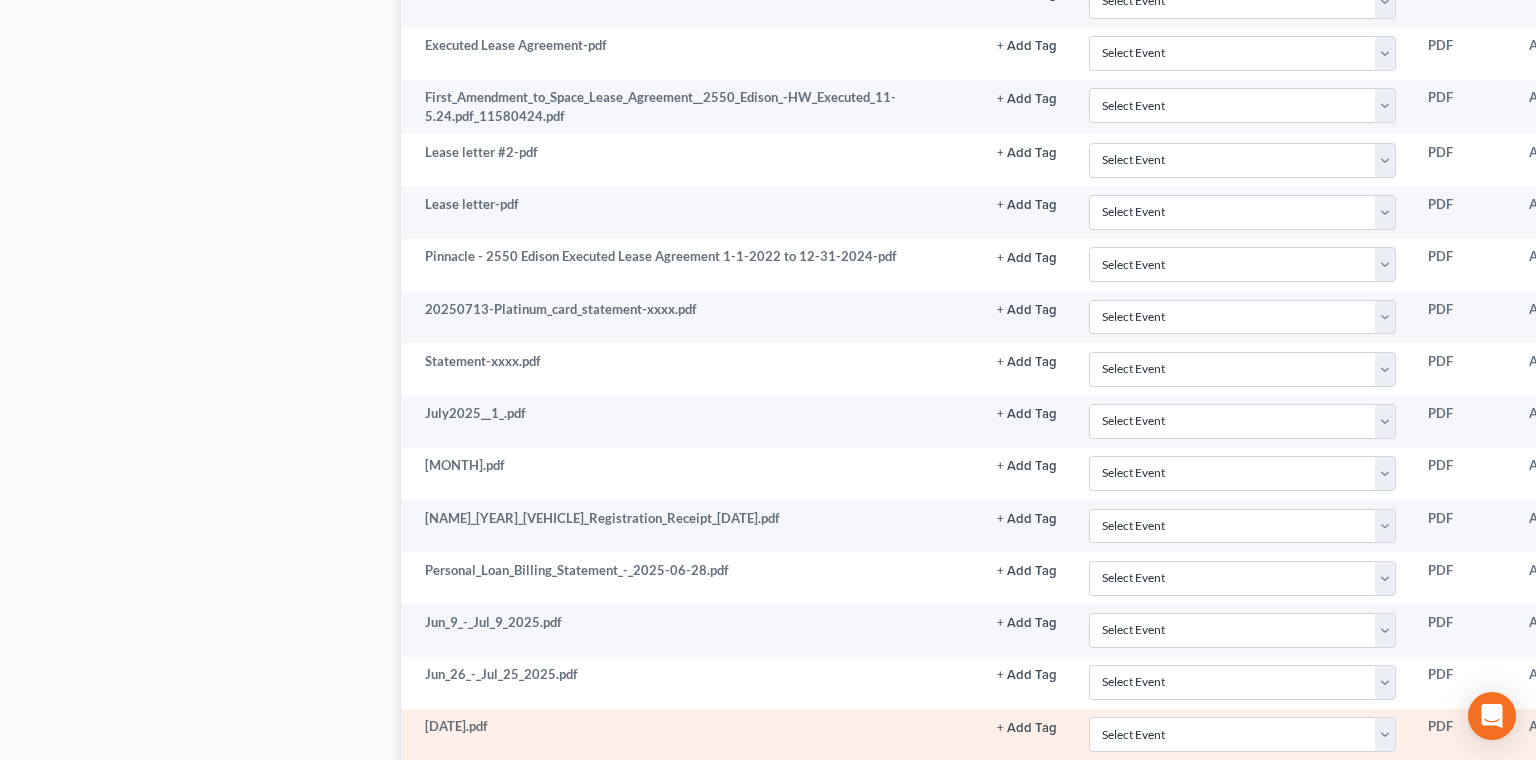 click 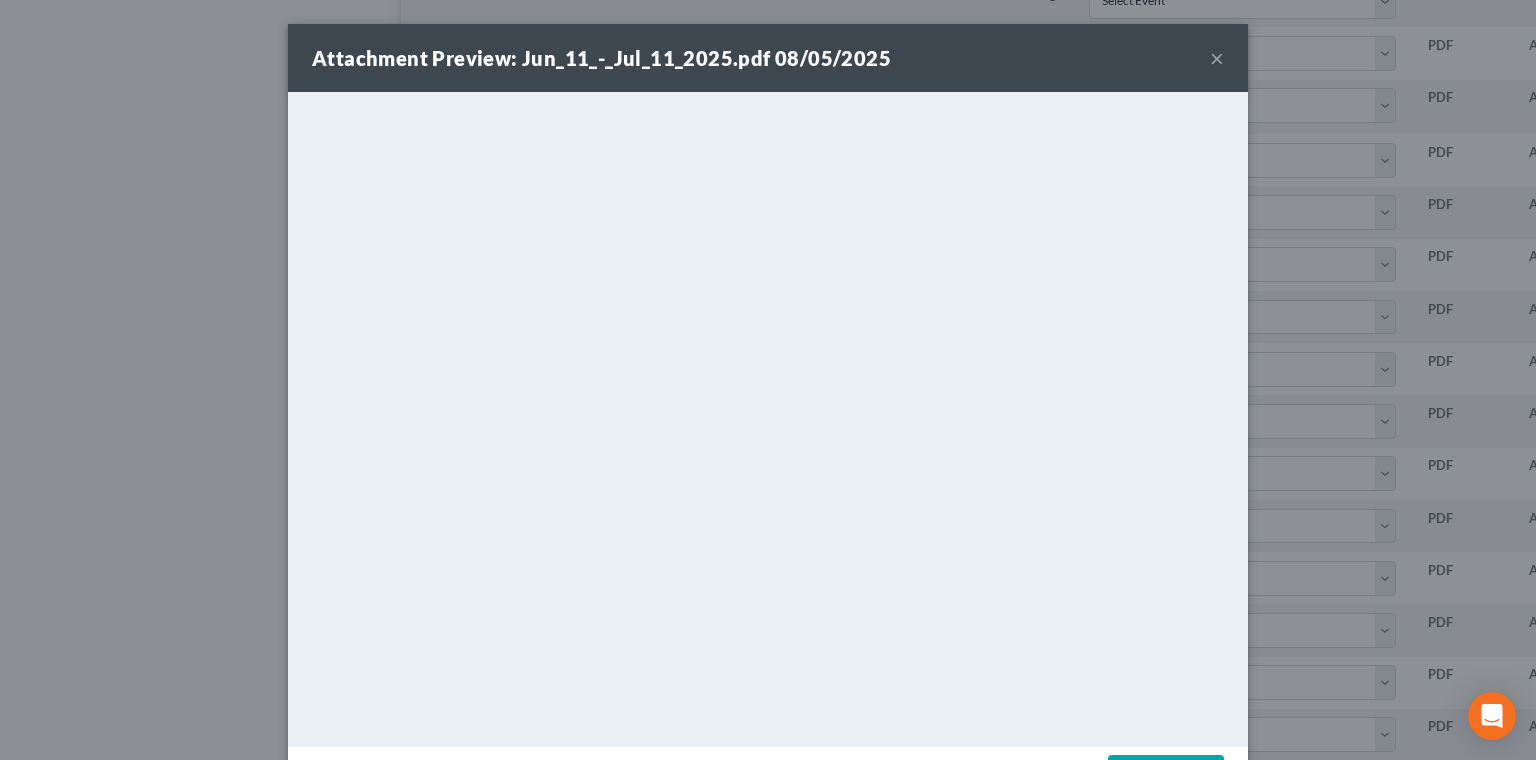 click on "×" at bounding box center (1217, 58) 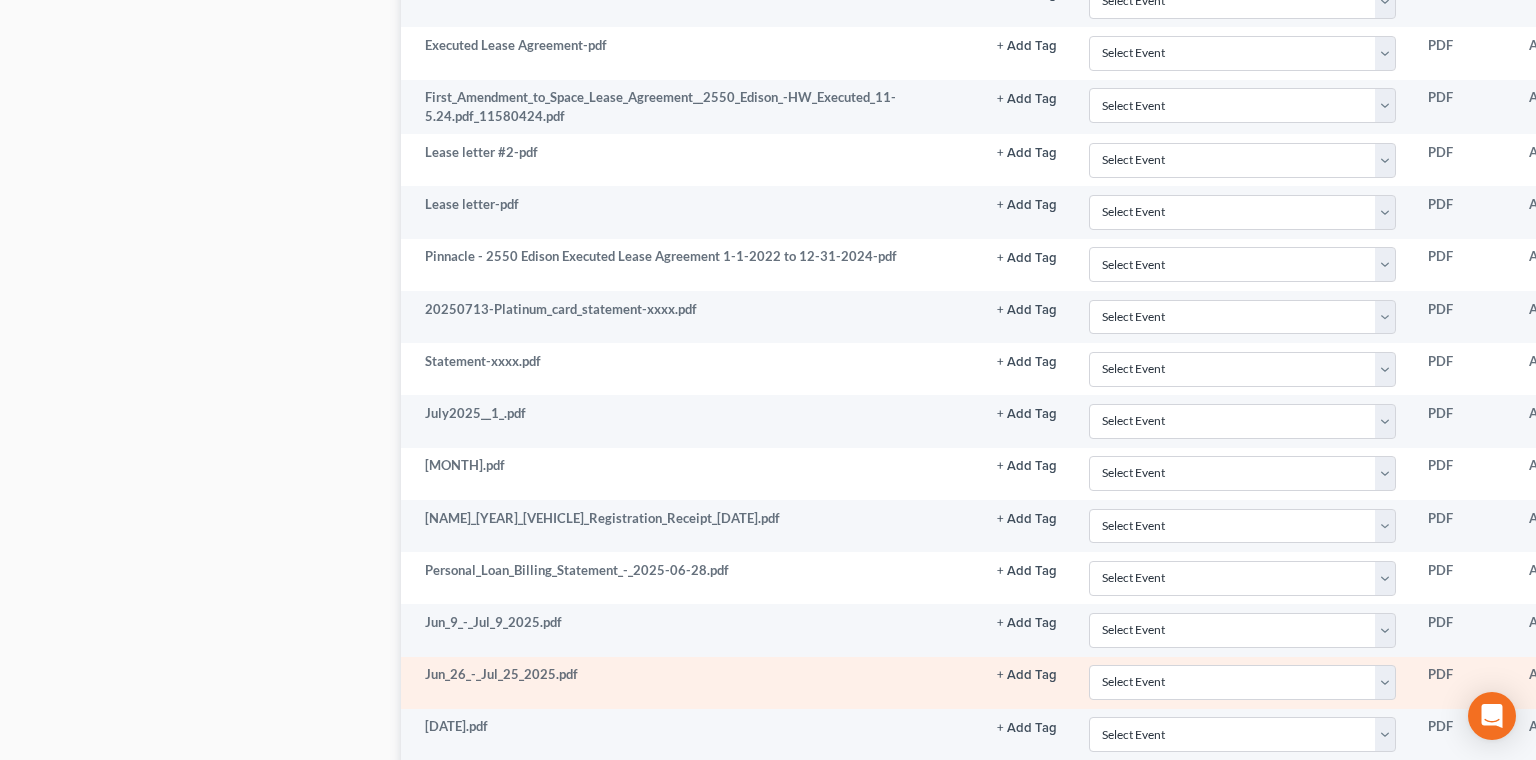 click 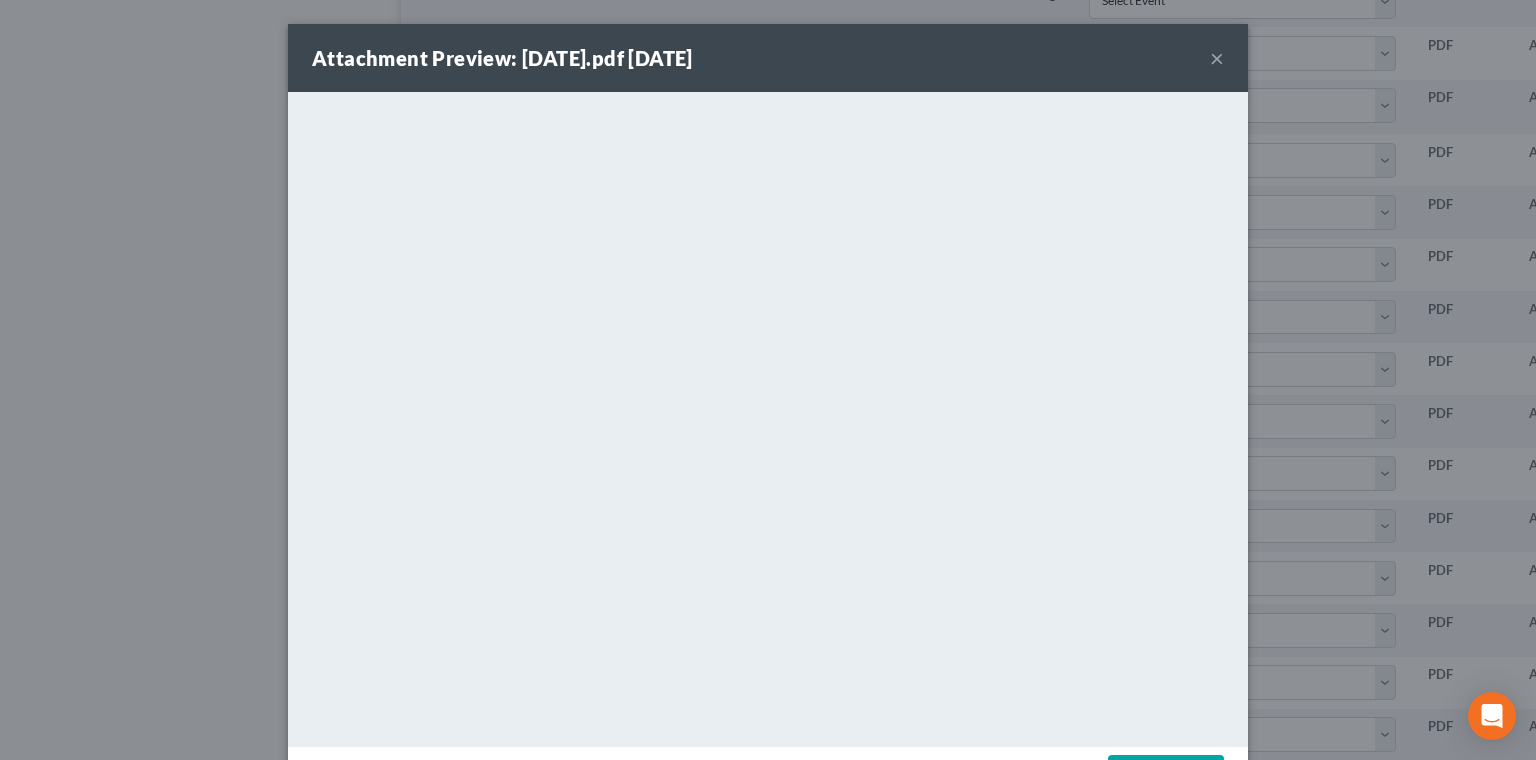 click on "Download" at bounding box center [1166, 776] 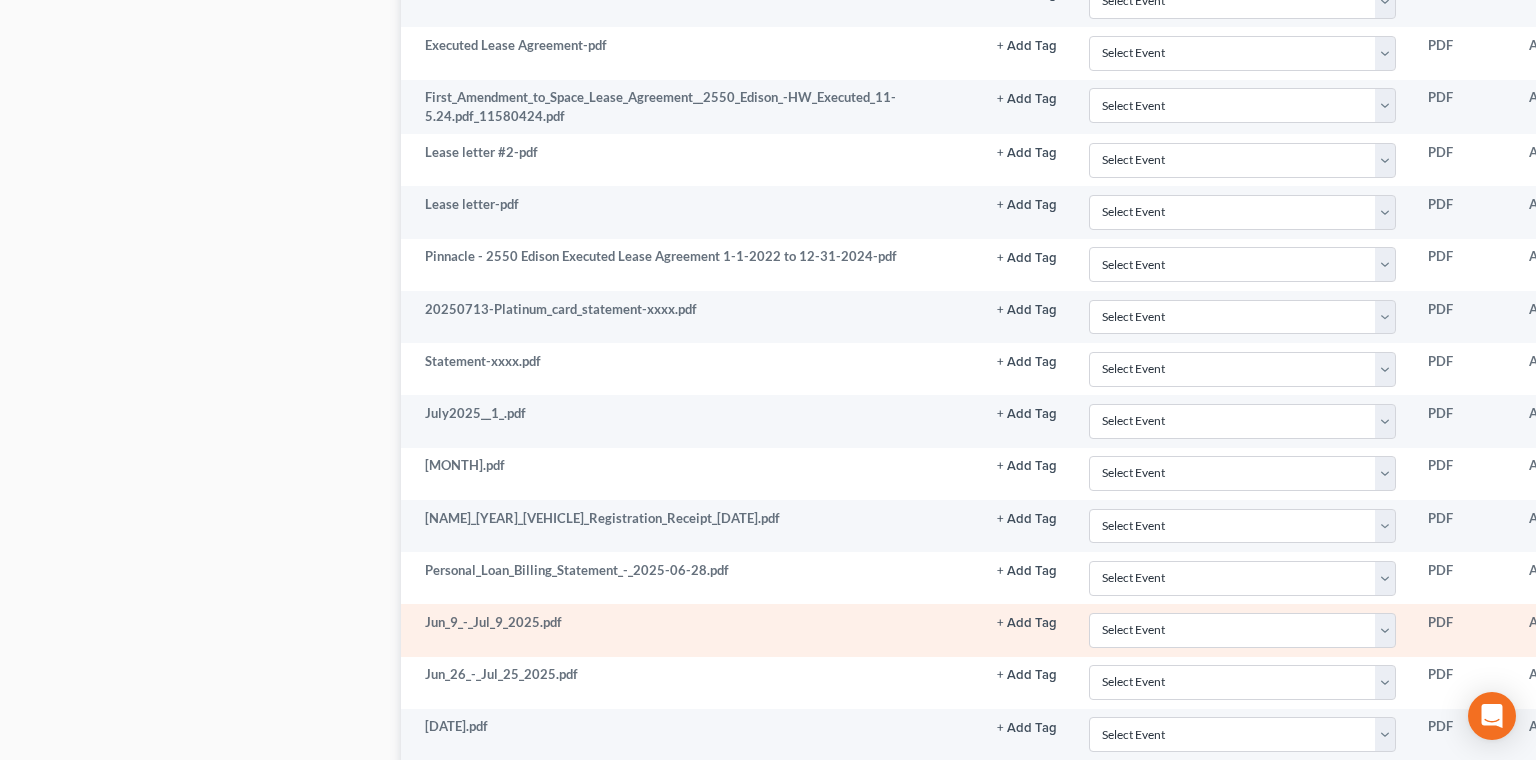 click 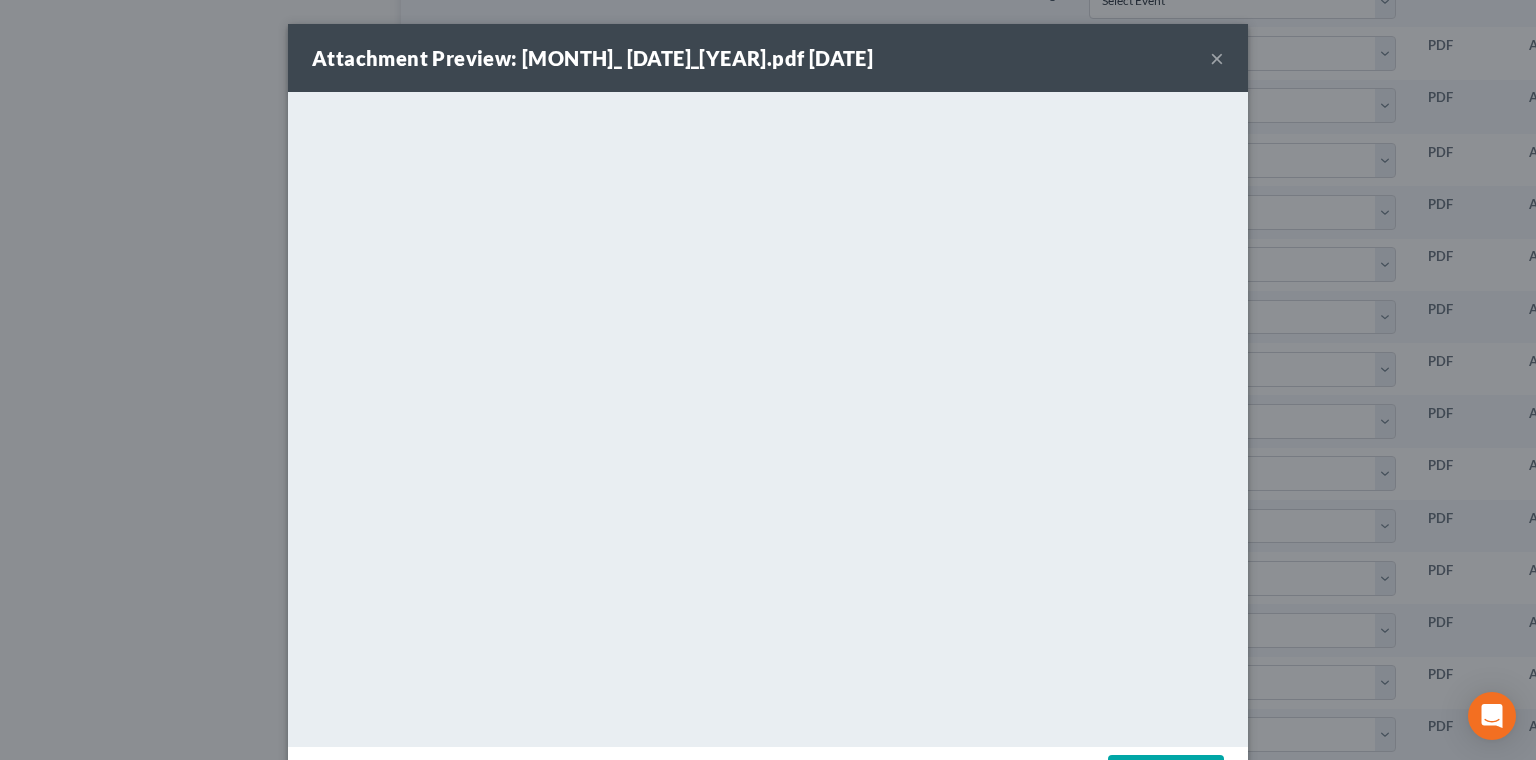click on "Download" at bounding box center [1166, 776] 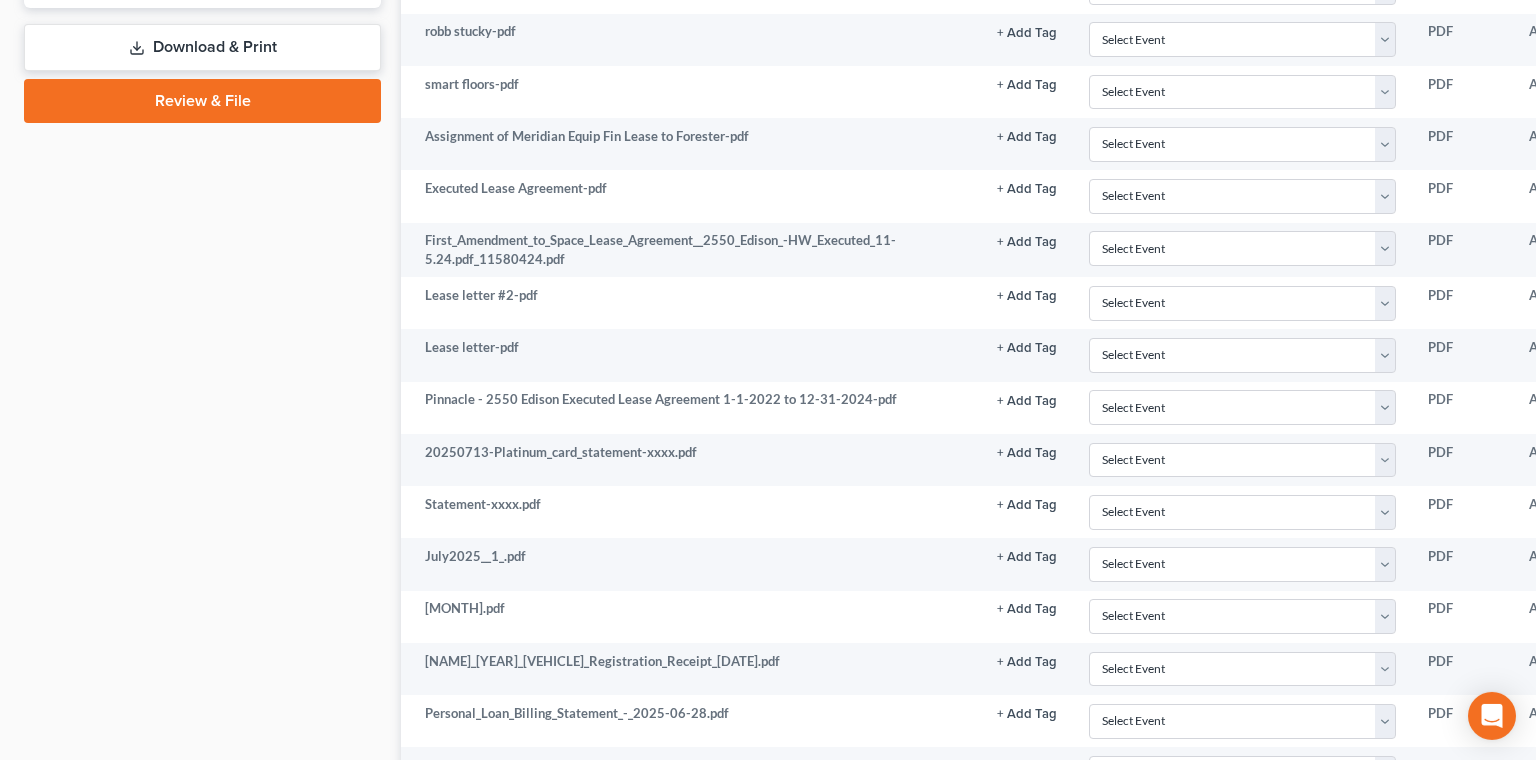scroll, scrollTop: 956, scrollLeft: 0, axis: vertical 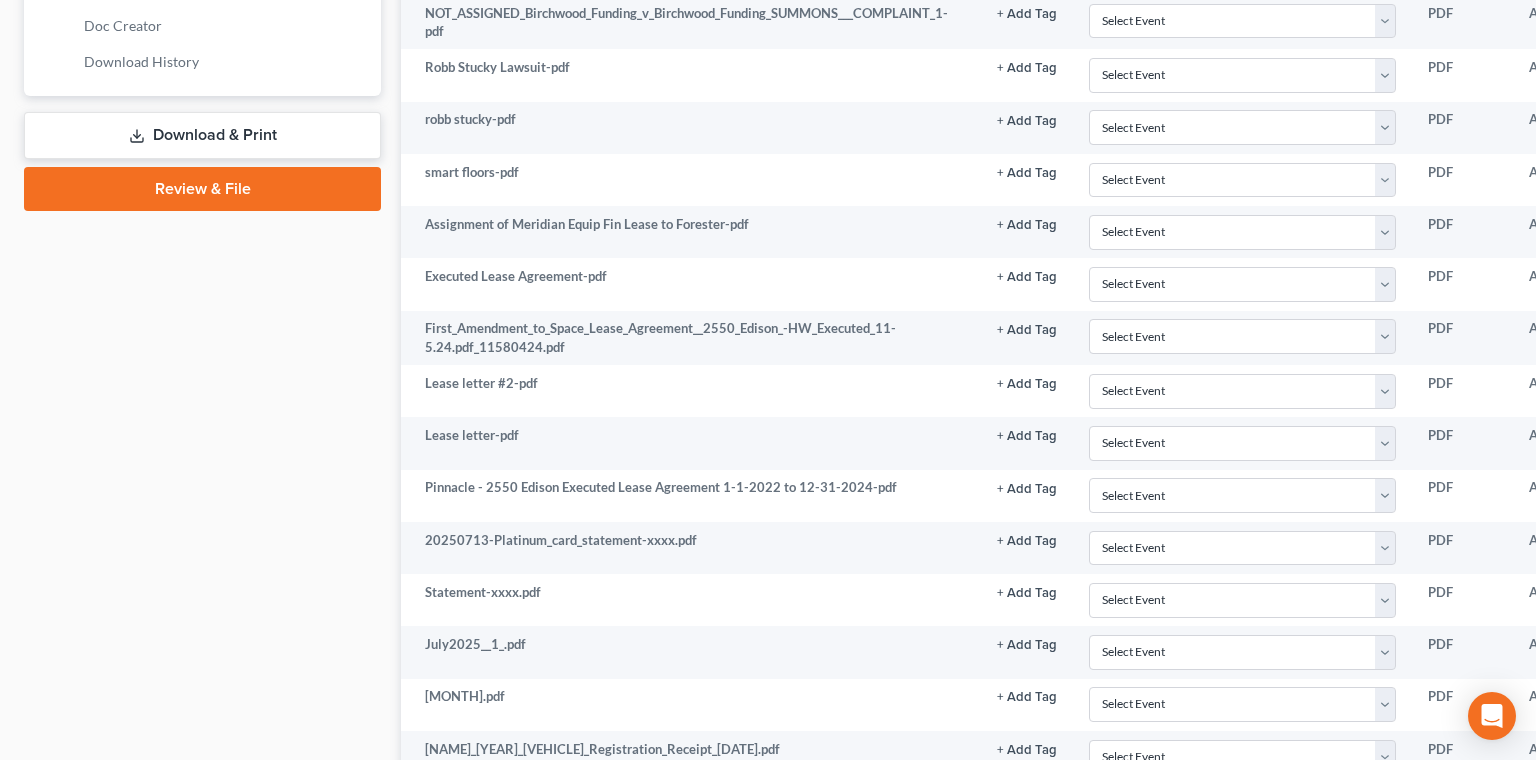 click 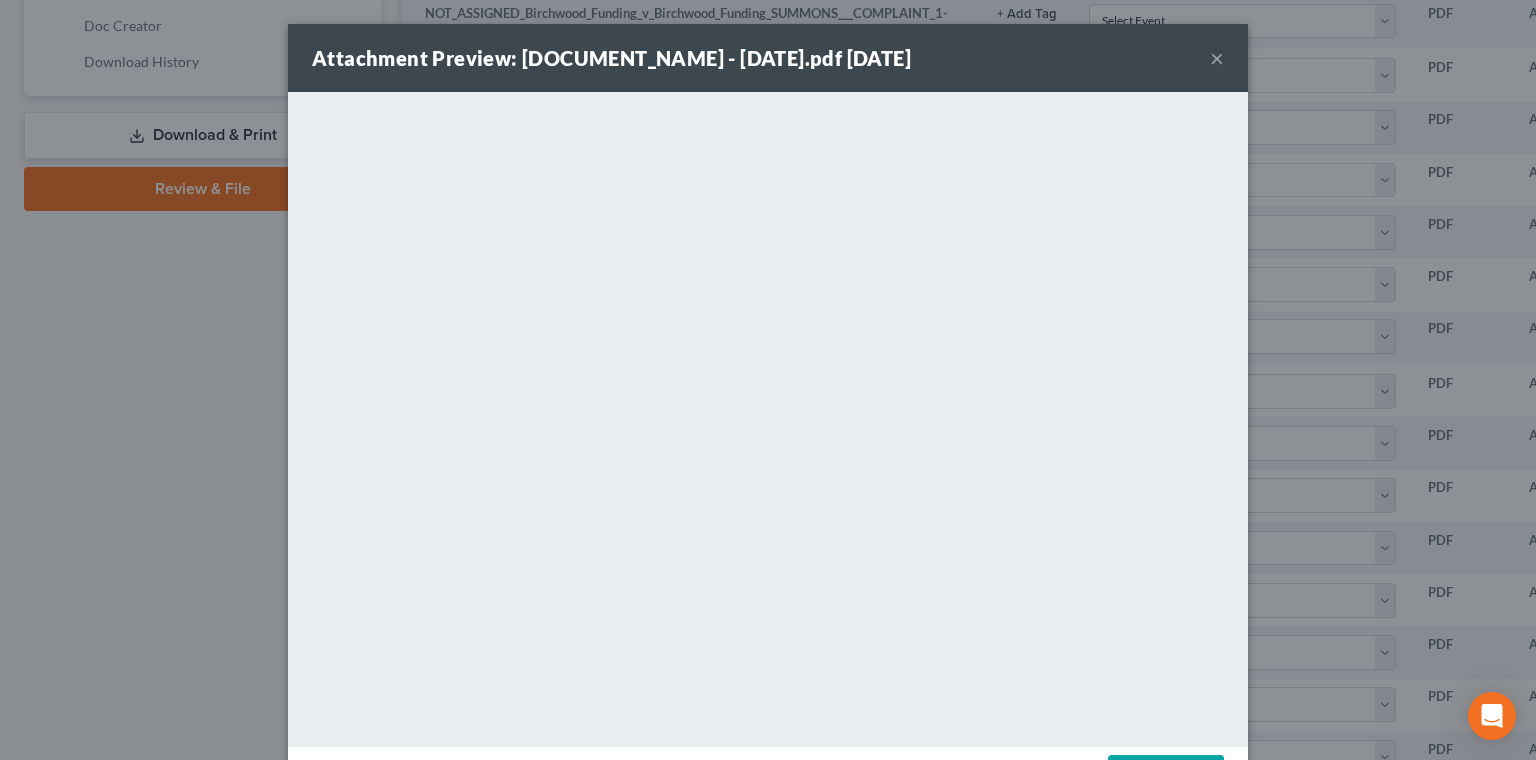 click on "Download" at bounding box center [1166, 776] 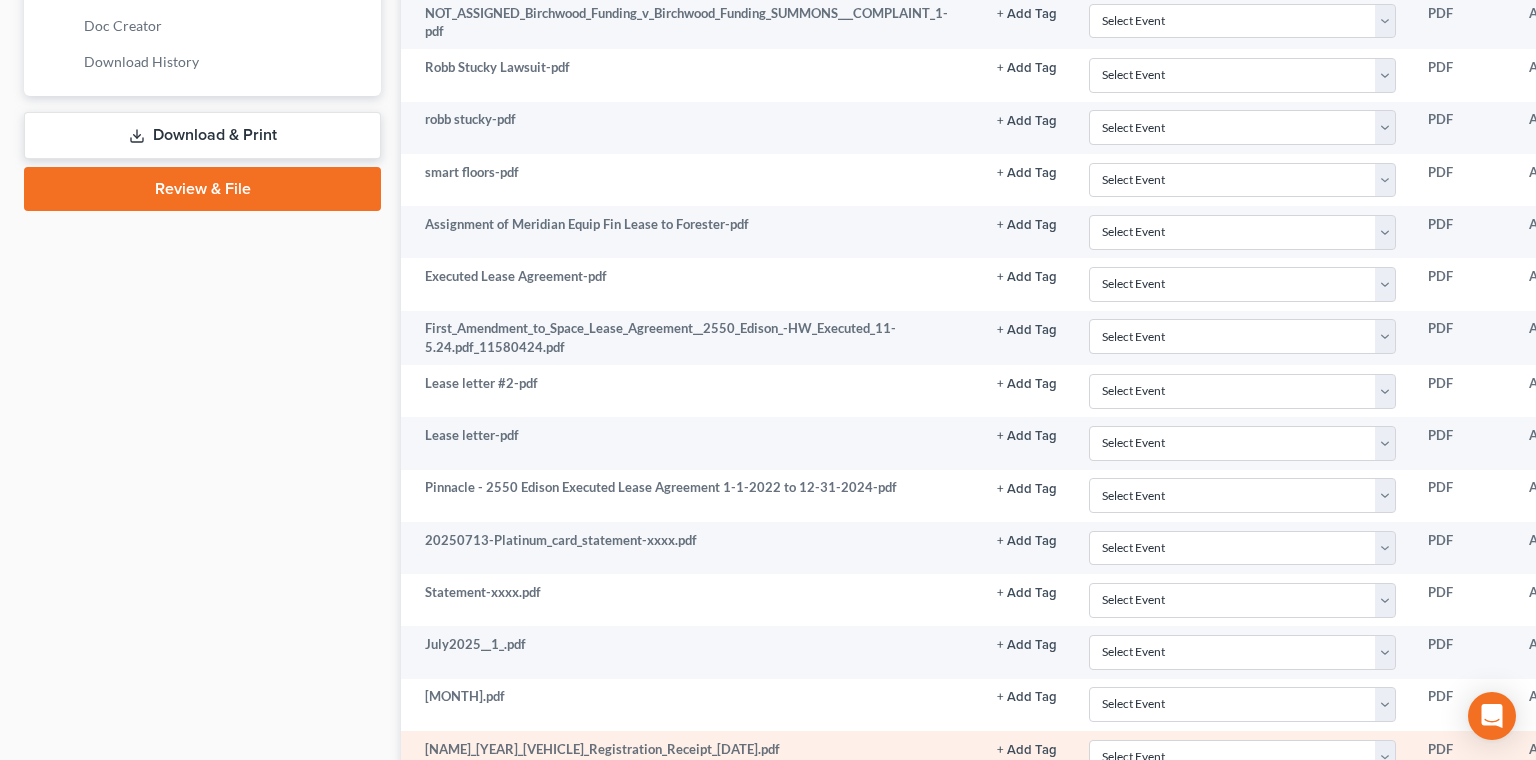 click 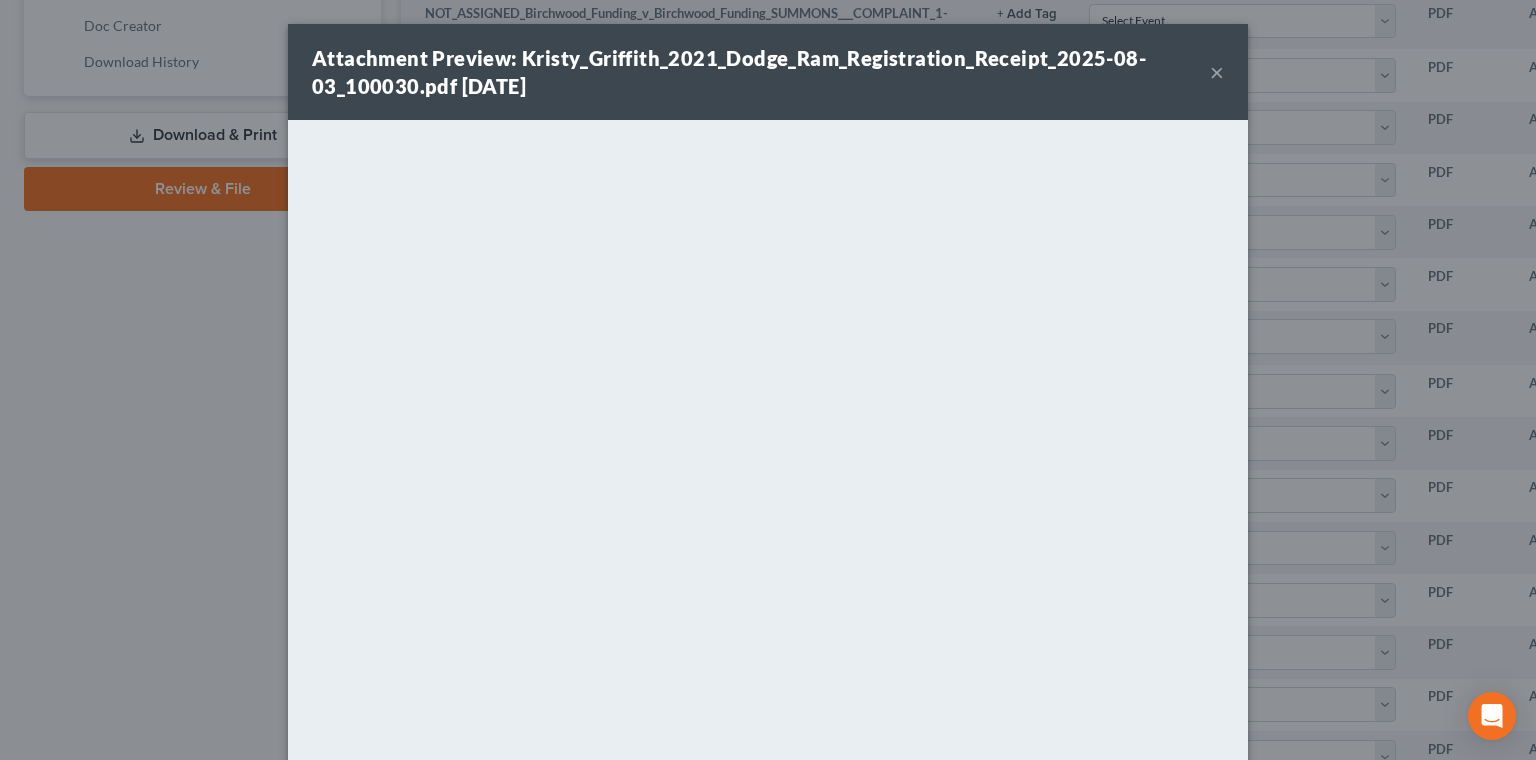 click on "×" at bounding box center (1217, 72) 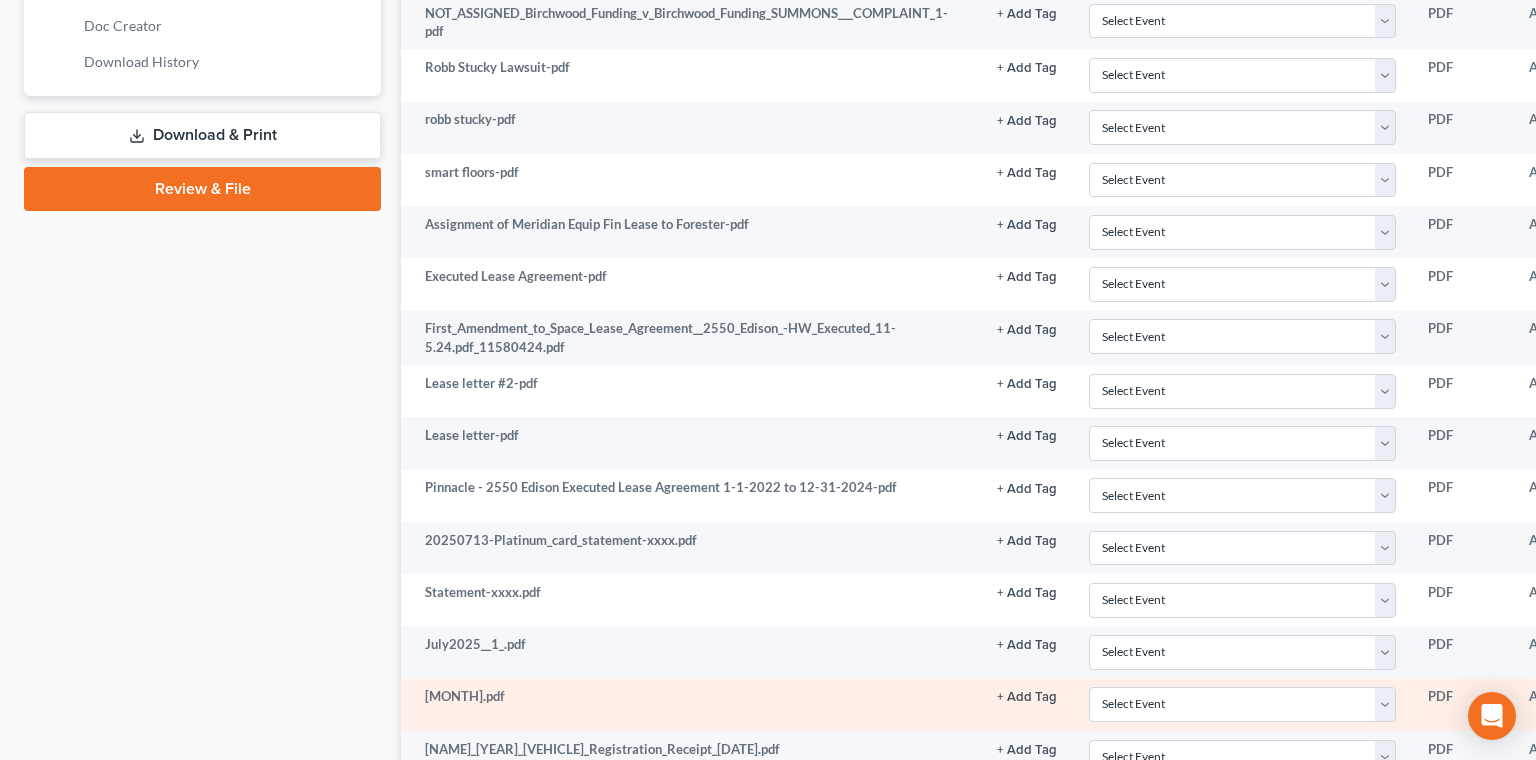 click 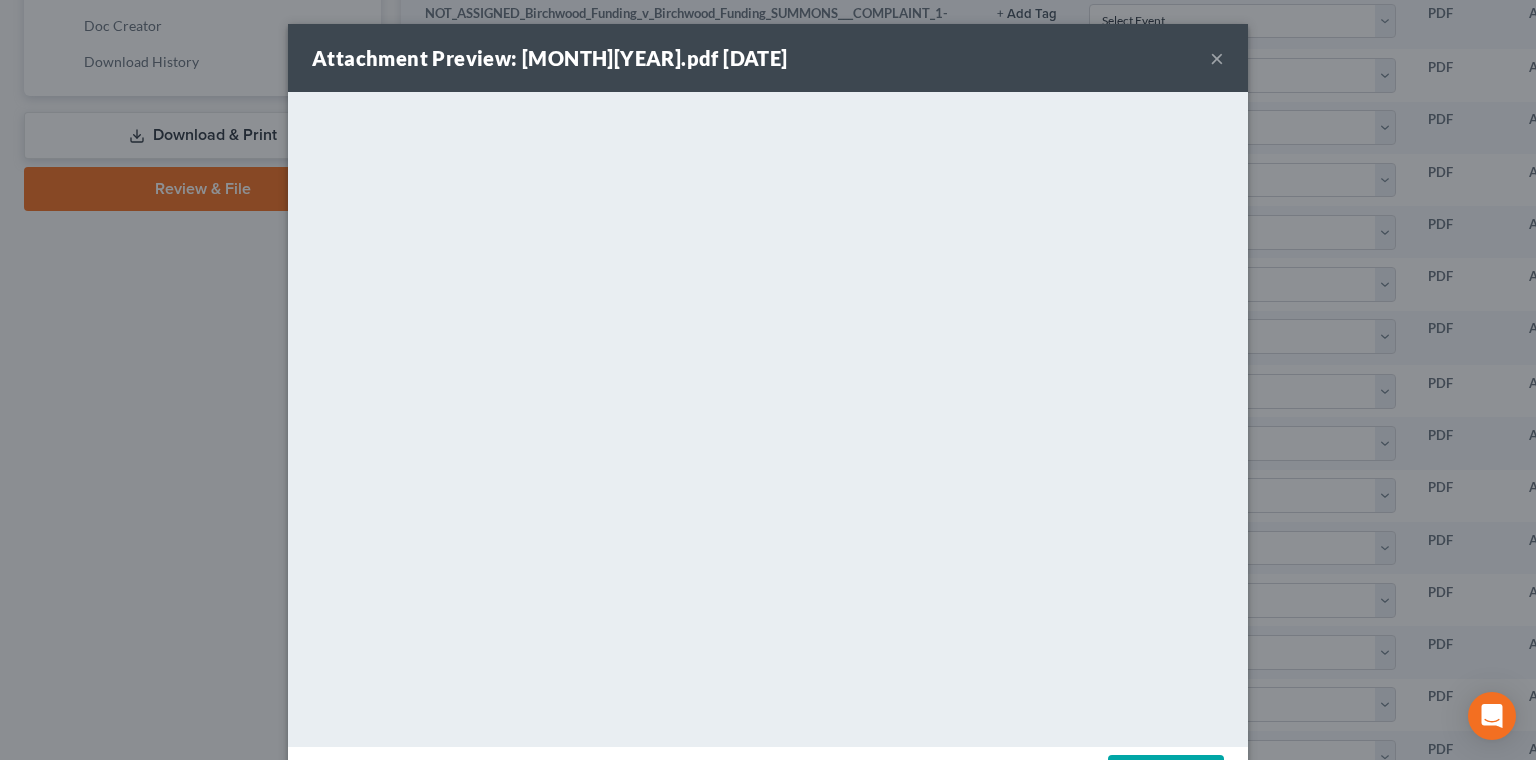 click on "Download" at bounding box center (1166, 776) 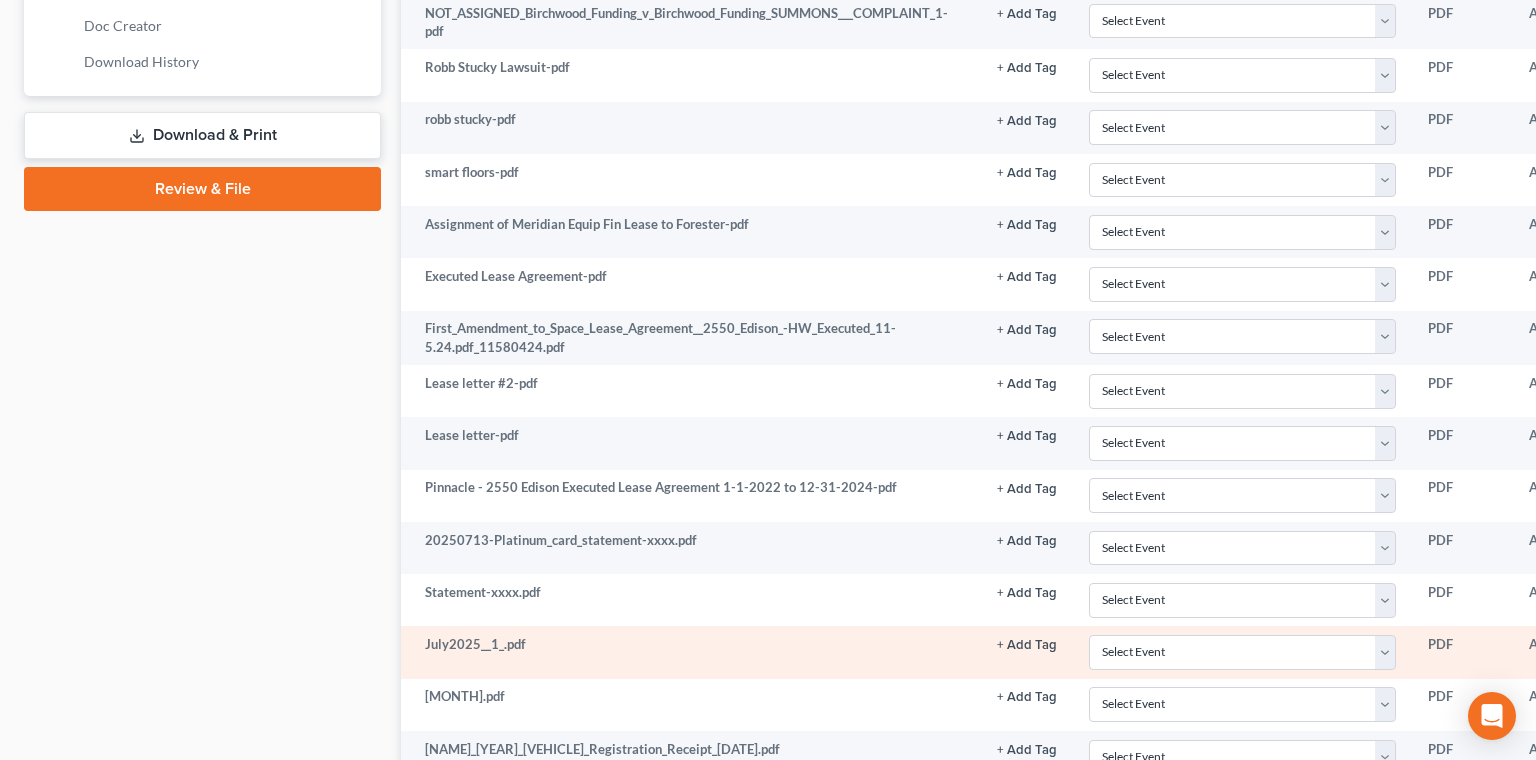 click 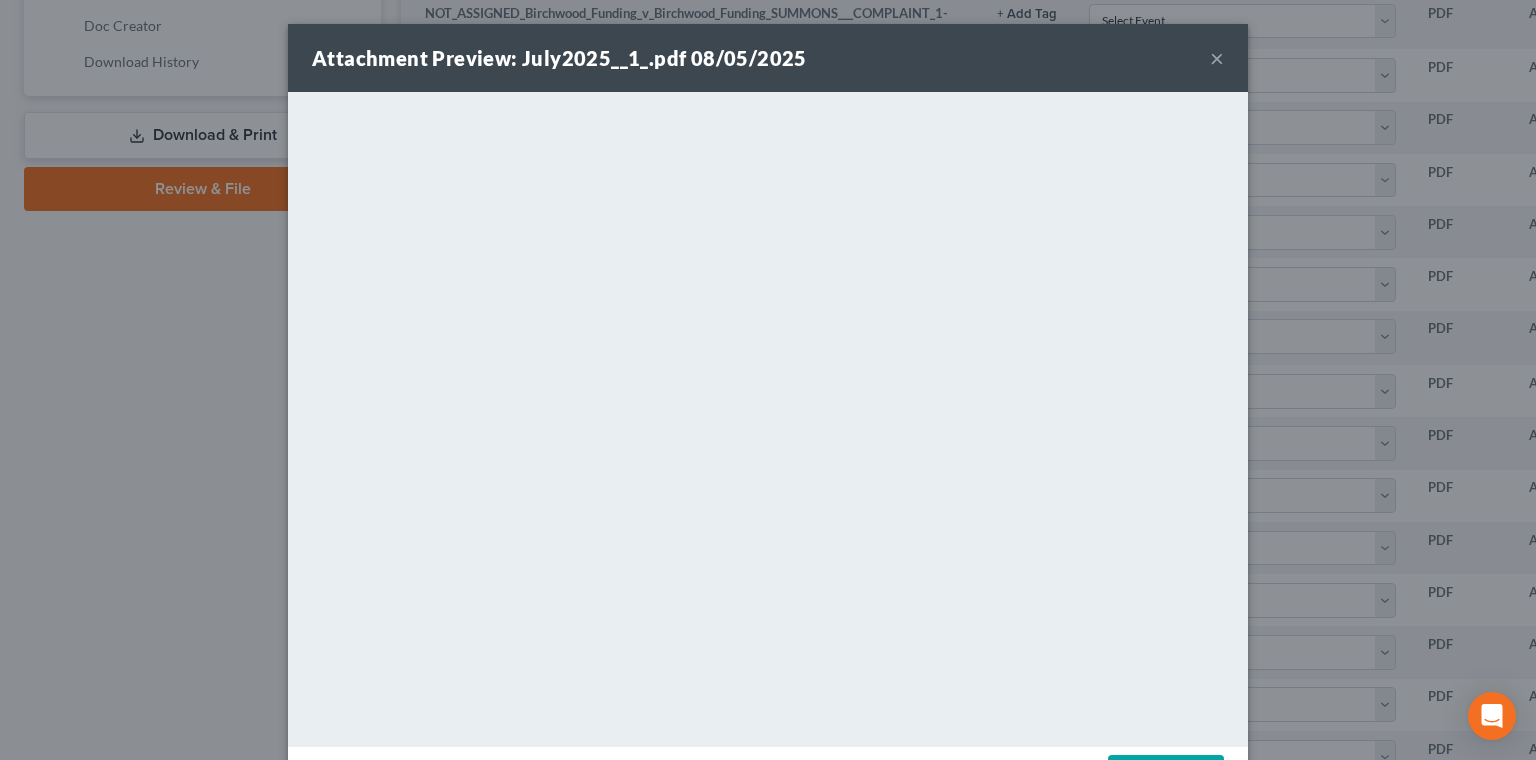 click on "Download" at bounding box center (1166, 776) 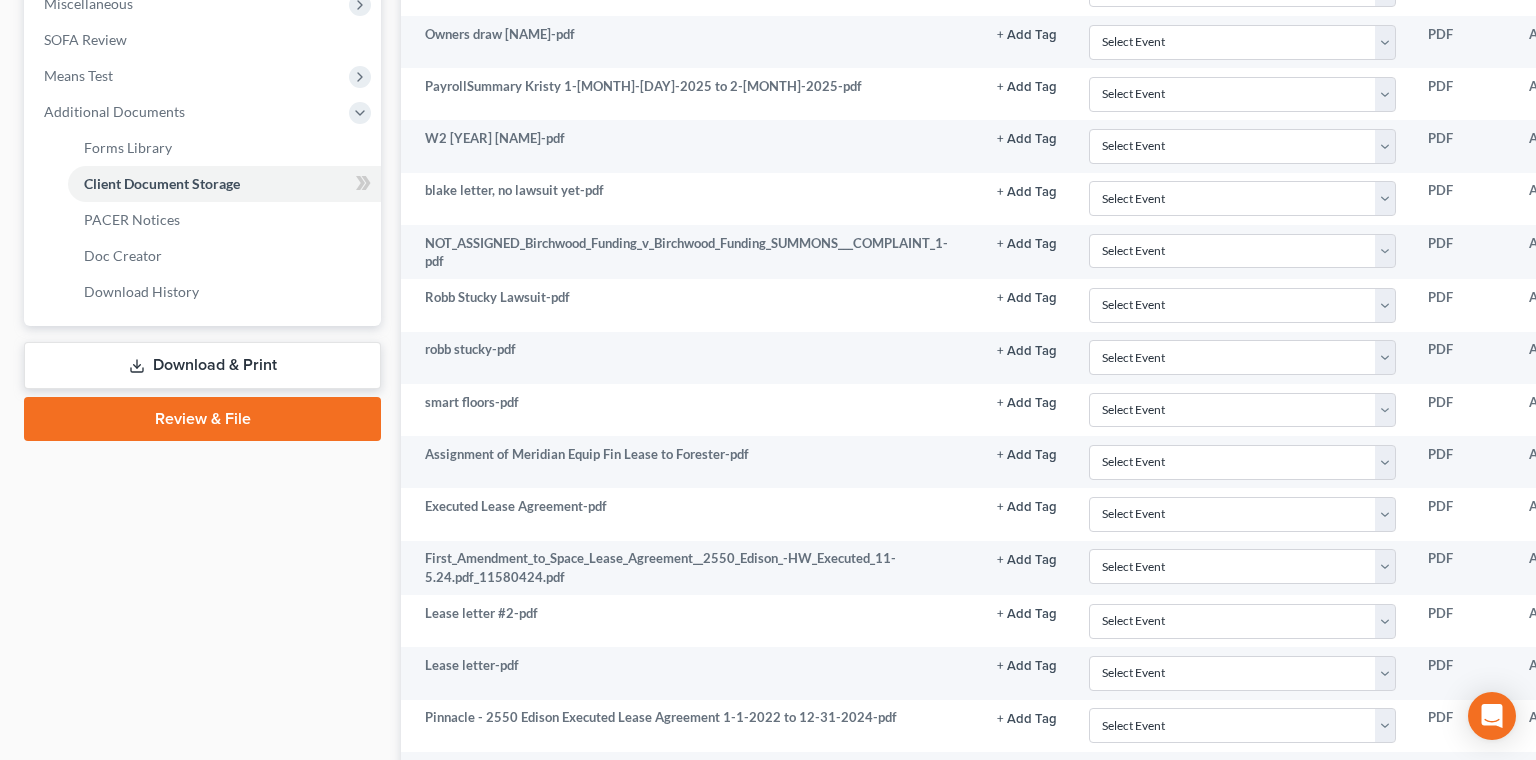 scroll, scrollTop: 649, scrollLeft: 0, axis: vertical 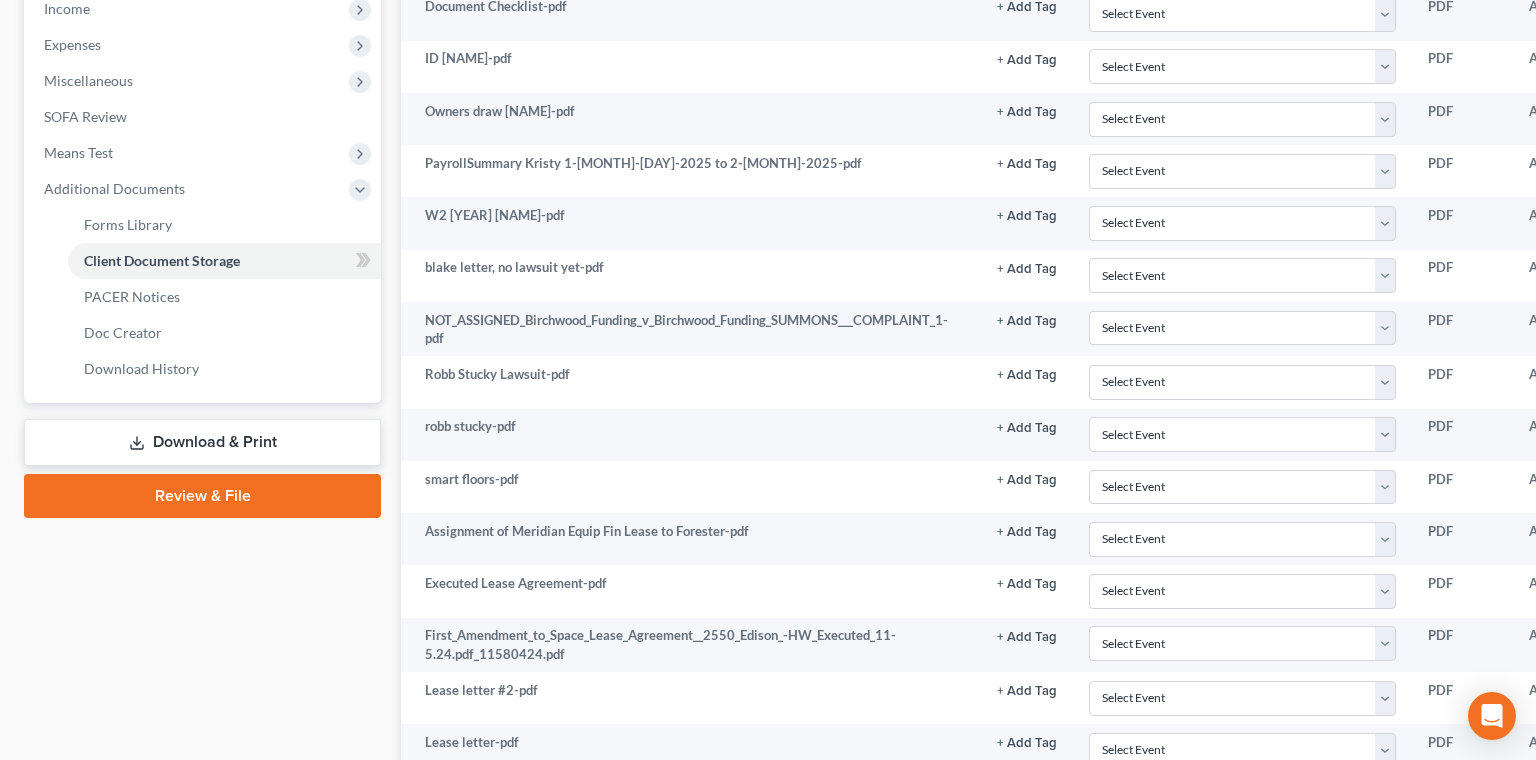 click 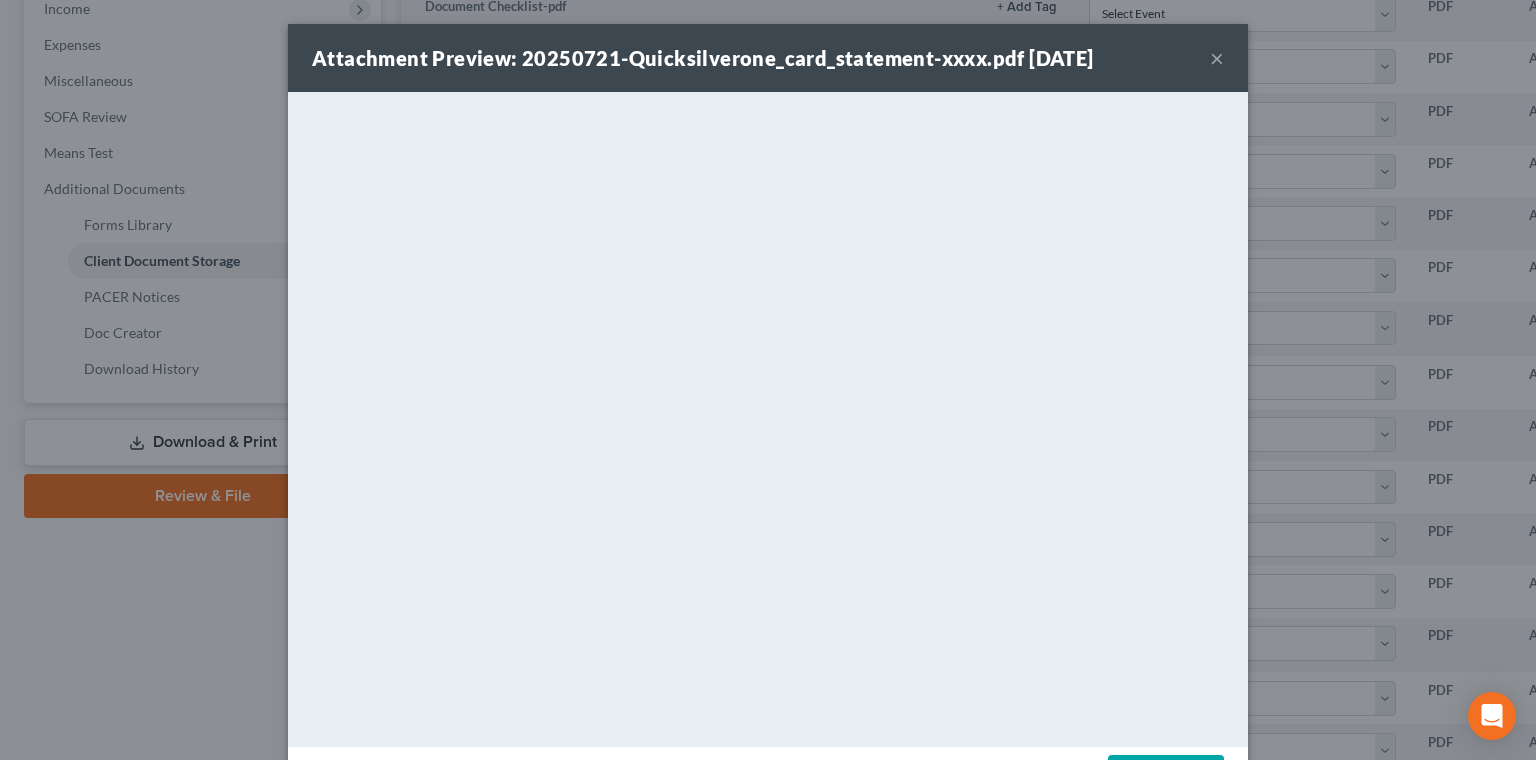 click on "Download" at bounding box center (1166, 776) 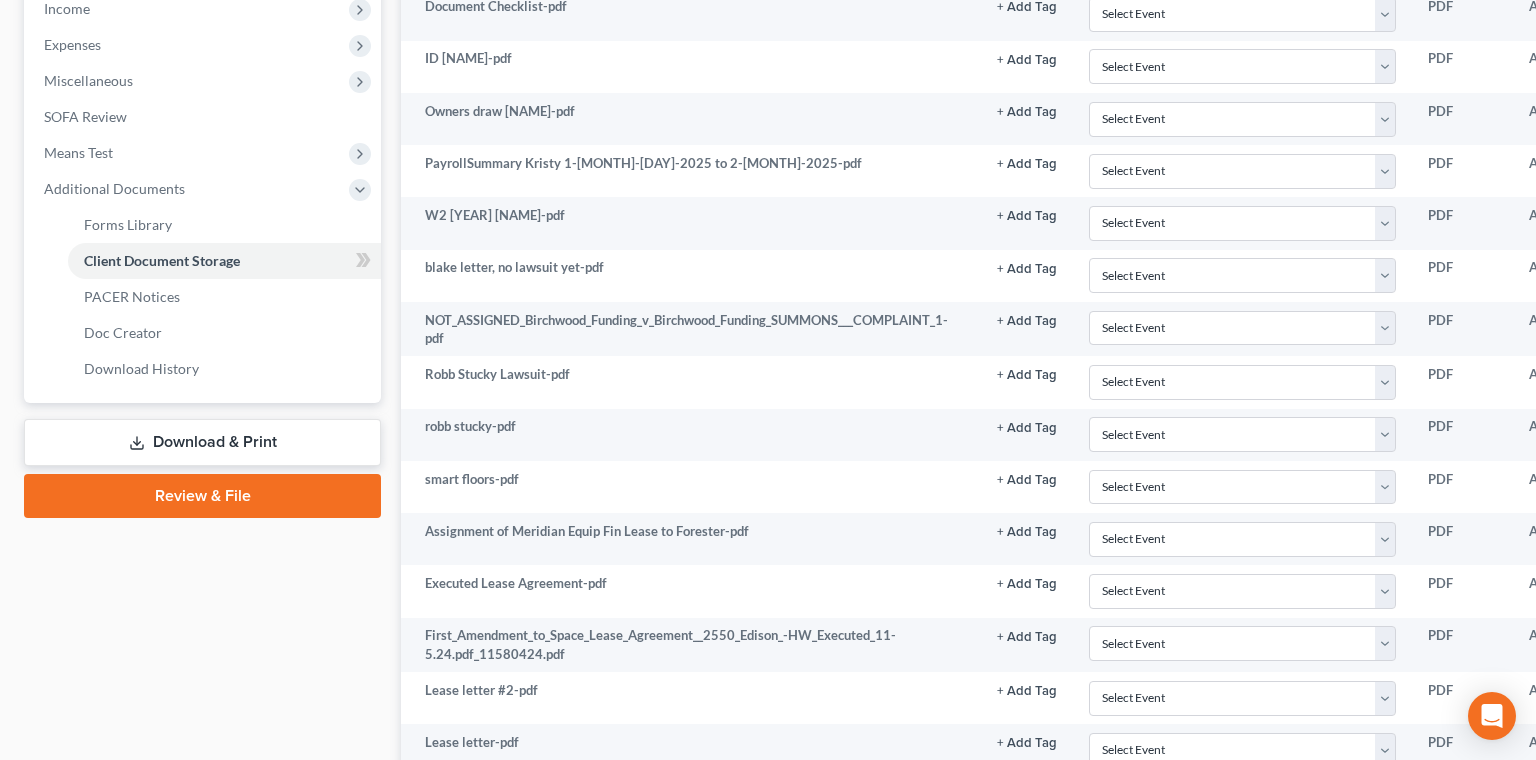 click 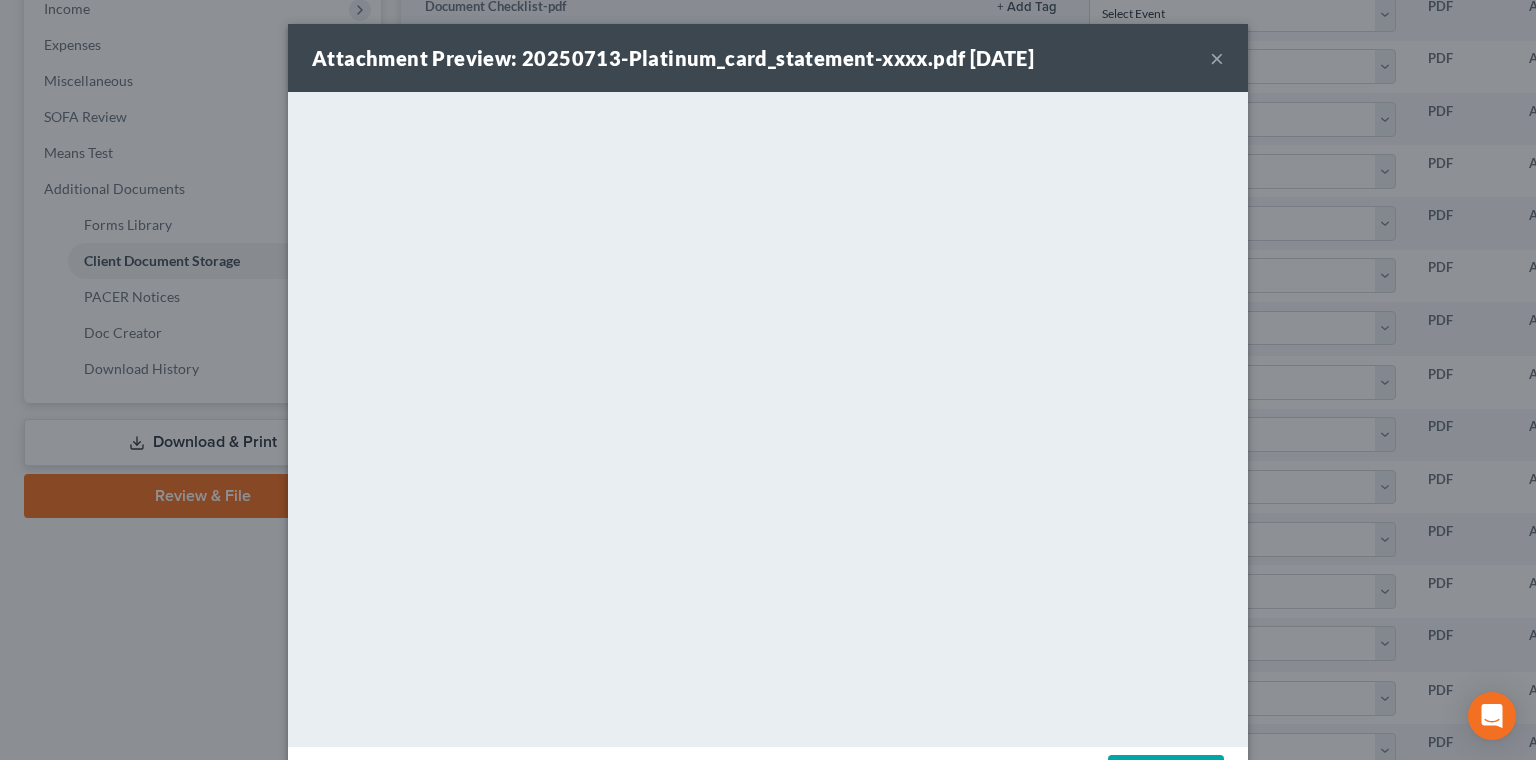 click on "Download" at bounding box center [1166, 776] 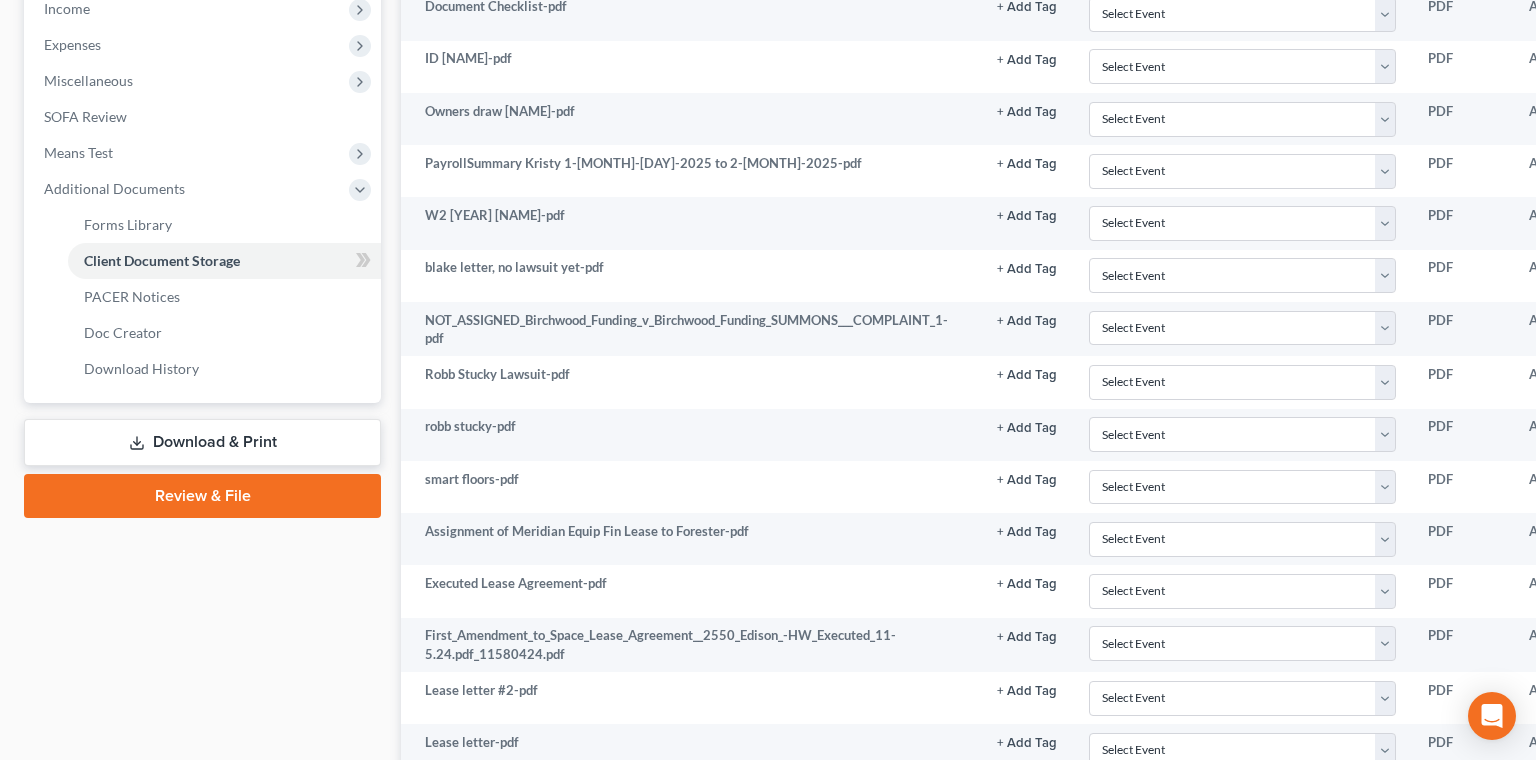 click 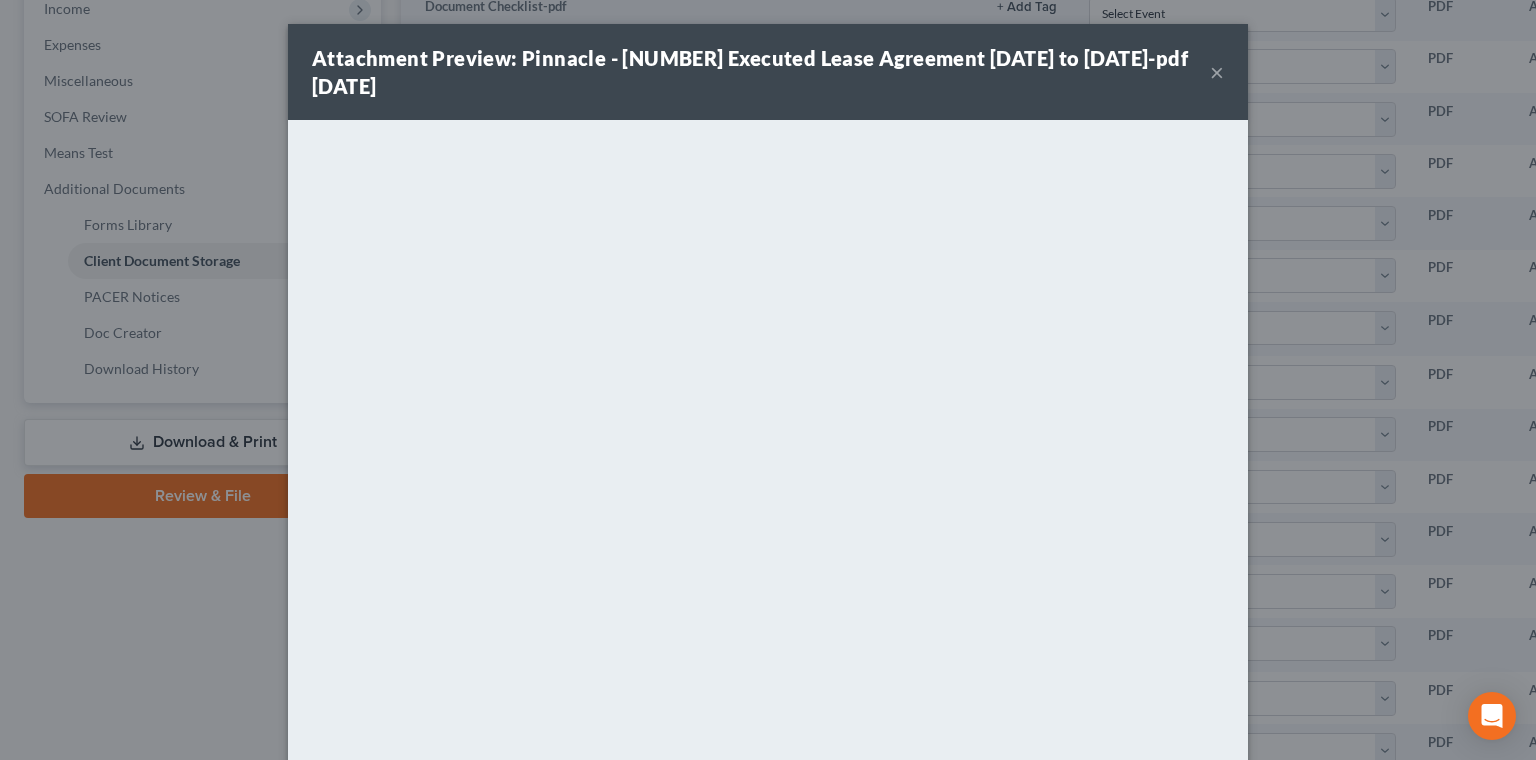 click on "×" at bounding box center [1217, 72] 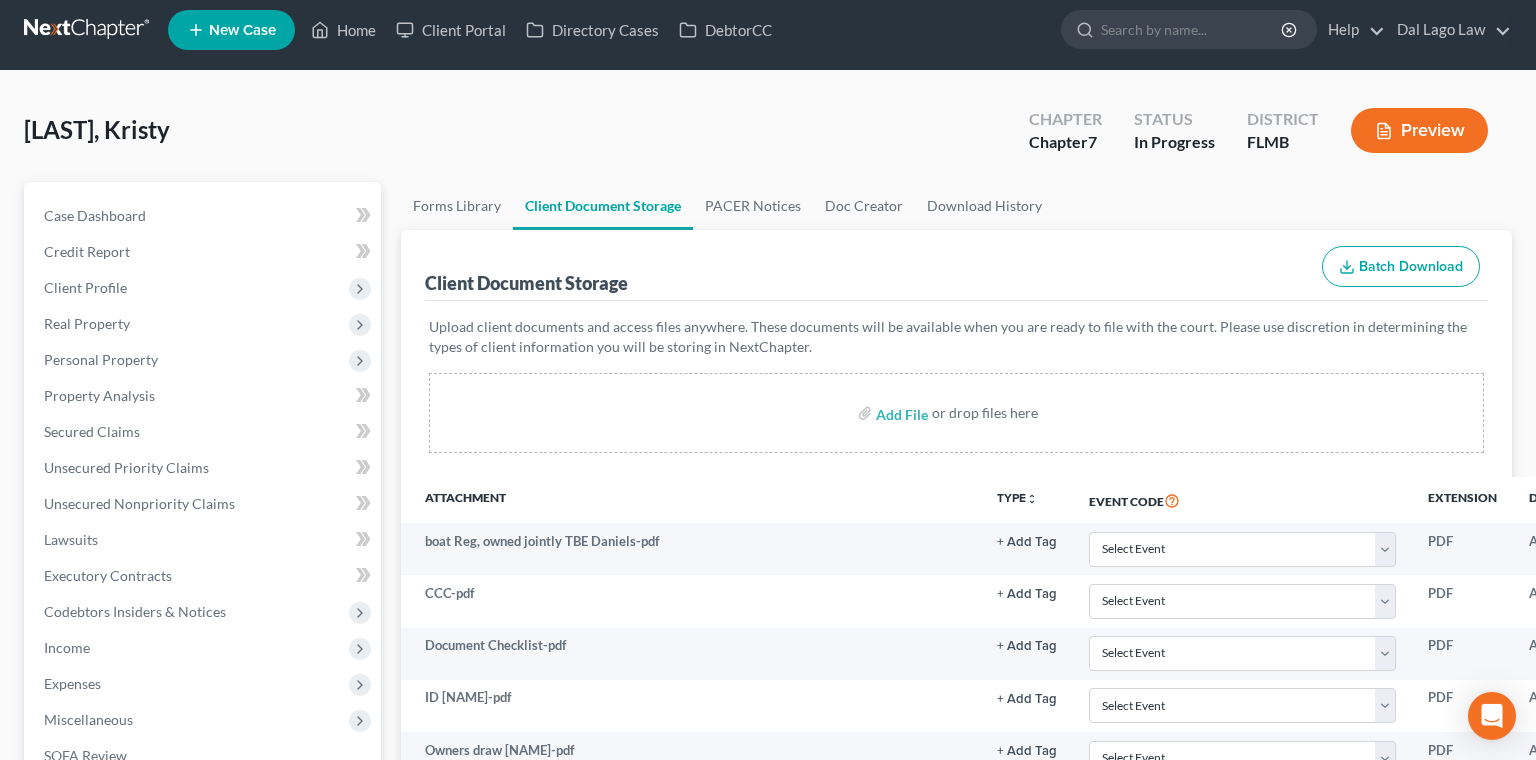 scroll, scrollTop: 0, scrollLeft: 0, axis: both 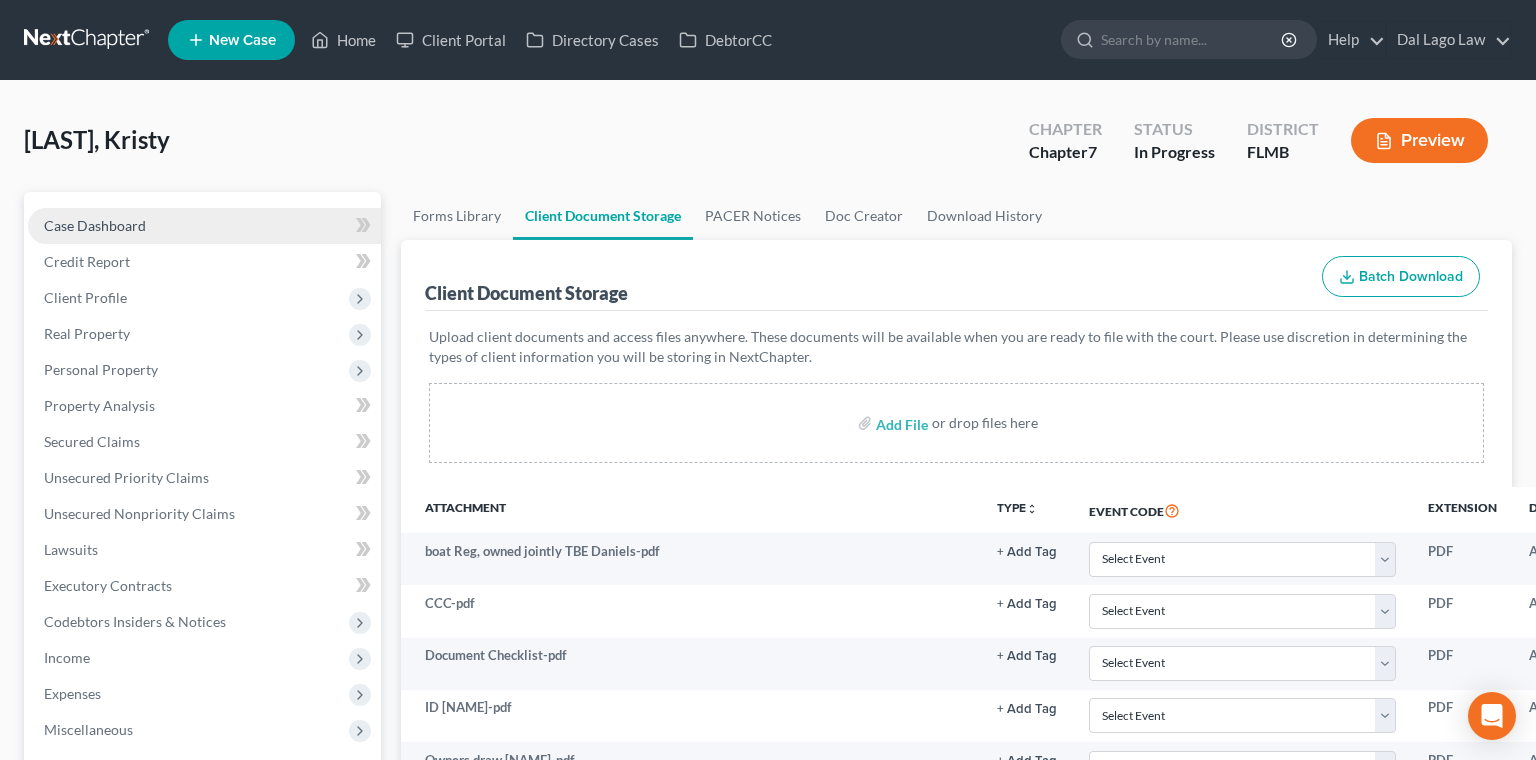 click on "Case Dashboard" at bounding box center (95, 225) 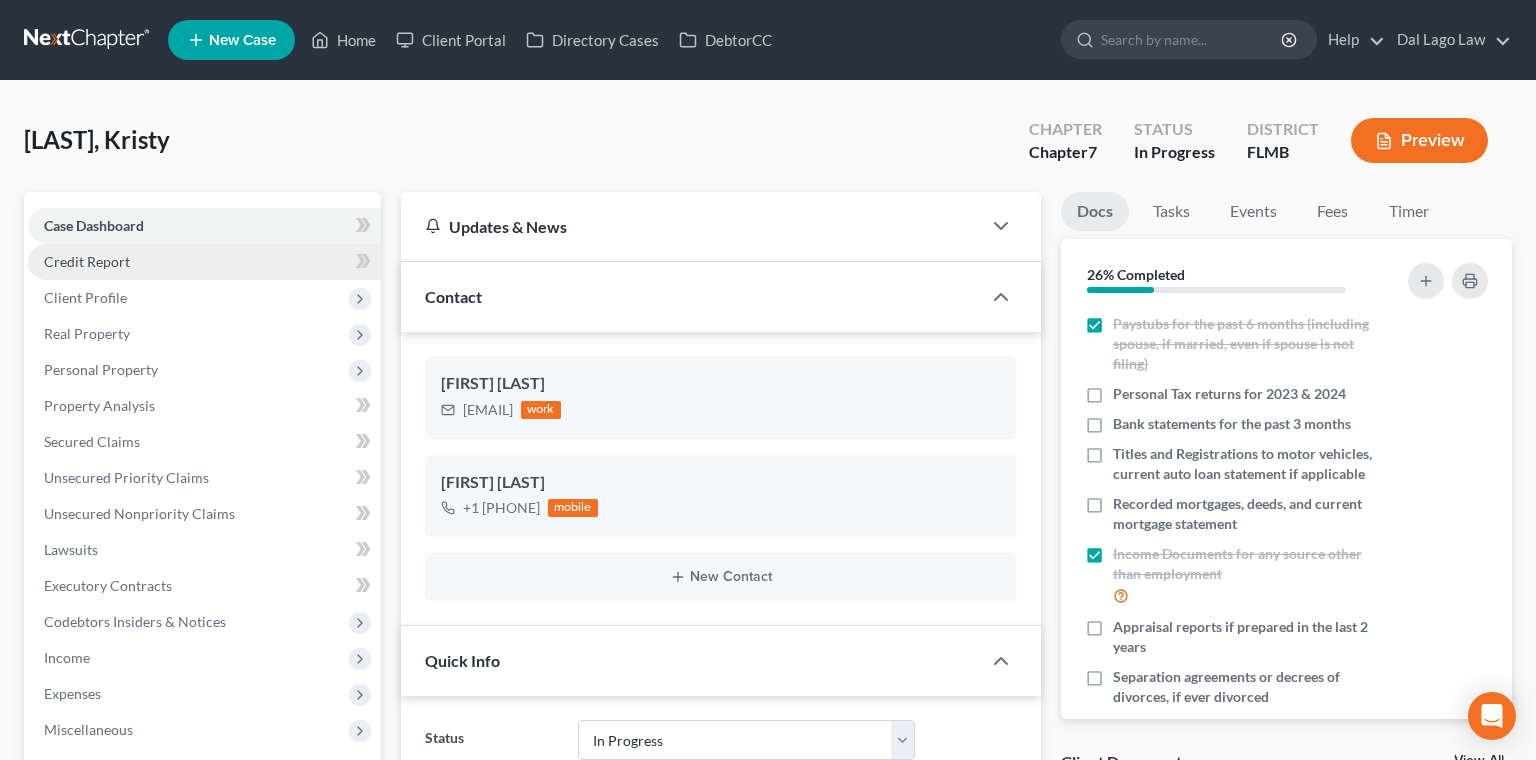 click on "Credit Report" at bounding box center (87, 261) 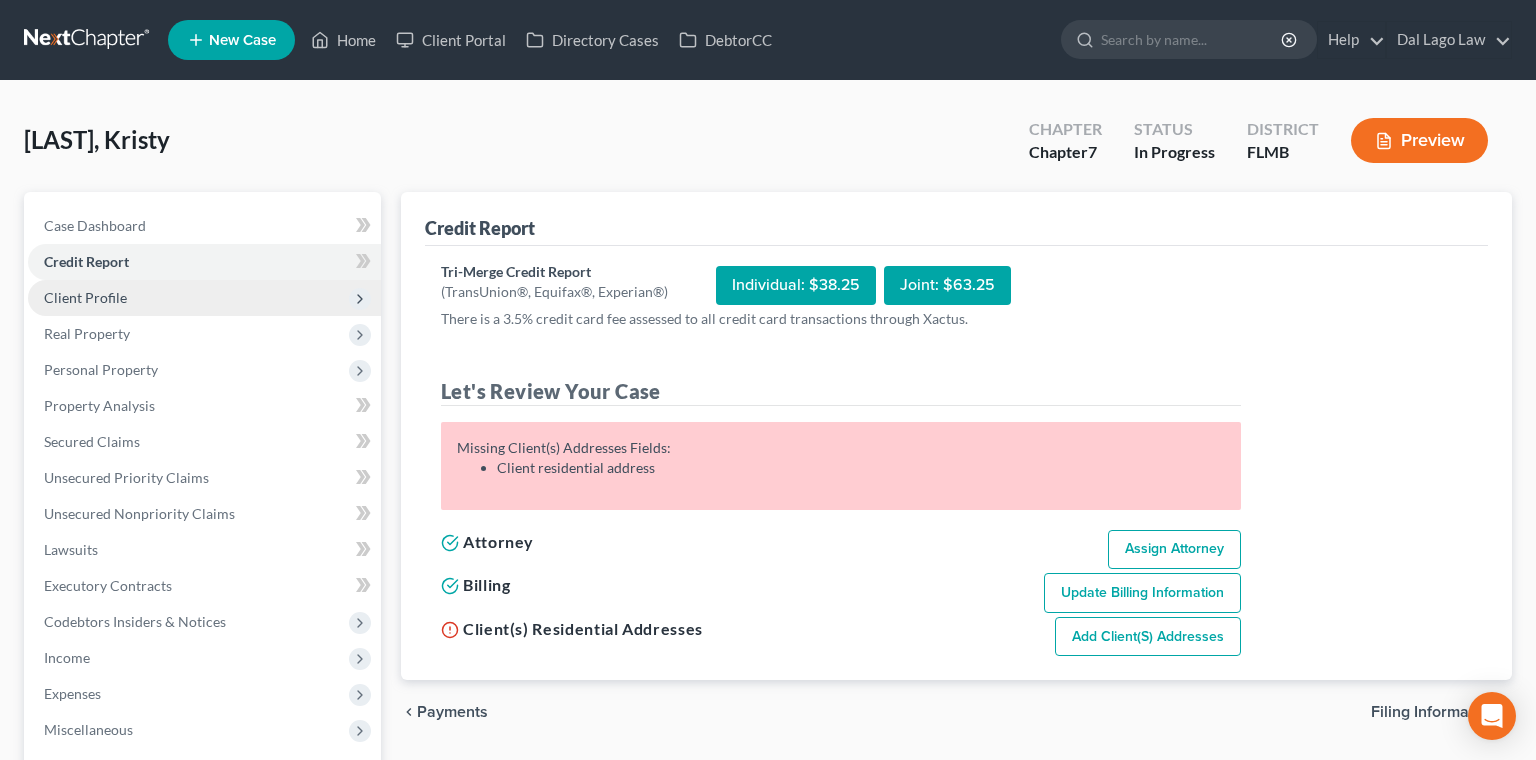 click on "Client Profile" at bounding box center [85, 297] 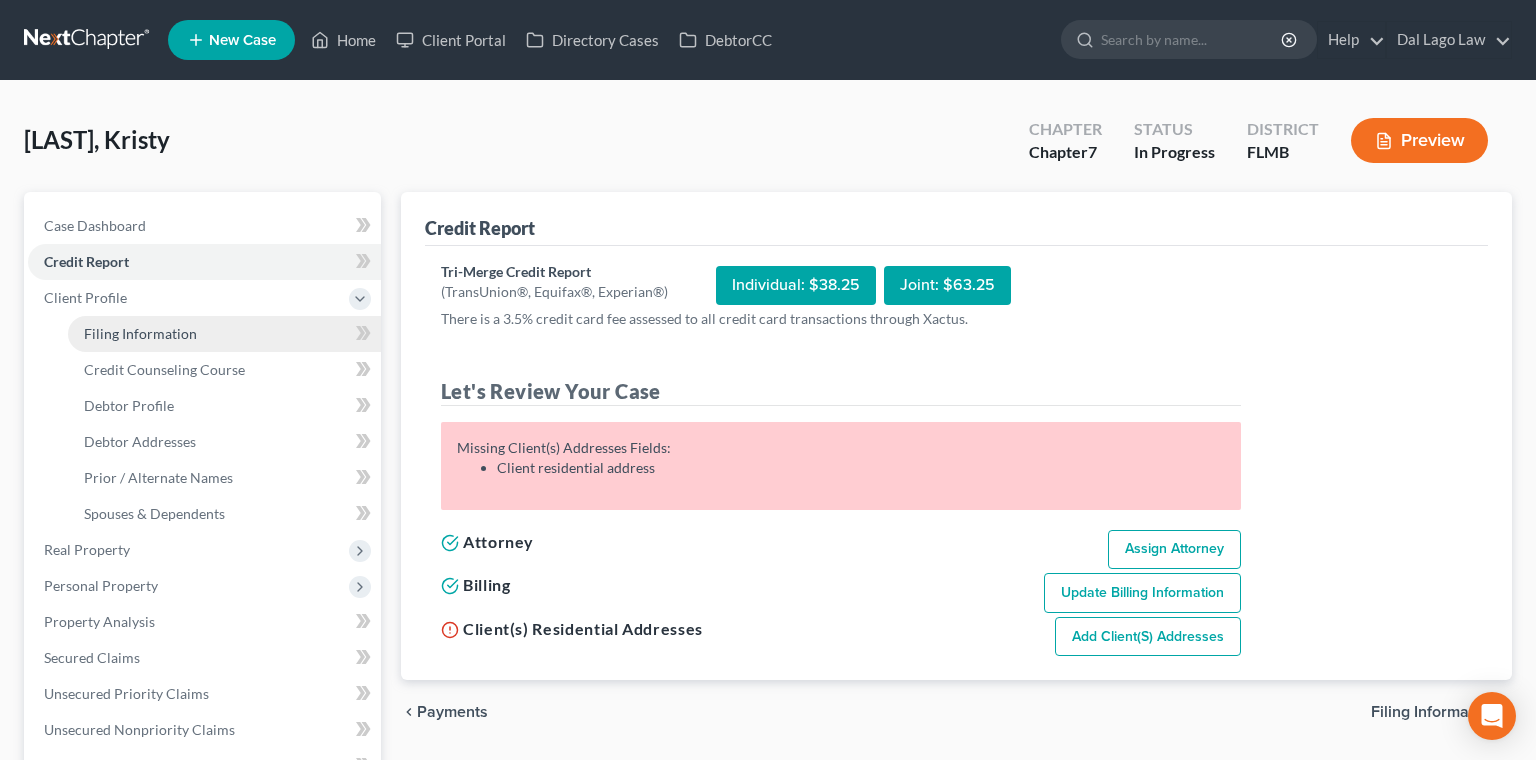 click on "Filing Information" at bounding box center (224, 334) 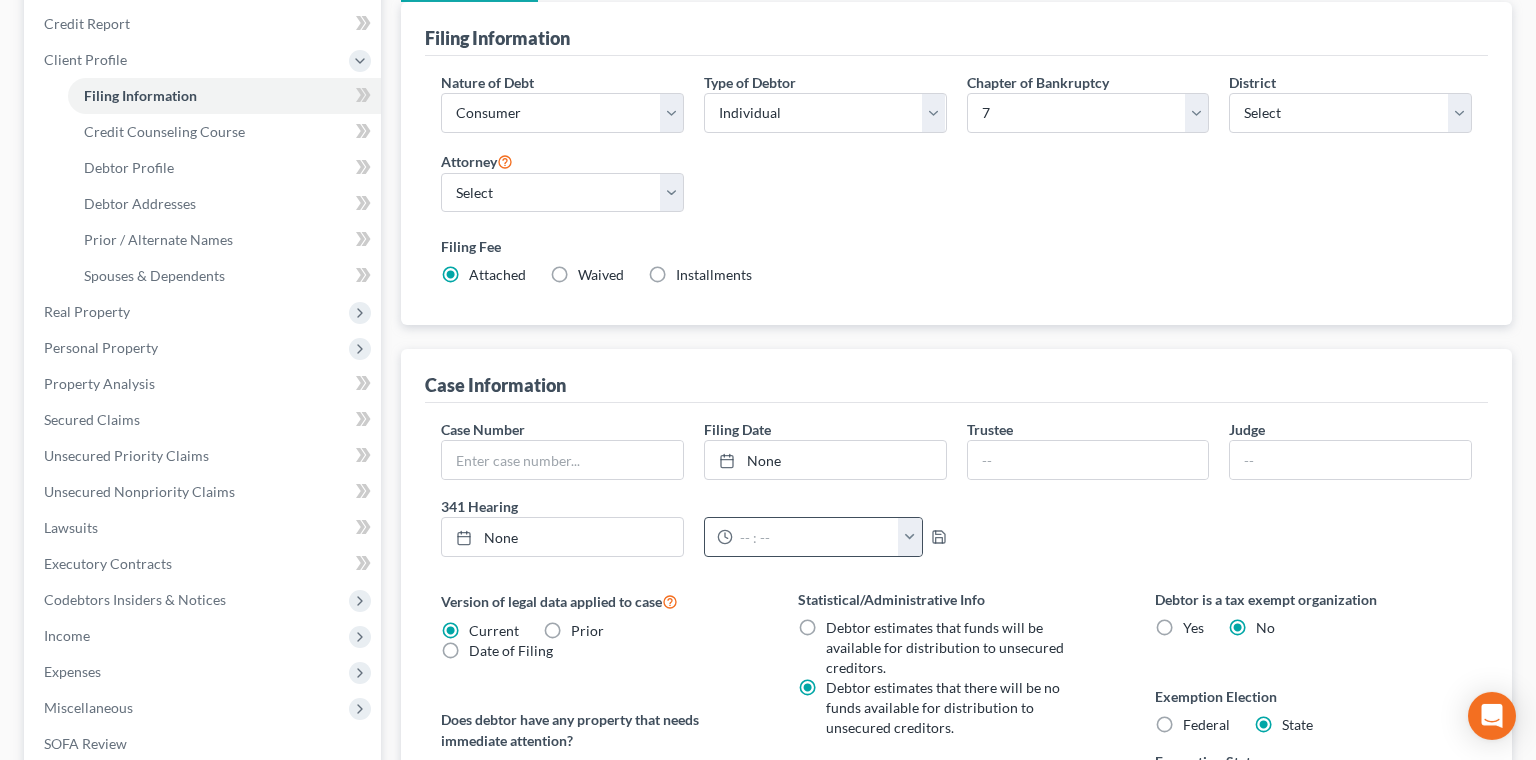 scroll, scrollTop: 243, scrollLeft: 0, axis: vertical 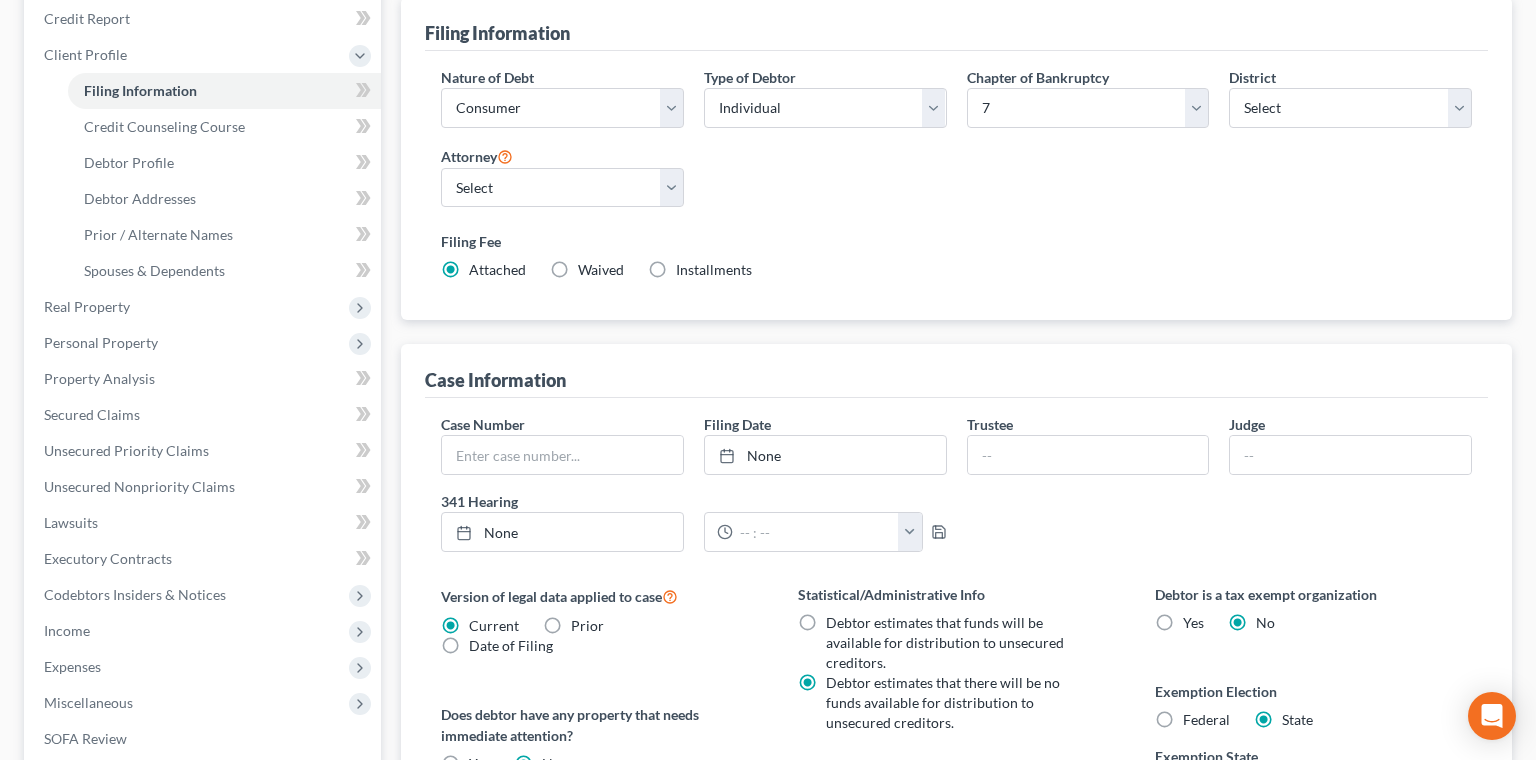 click on "No" at bounding box center (985, 820) 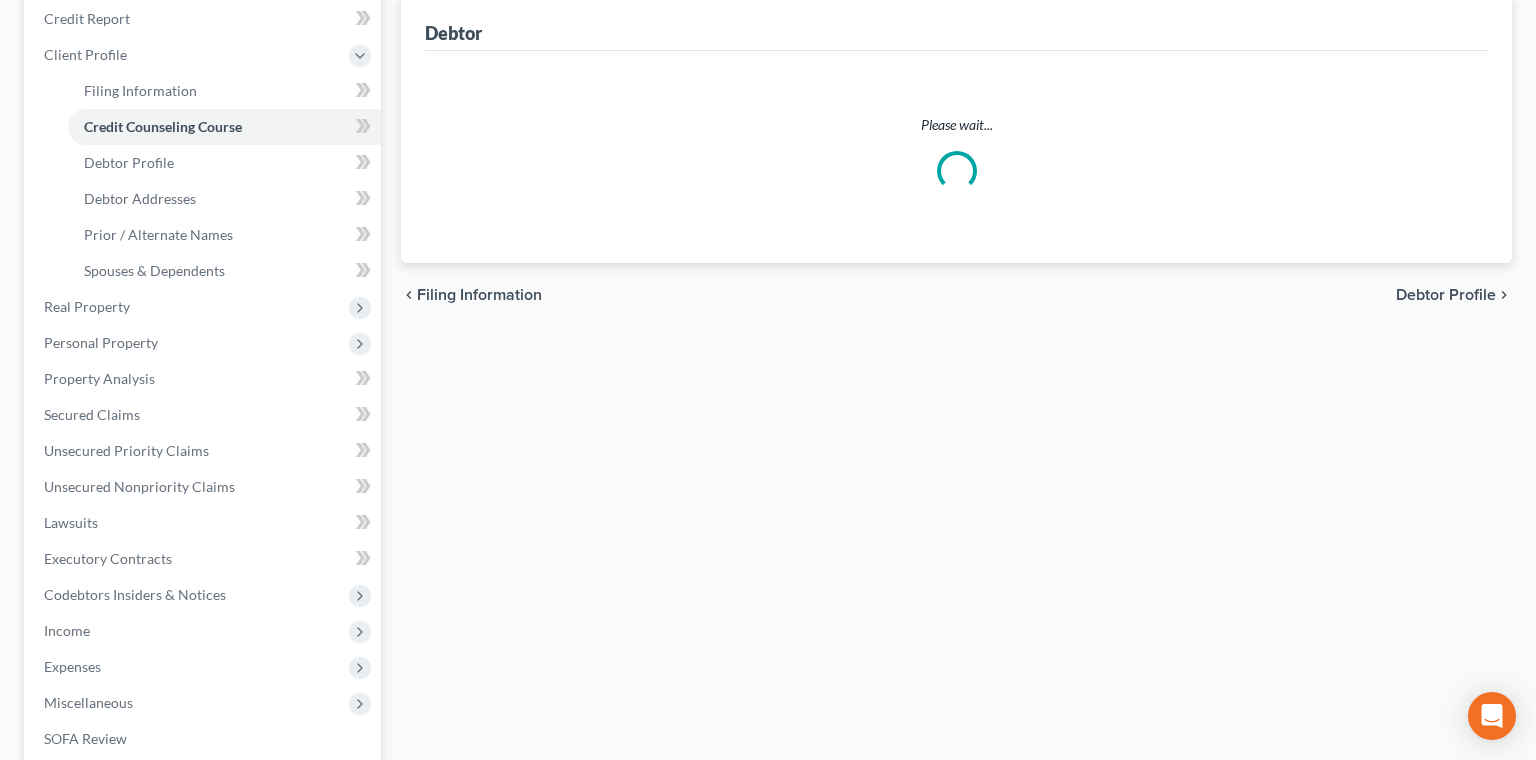 scroll, scrollTop: 211, scrollLeft: 0, axis: vertical 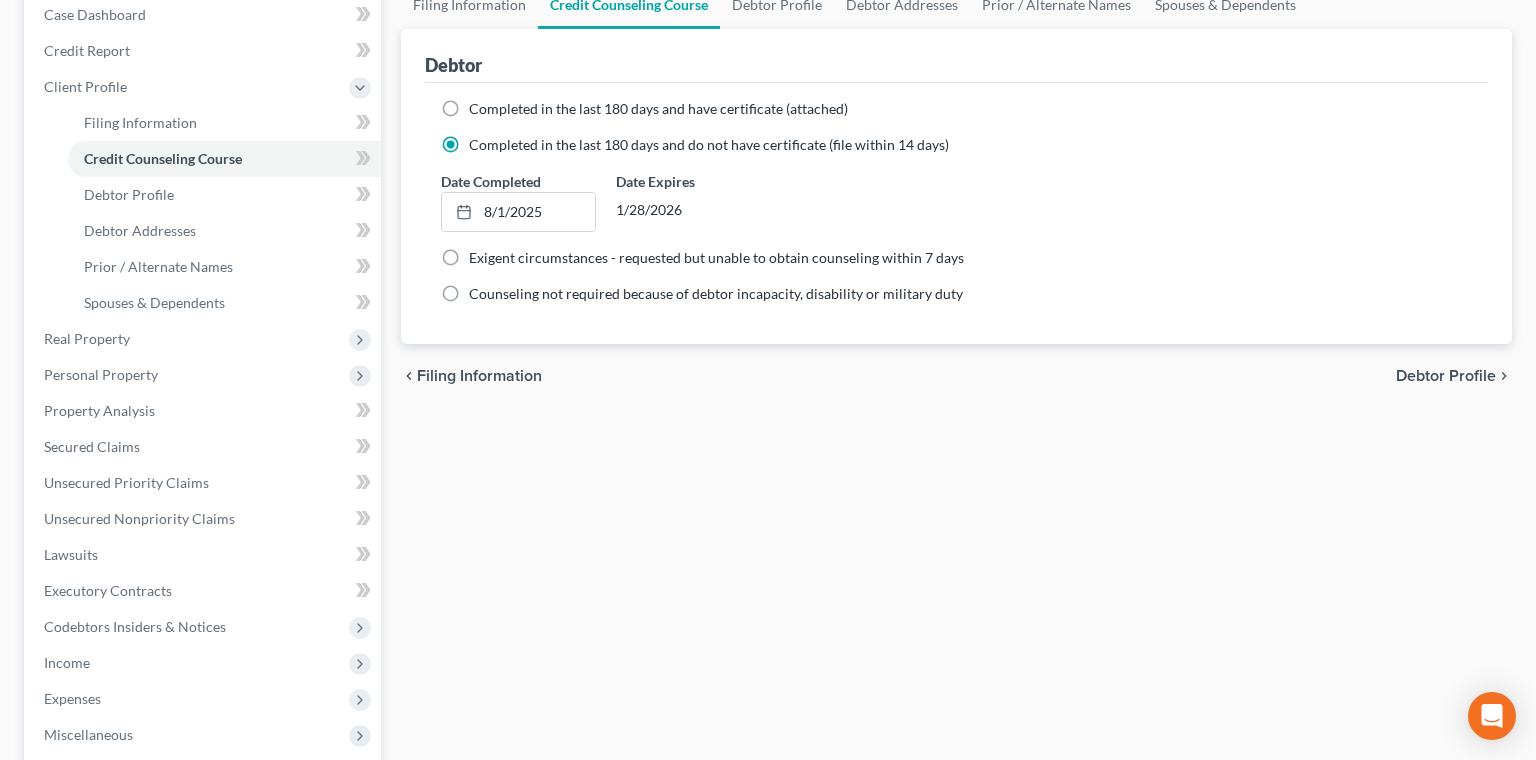 click on "Debtor Profile" at bounding box center [1446, 376] 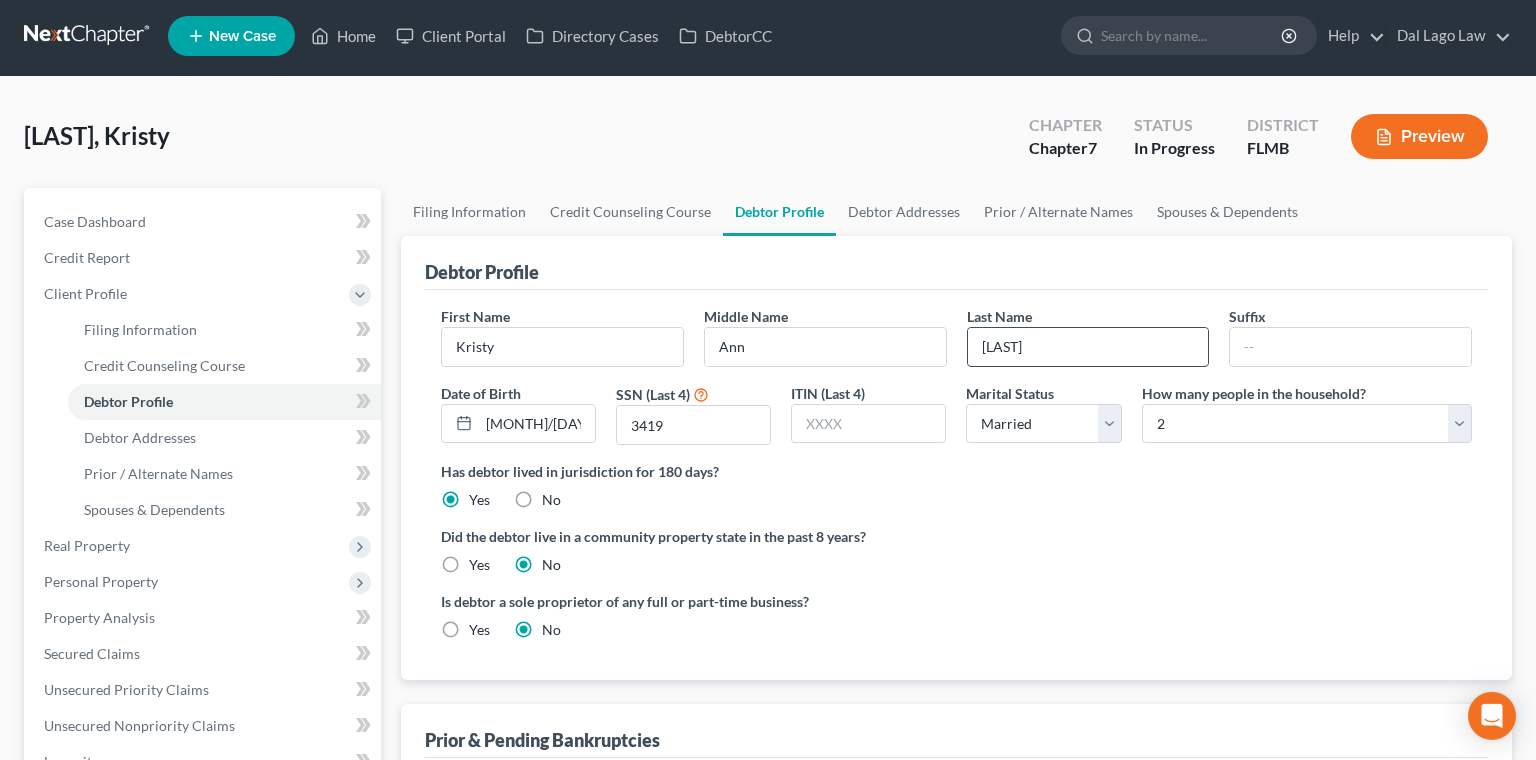 scroll, scrollTop: 0, scrollLeft: 0, axis: both 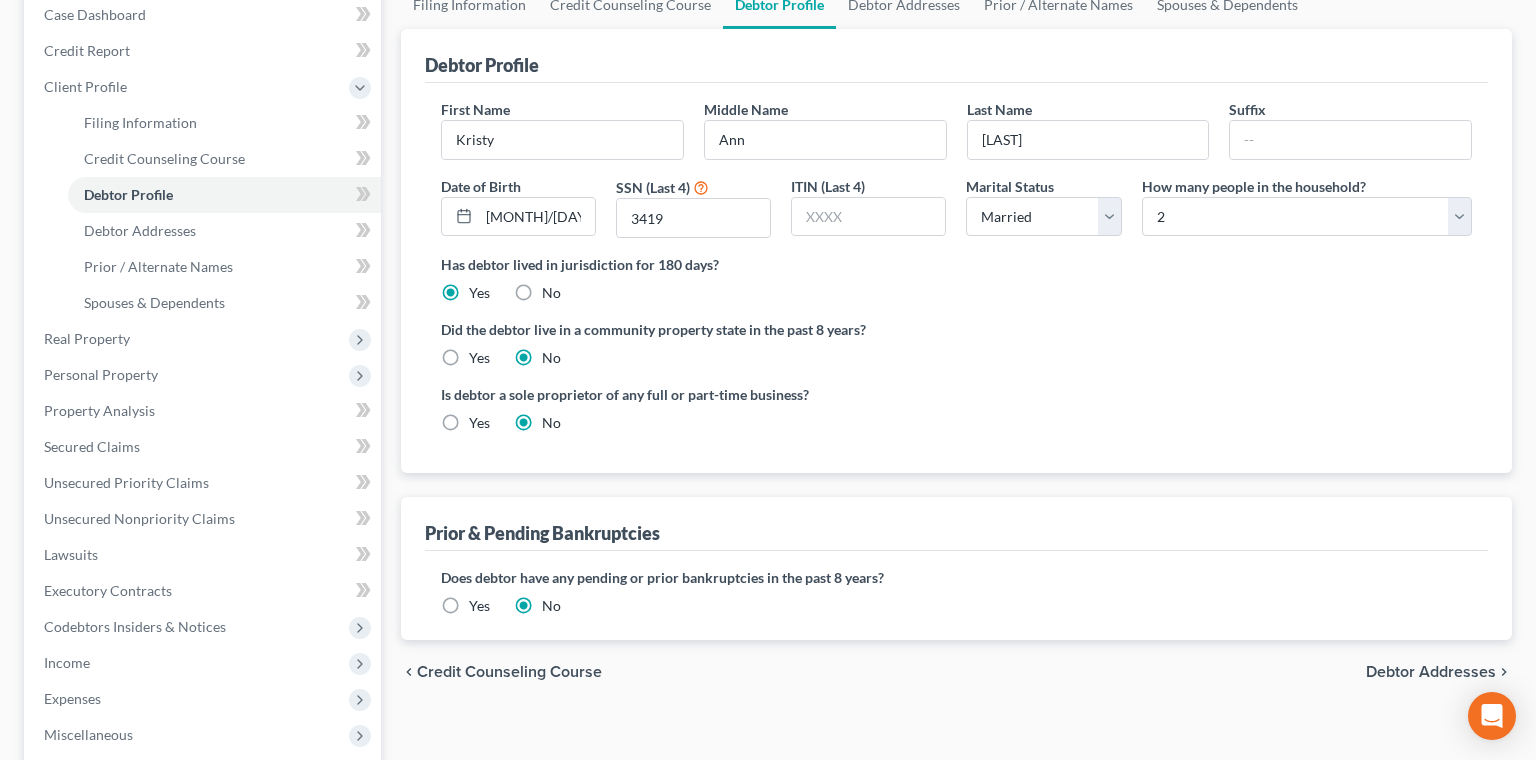 click on "Debtor Addresses" at bounding box center (1431, 672) 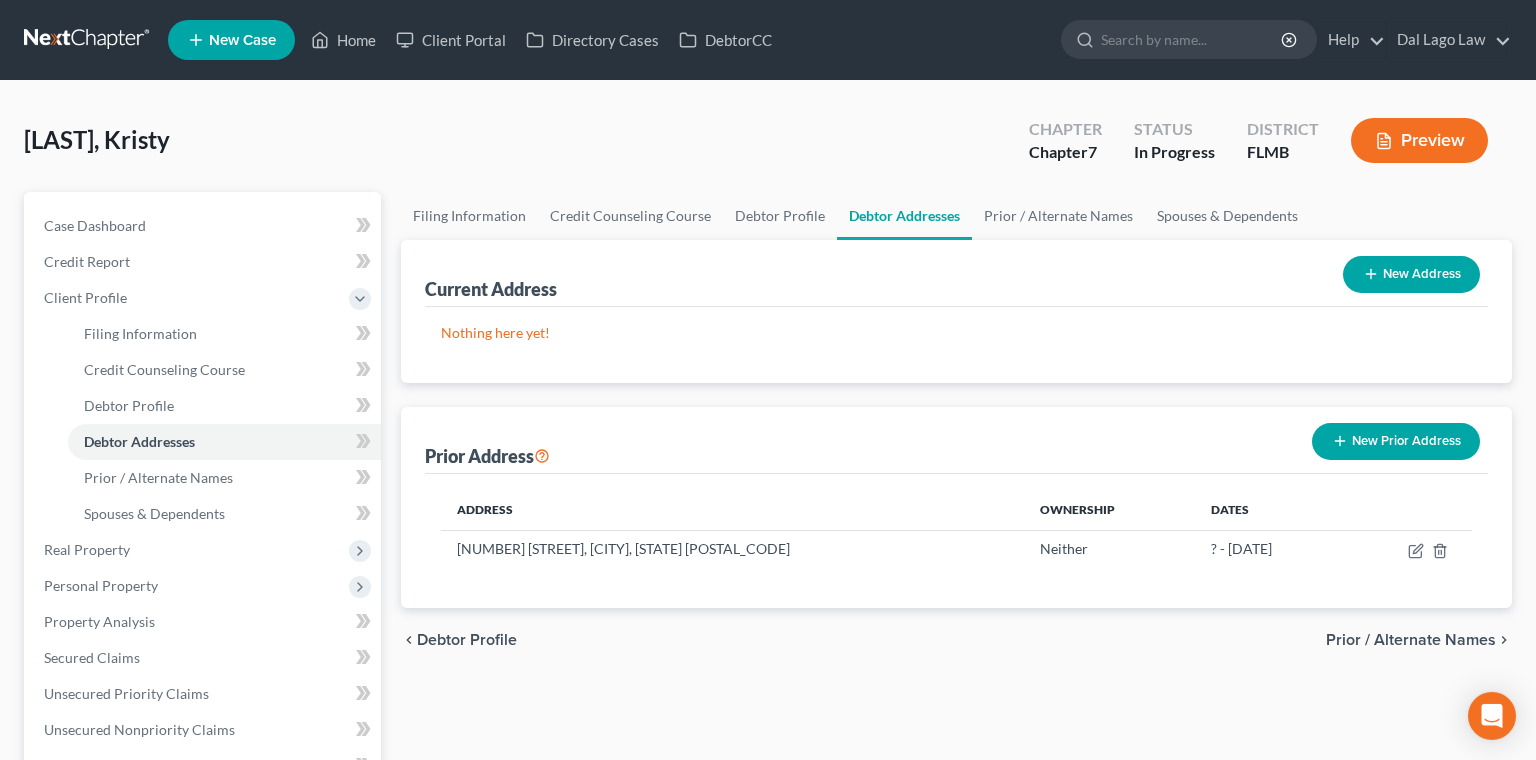 scroll, scrollTop: 0, scrollLeft: 0, axis: both 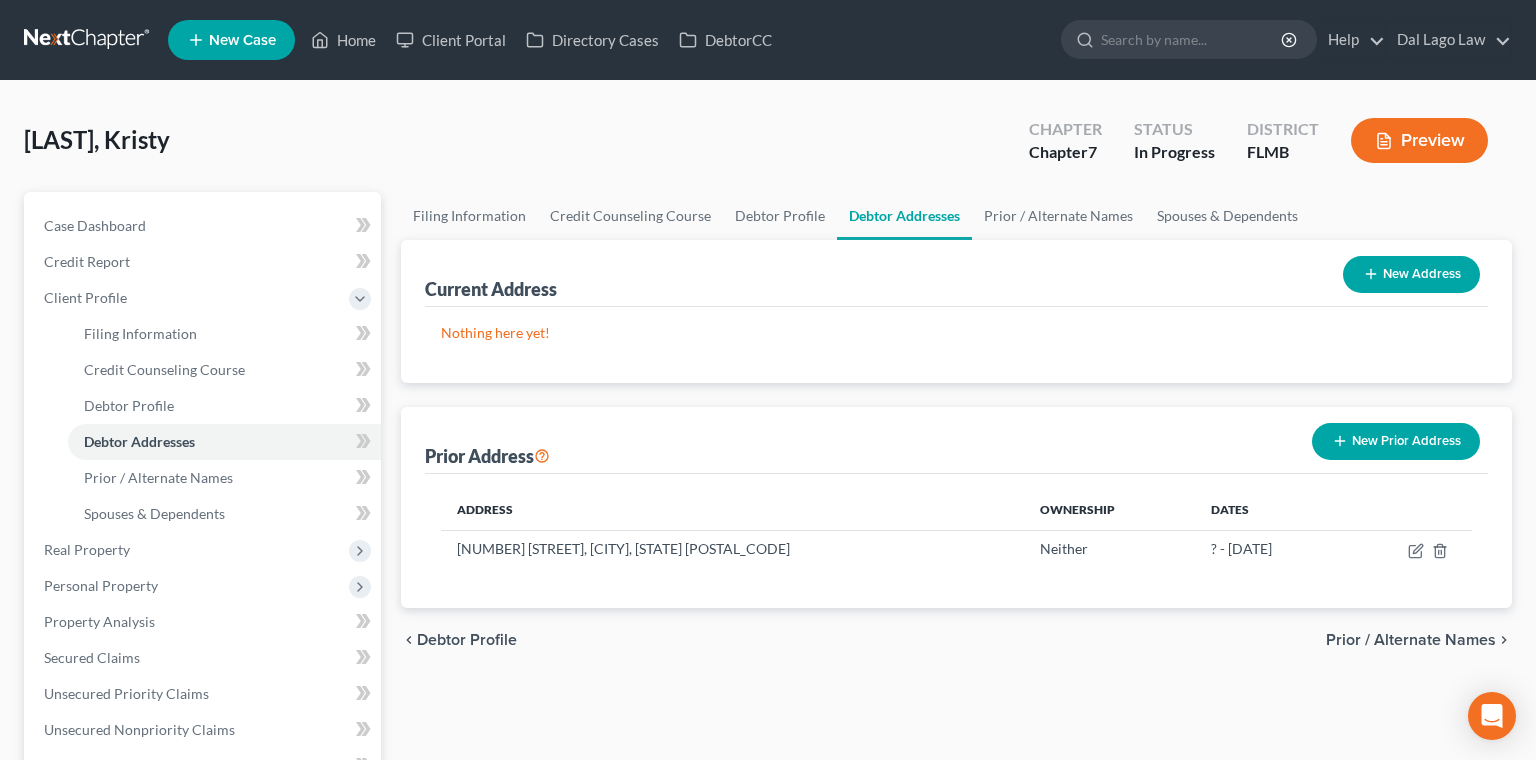 click on "New Address" at bounding box center [1411, 274] 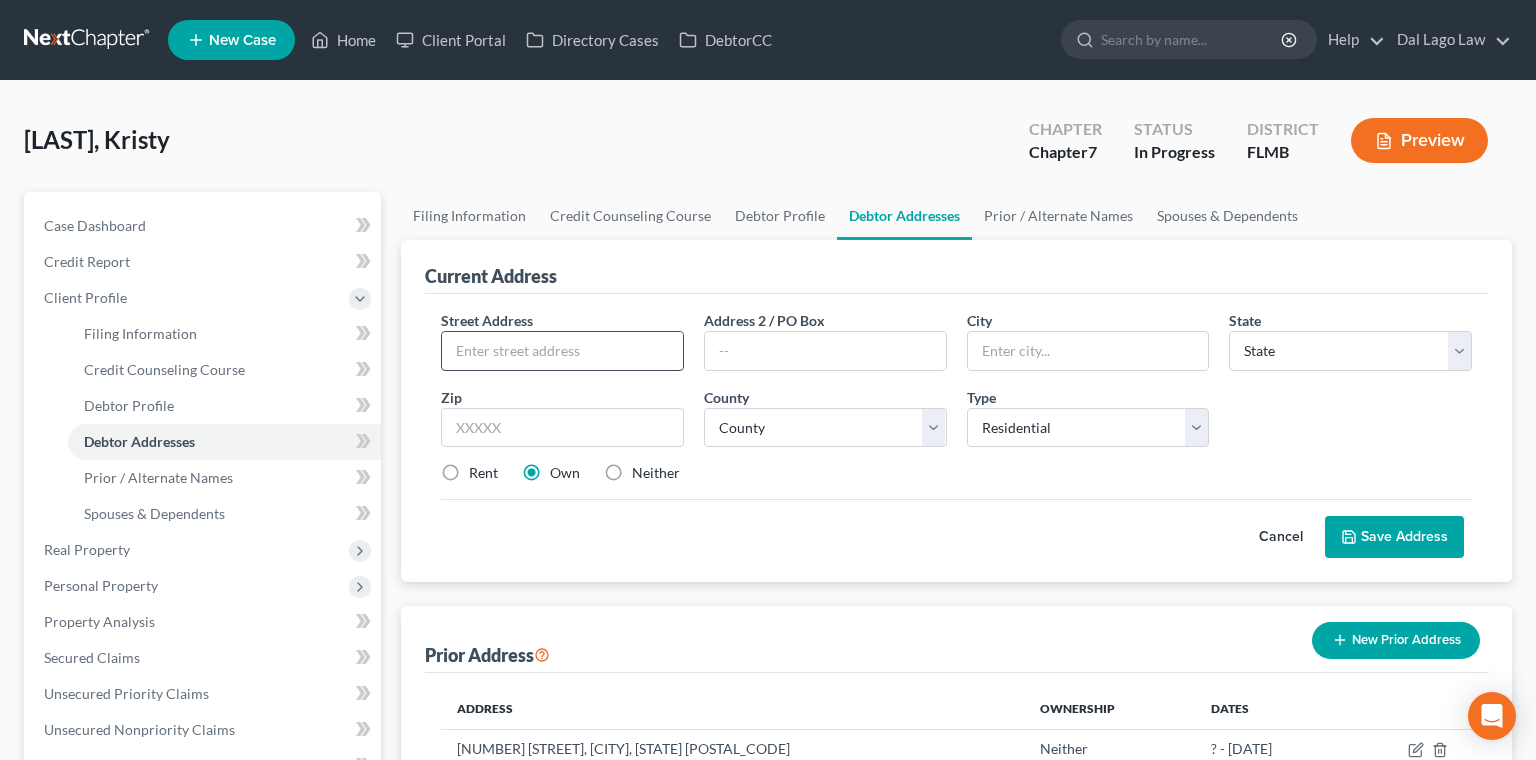 click at bounding box center (562, 351) 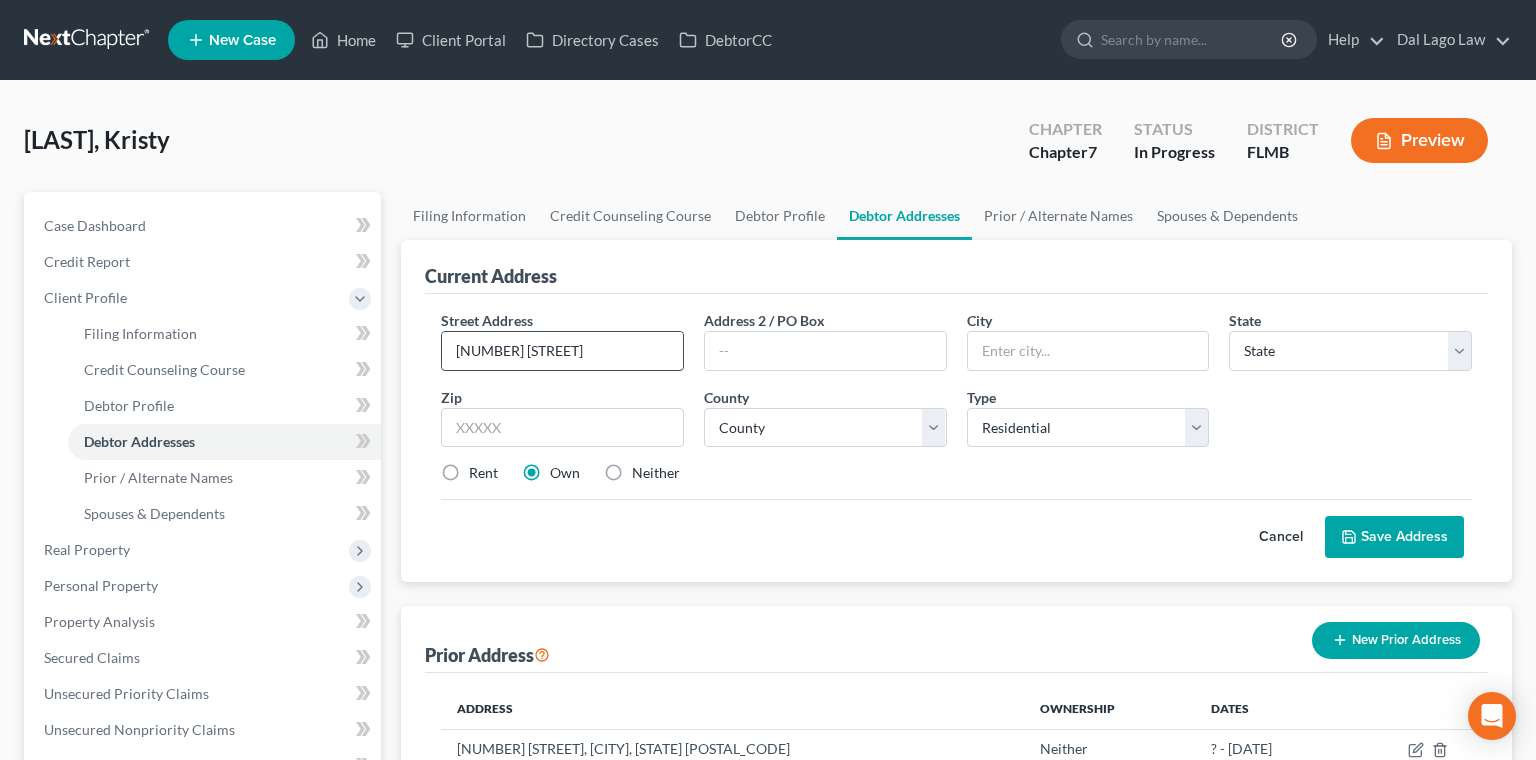 type on "[NUMBER] [STREET]" 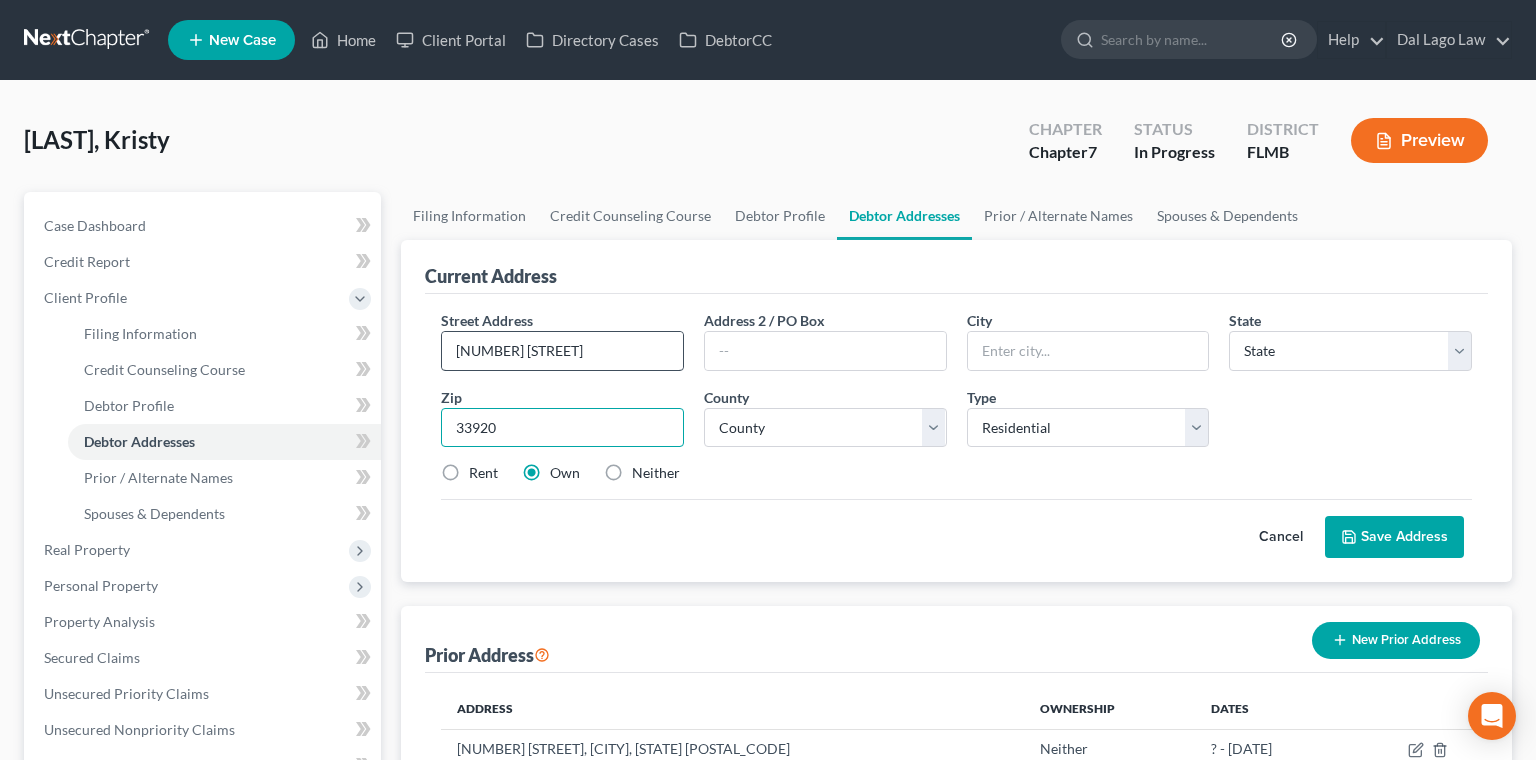 type on "33920" 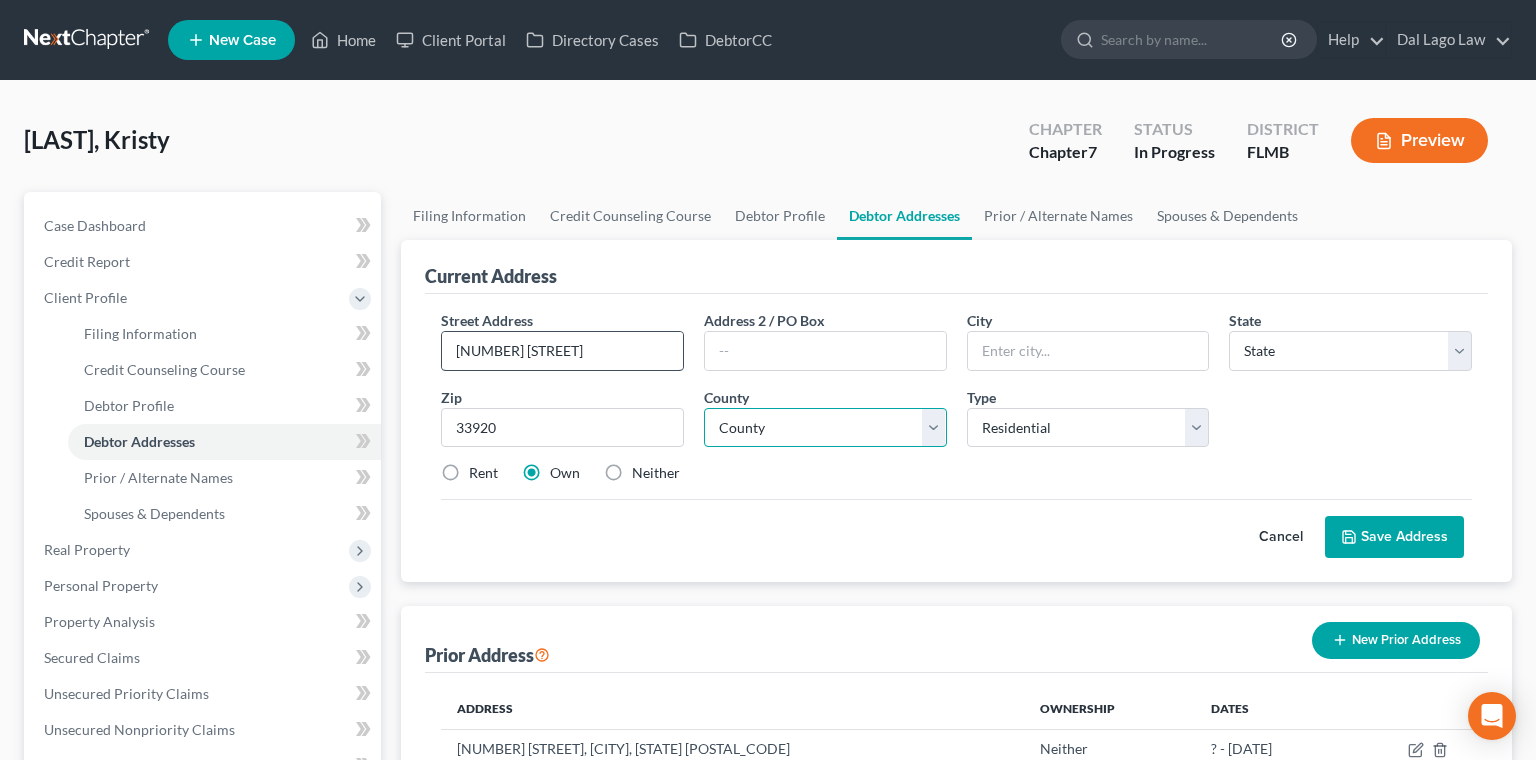 type on "[LAST]" 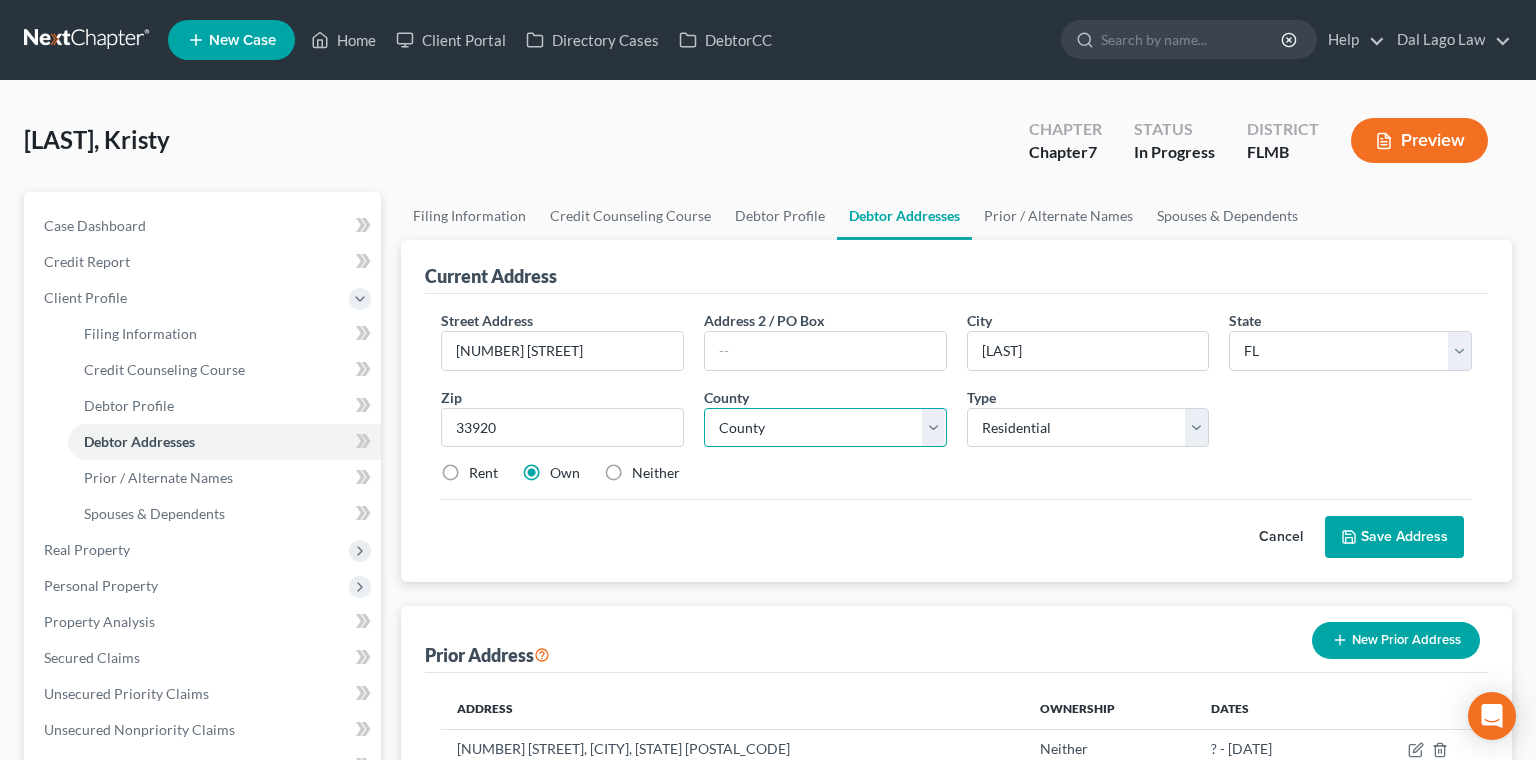 select on "34" 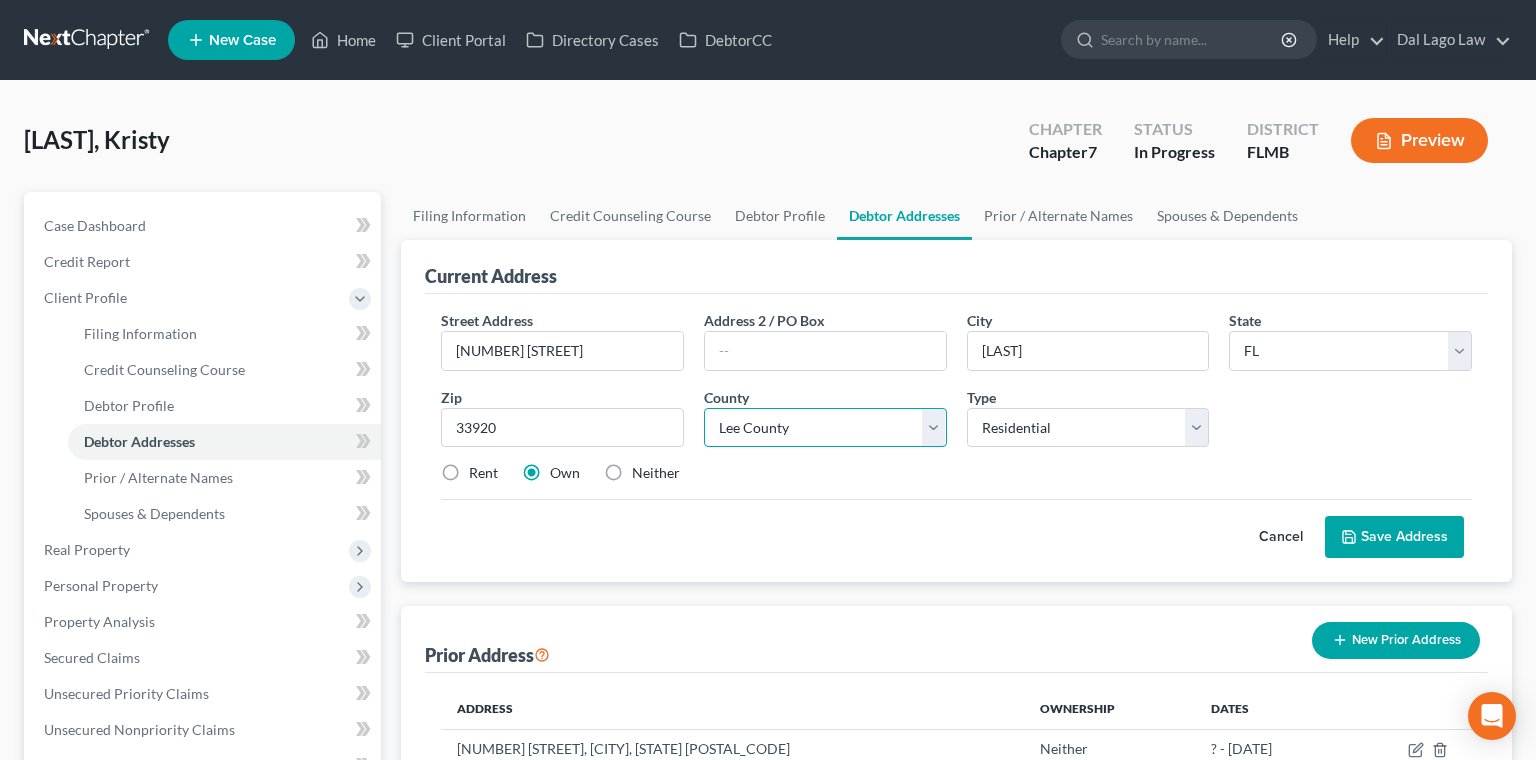 click on "Lee County" at bounding box center [0, 0] 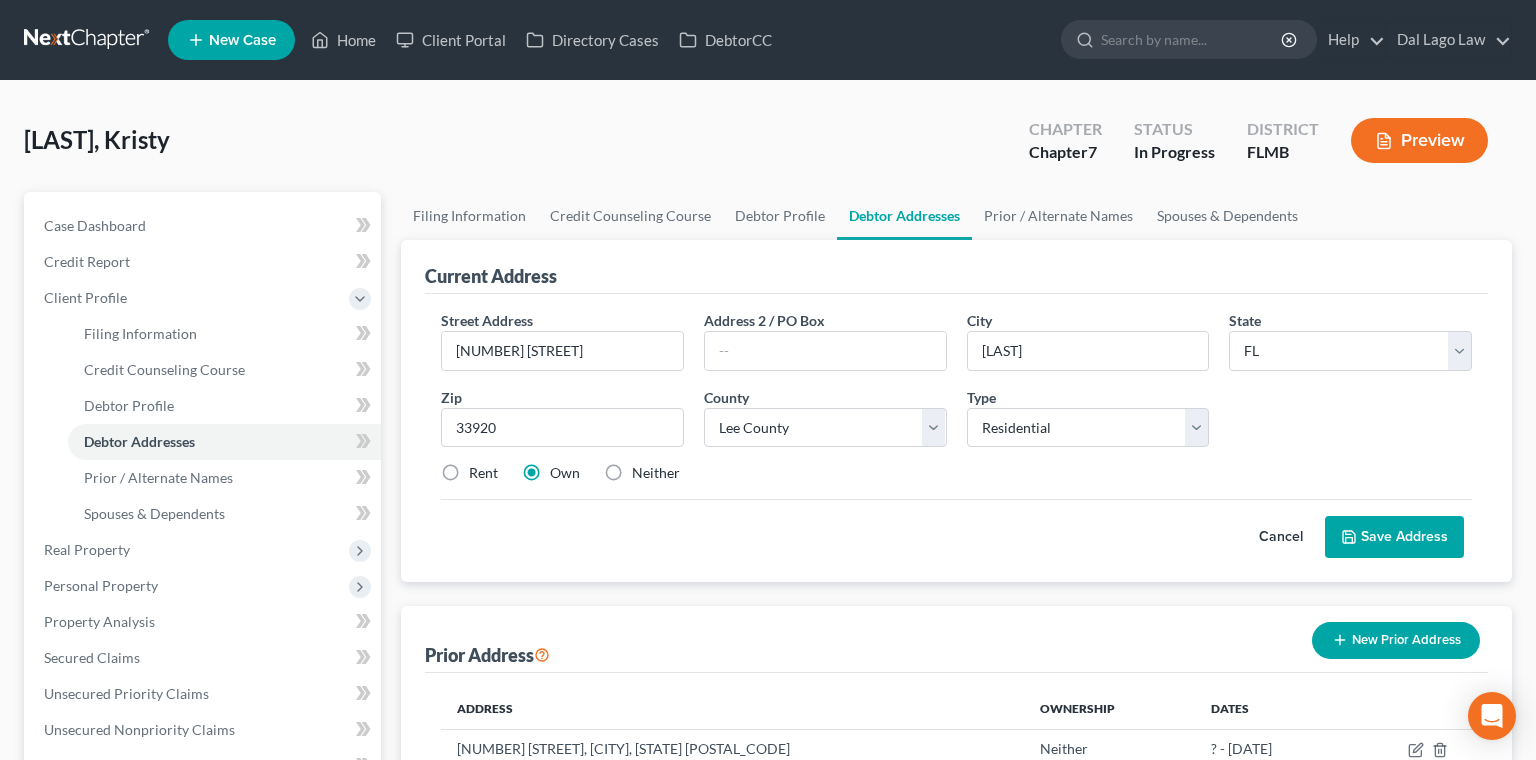 click on "Save Address" at bounding box center [1394, 537] 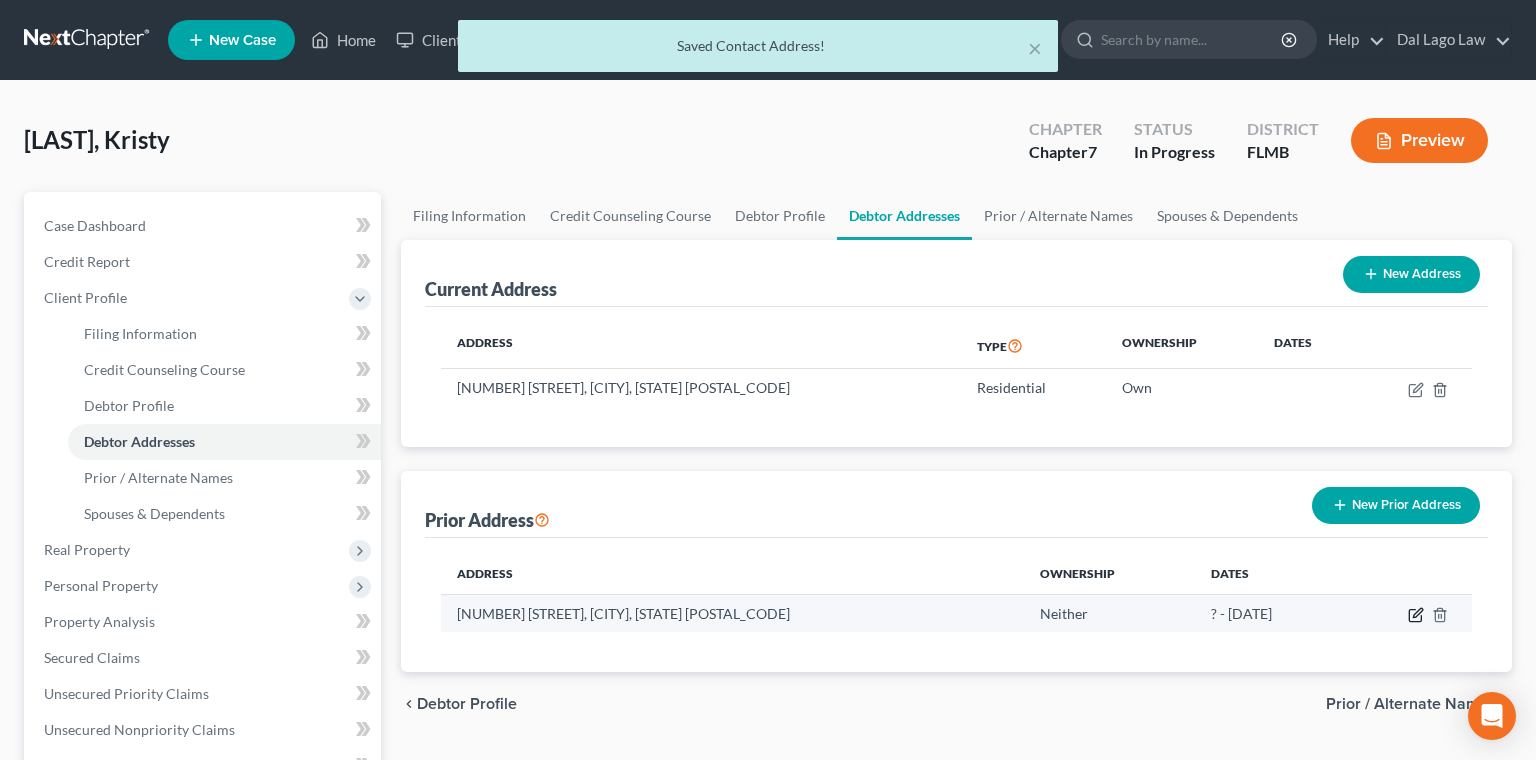 click 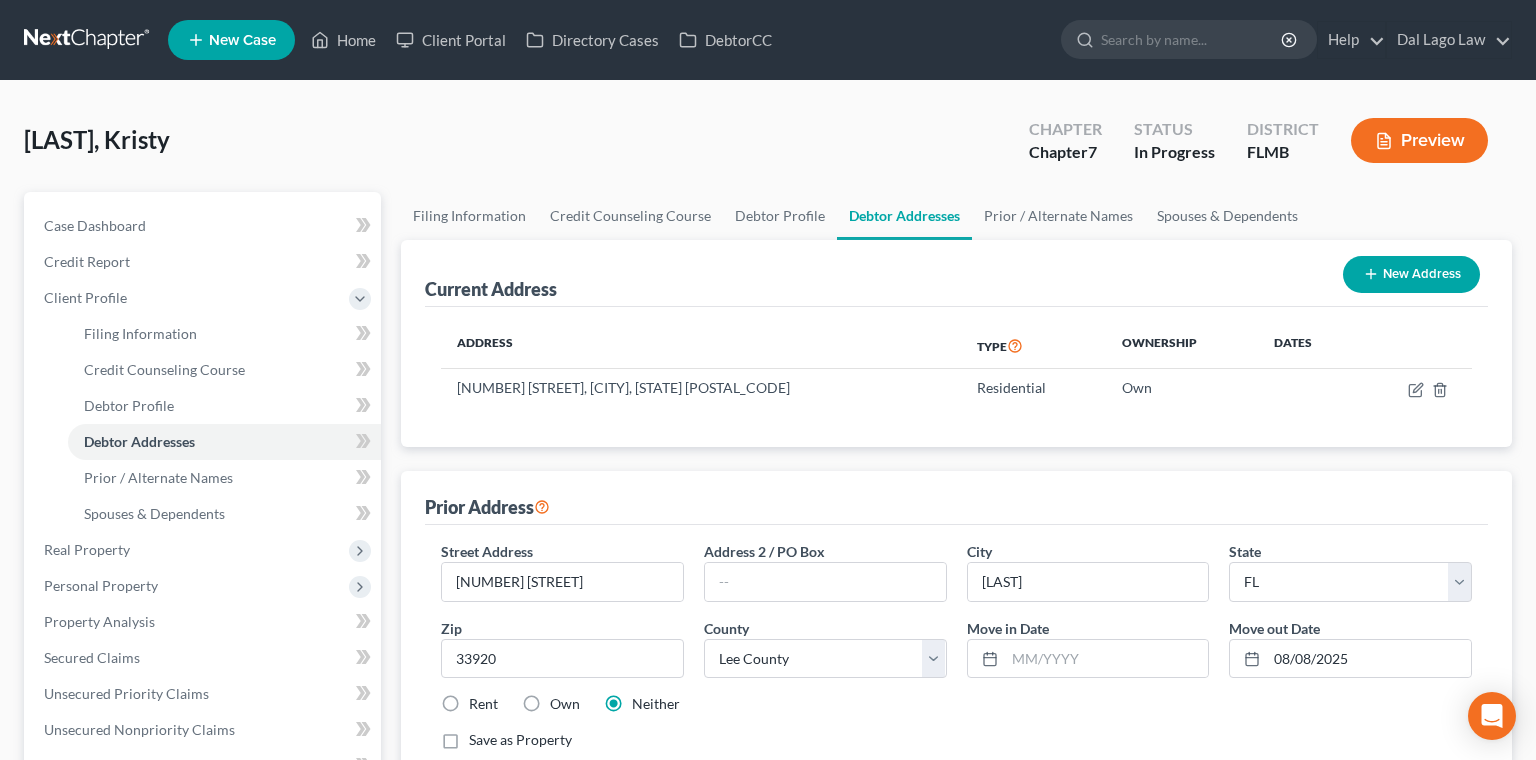 click on "Cancel" at bounding box center [1281, 804] 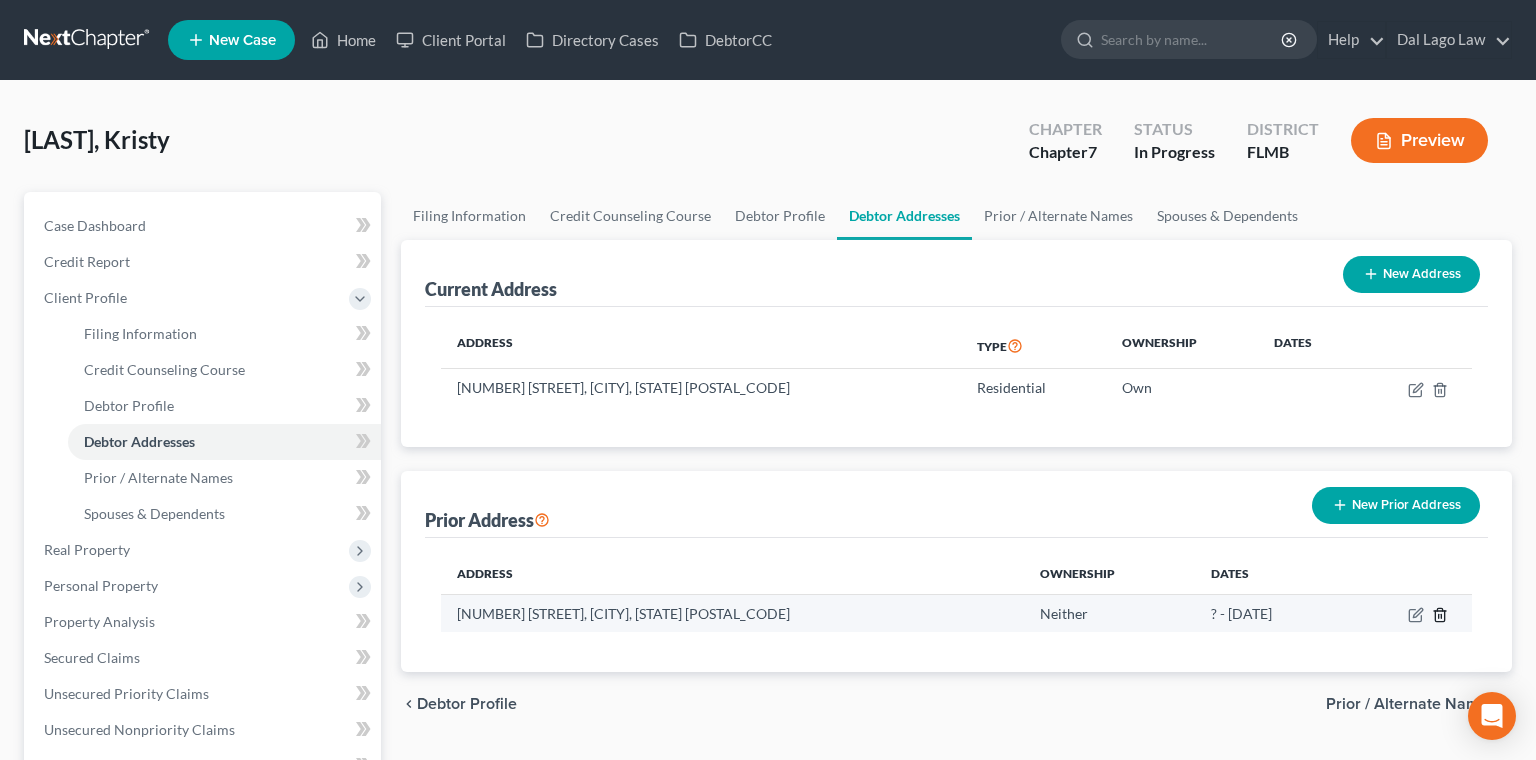 click 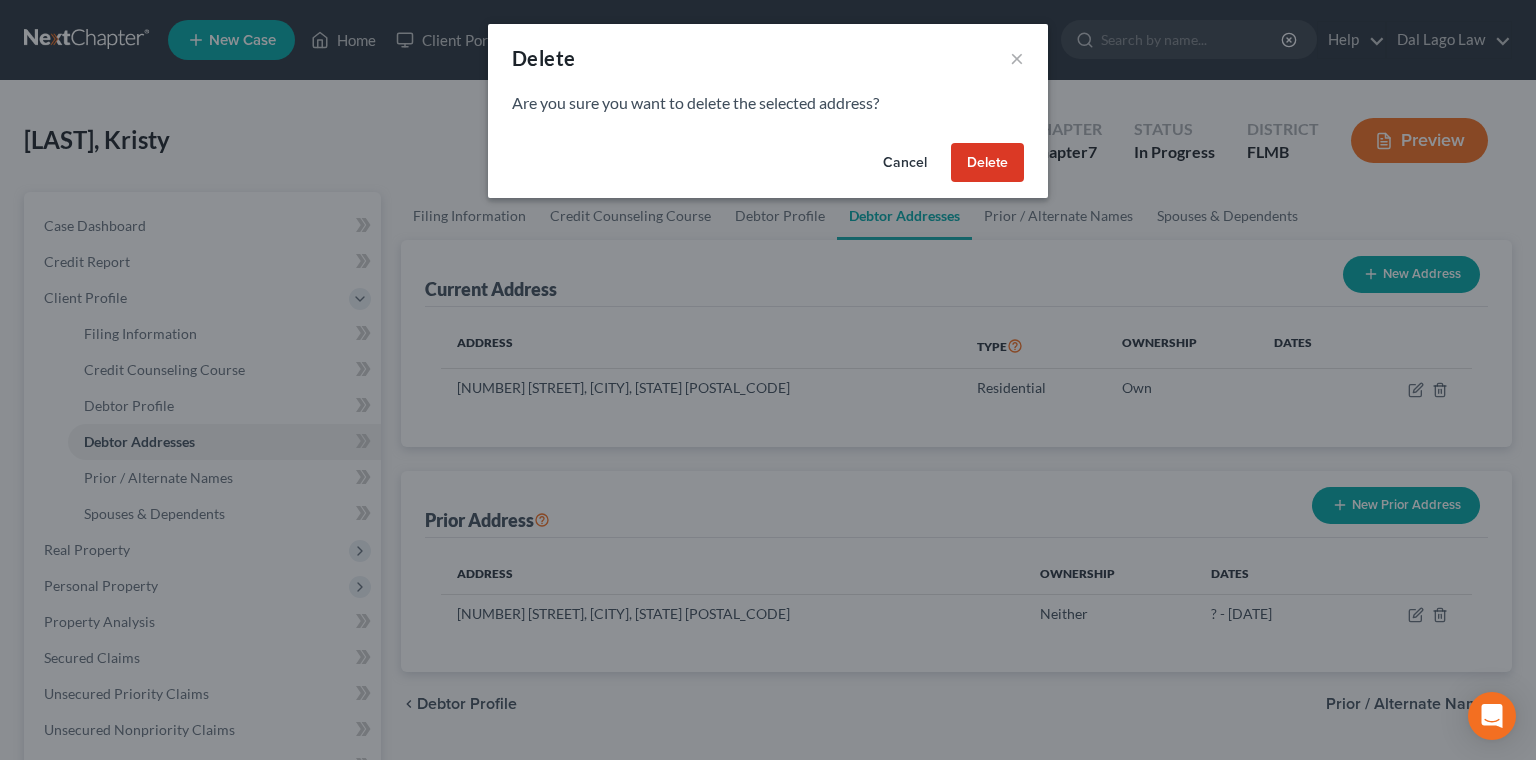 click on "Delete" at bounding box center (987, 163) 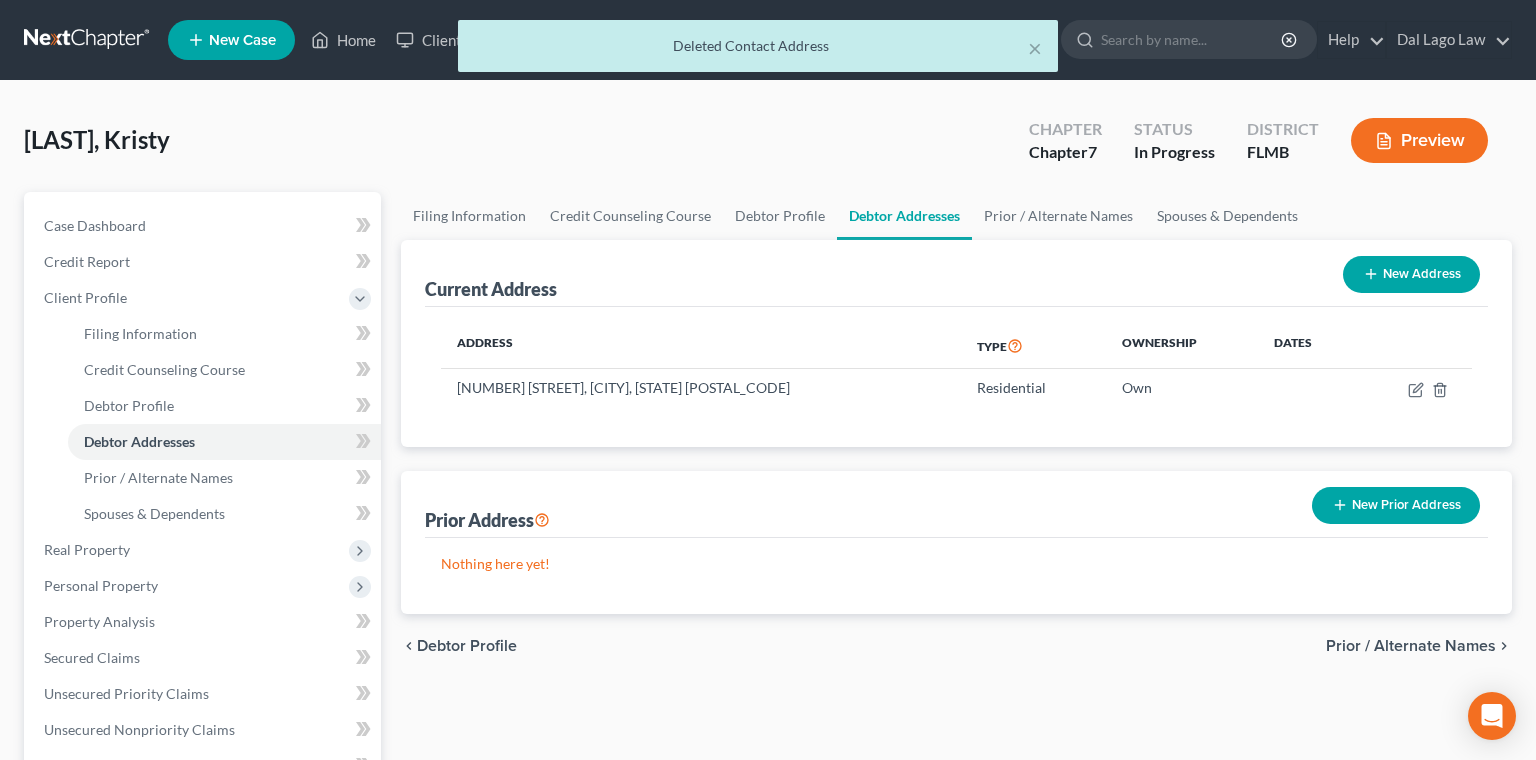 click on "Prior / Alternate Names" at bounding box center (1411, 646) 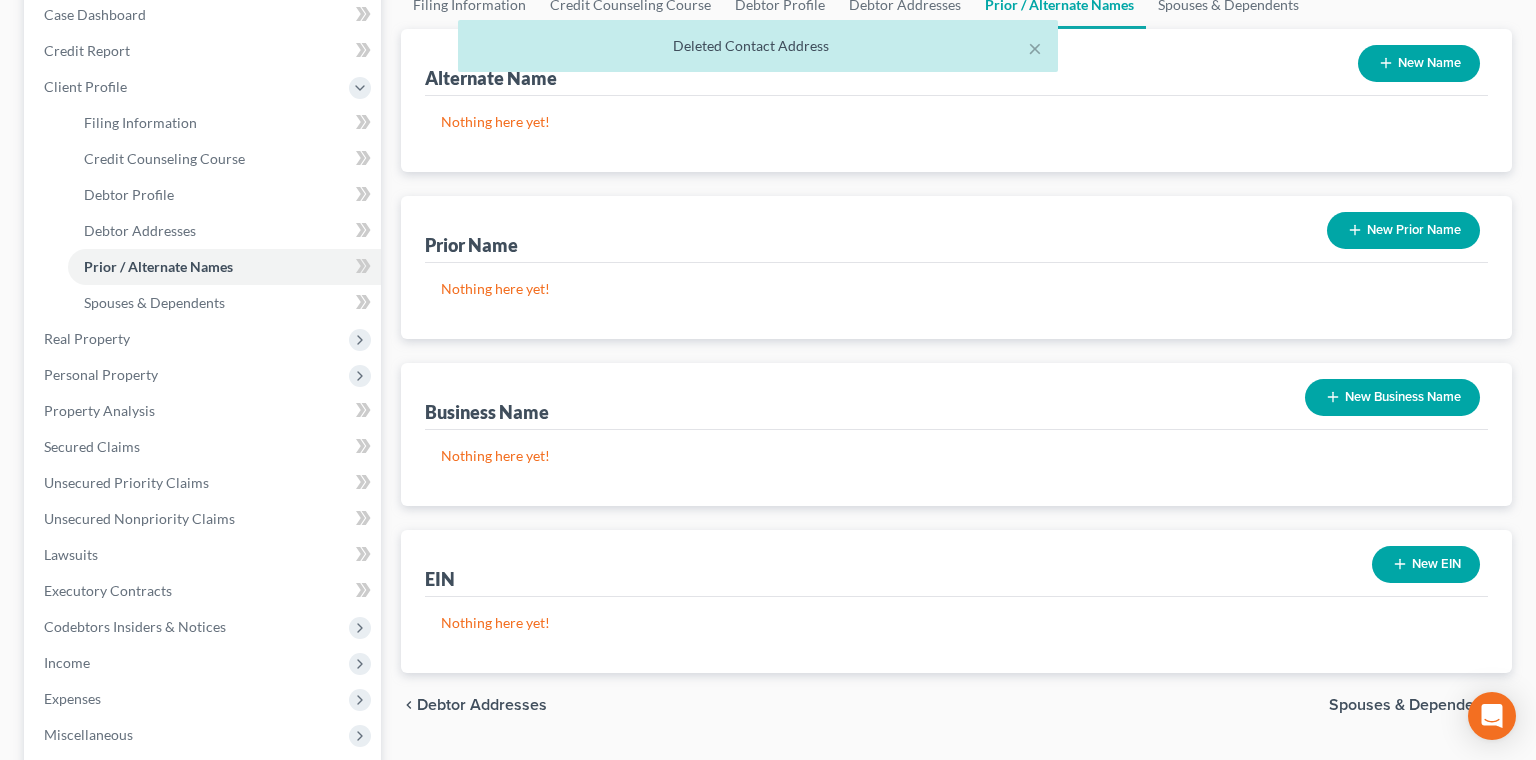 click on "Spouses & Dependents" at bounding box center [1412, 705] 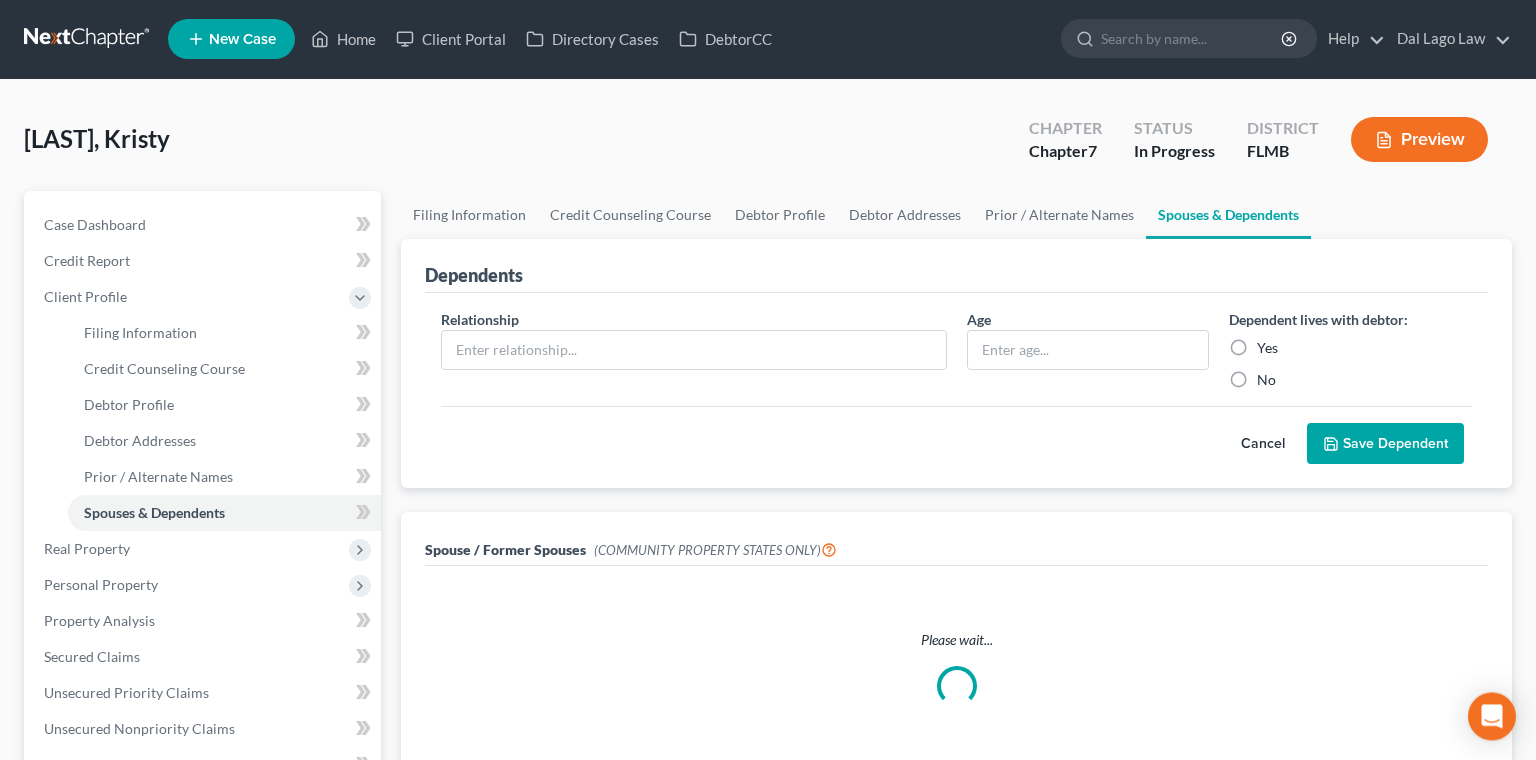 scroll, scrollTop: 0, scrollLeft: 0, axis: both 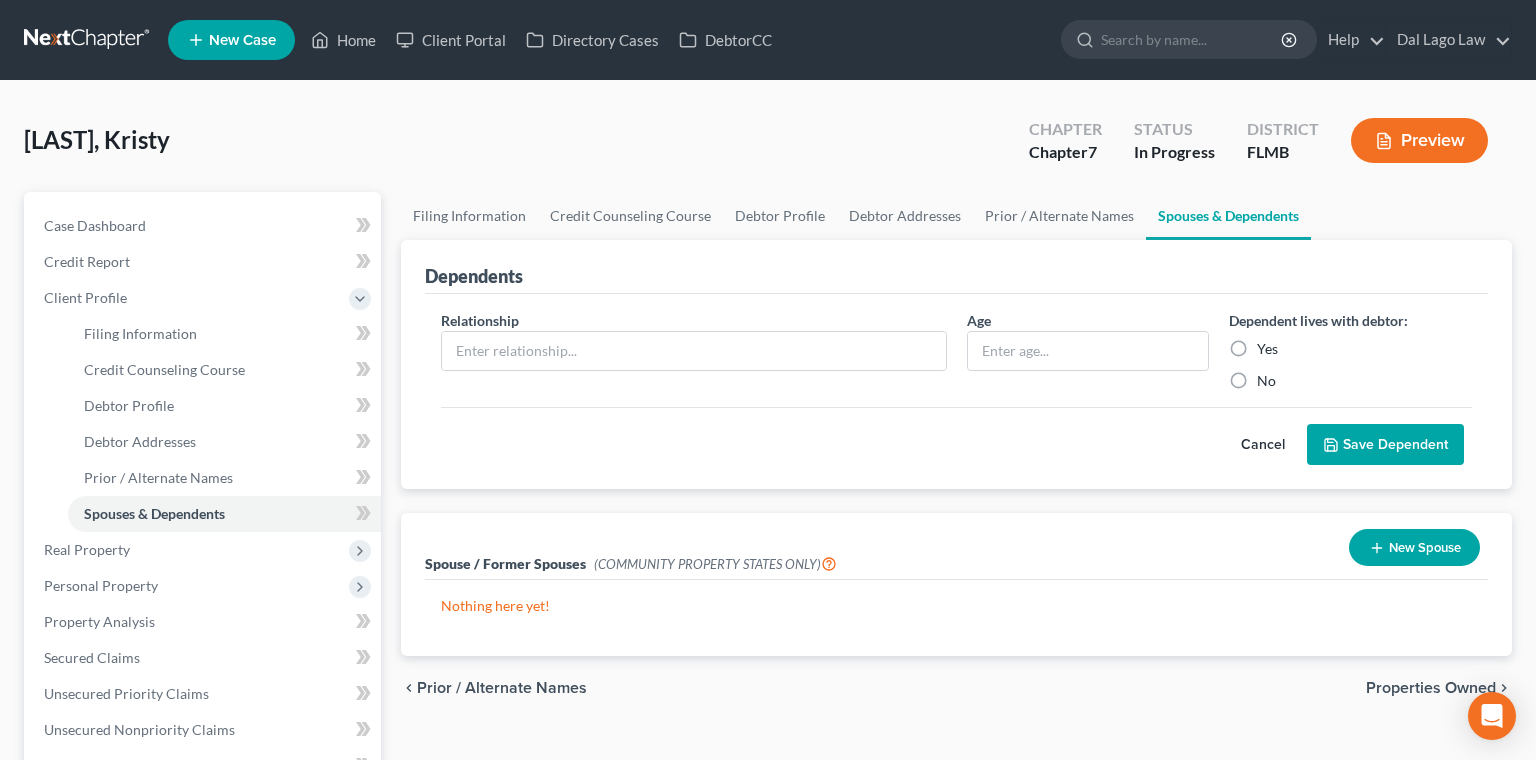 click on "Cancel" at bounding box center [1263, 445] 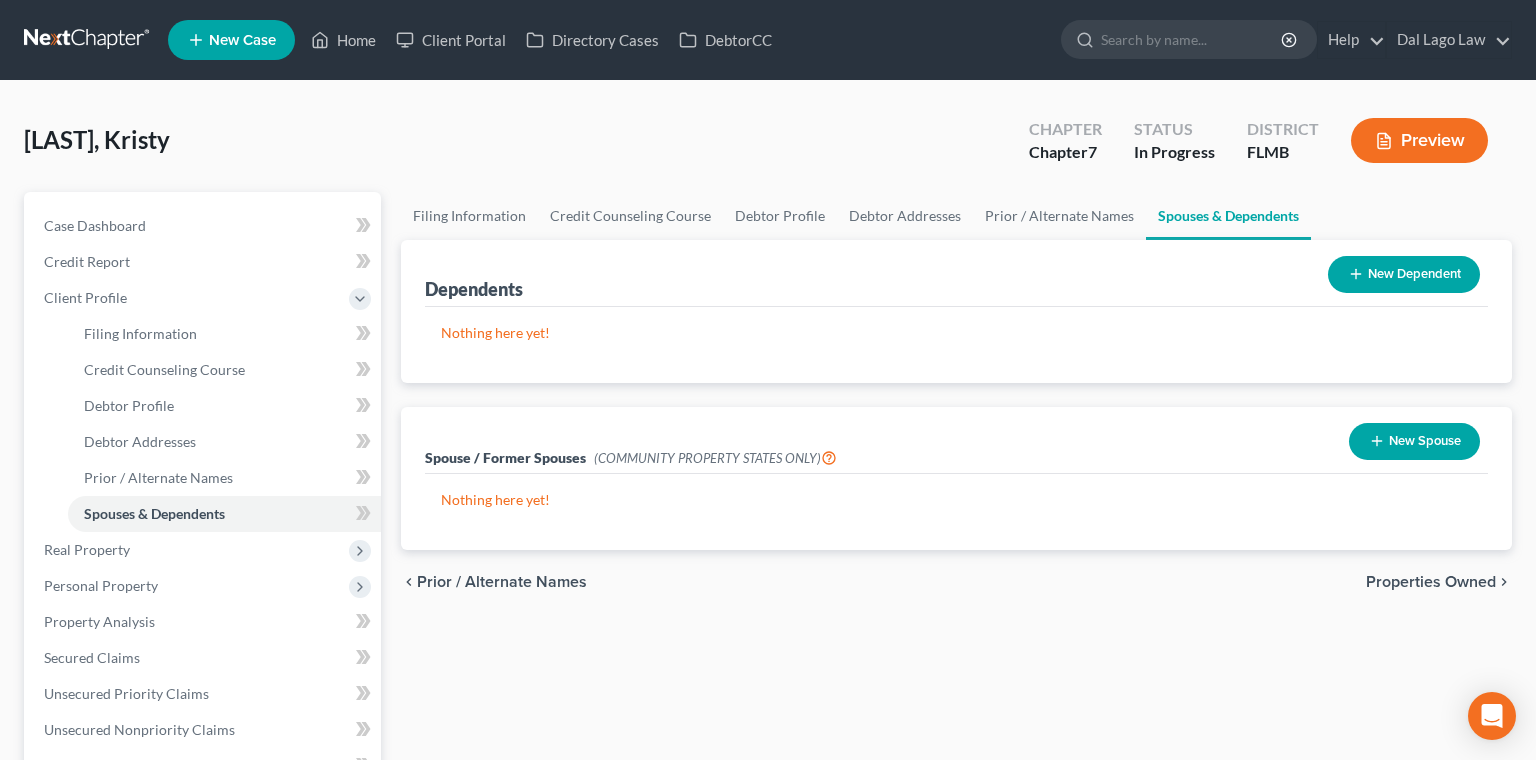 click on "chevron_left
Prior / Alternate Names
Properties Owned
chevron_right" at bounding box center [956, 582] 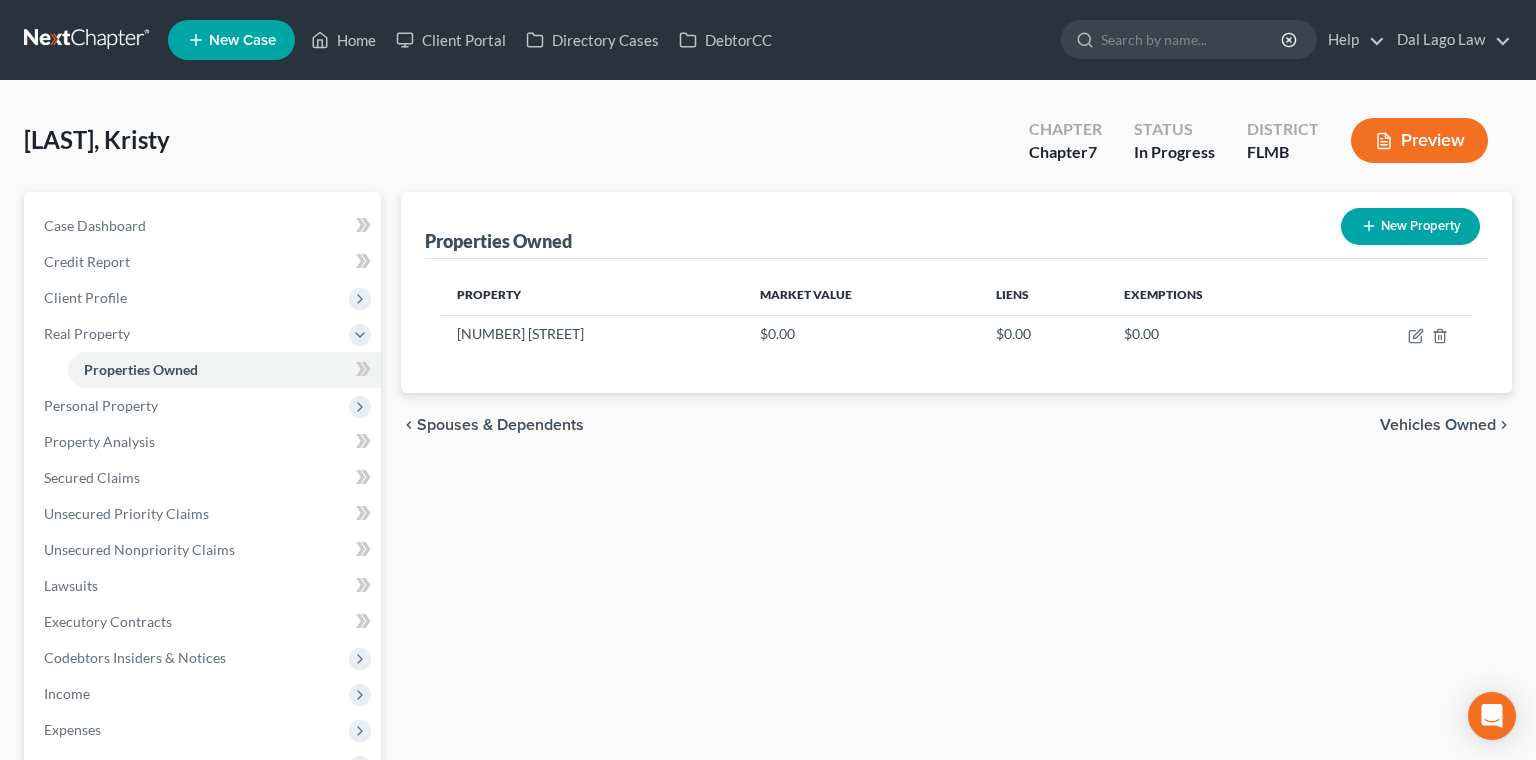 click on "Vehicles Owned" at bounding box center (1438, 425) 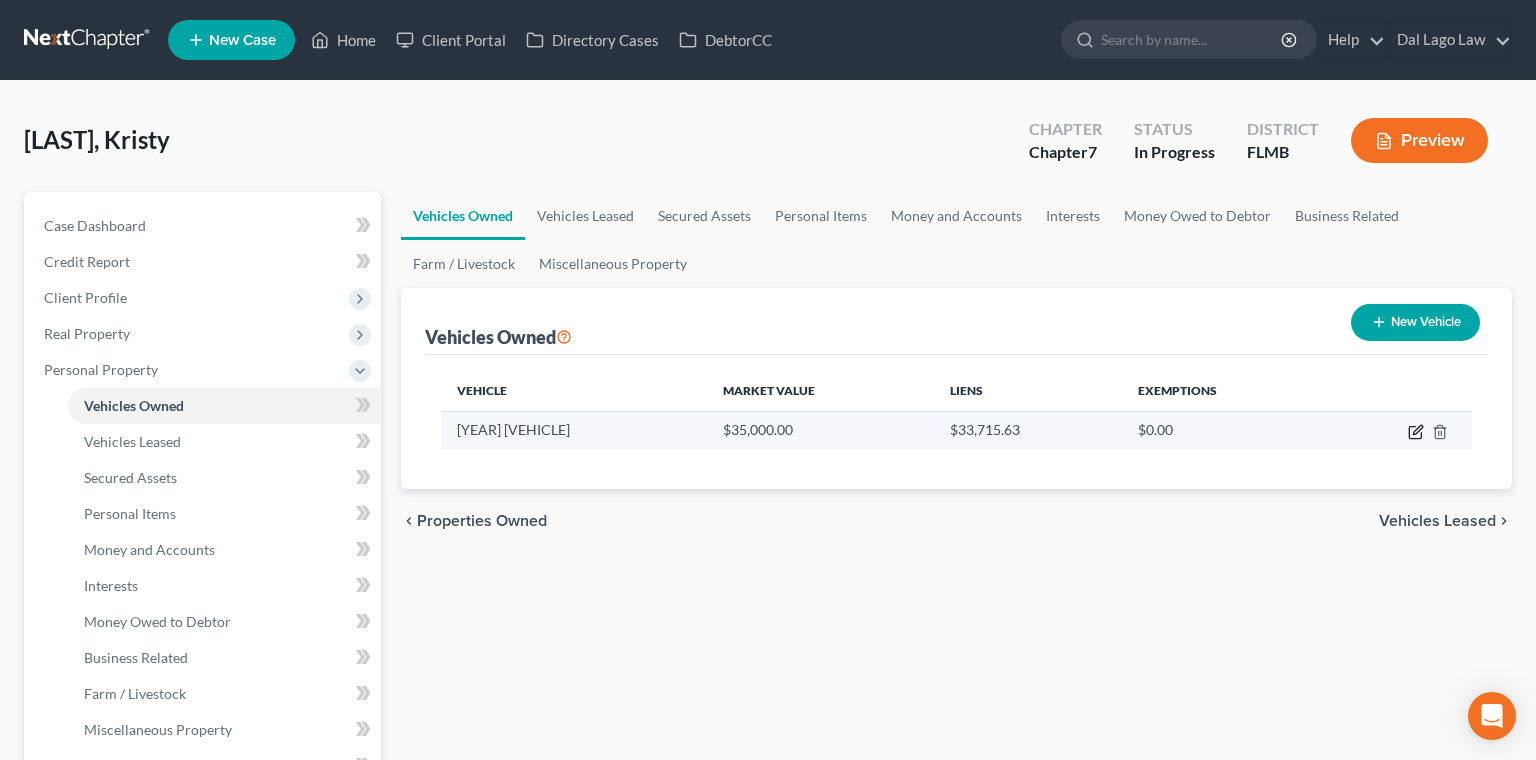 click 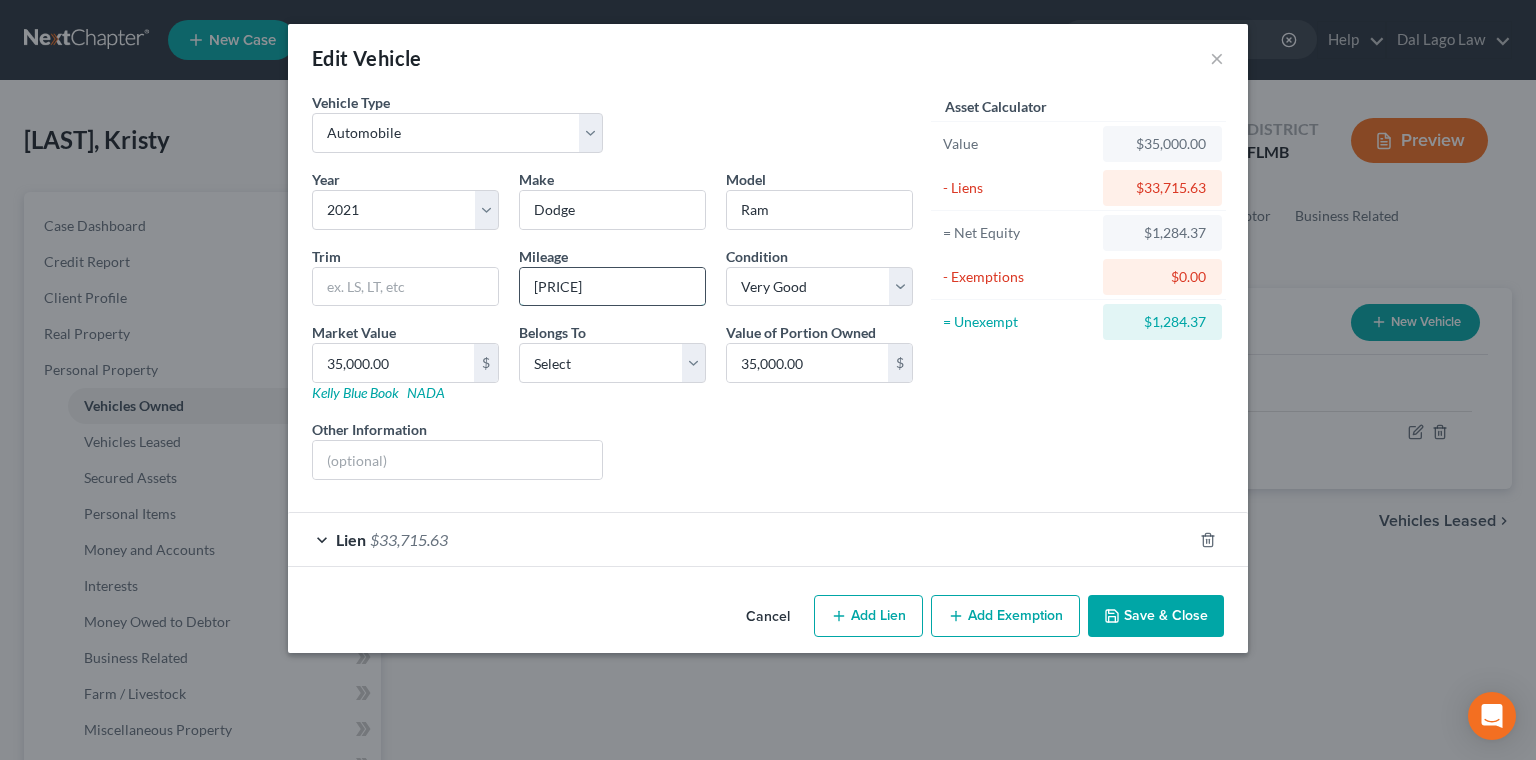 click on "[PRICE]" at bounding box center [612, 287] 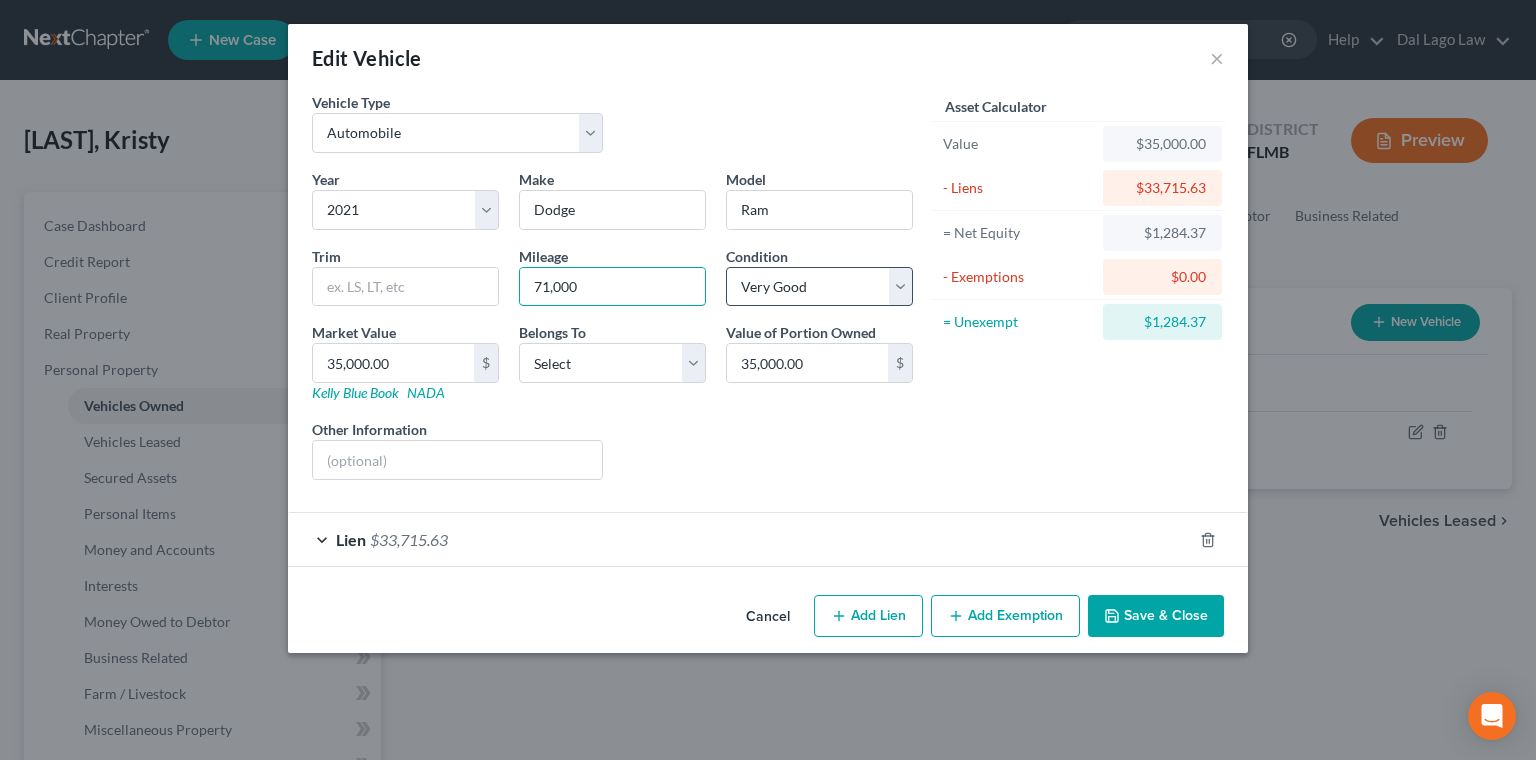 type on "71,000" 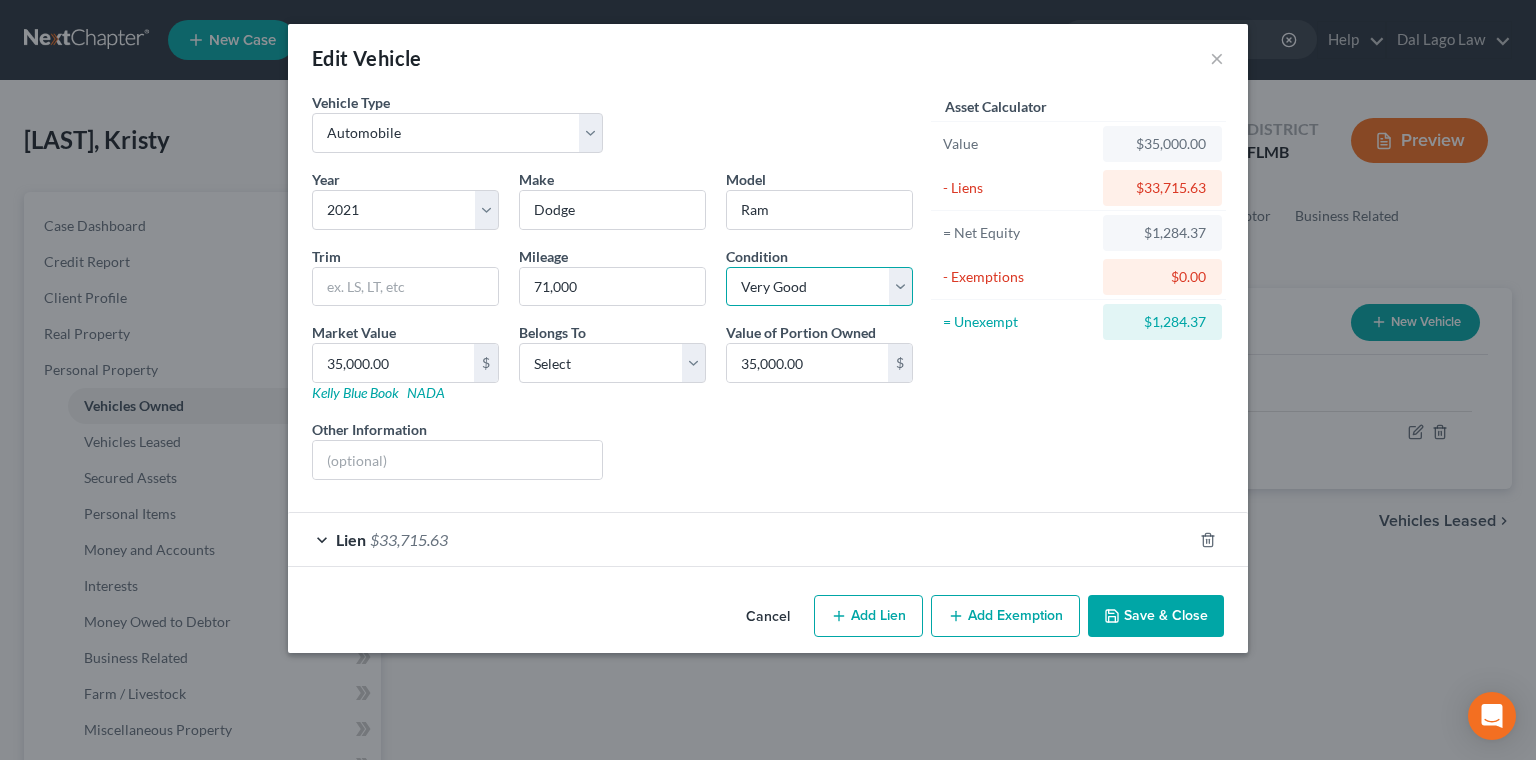 select on "2" 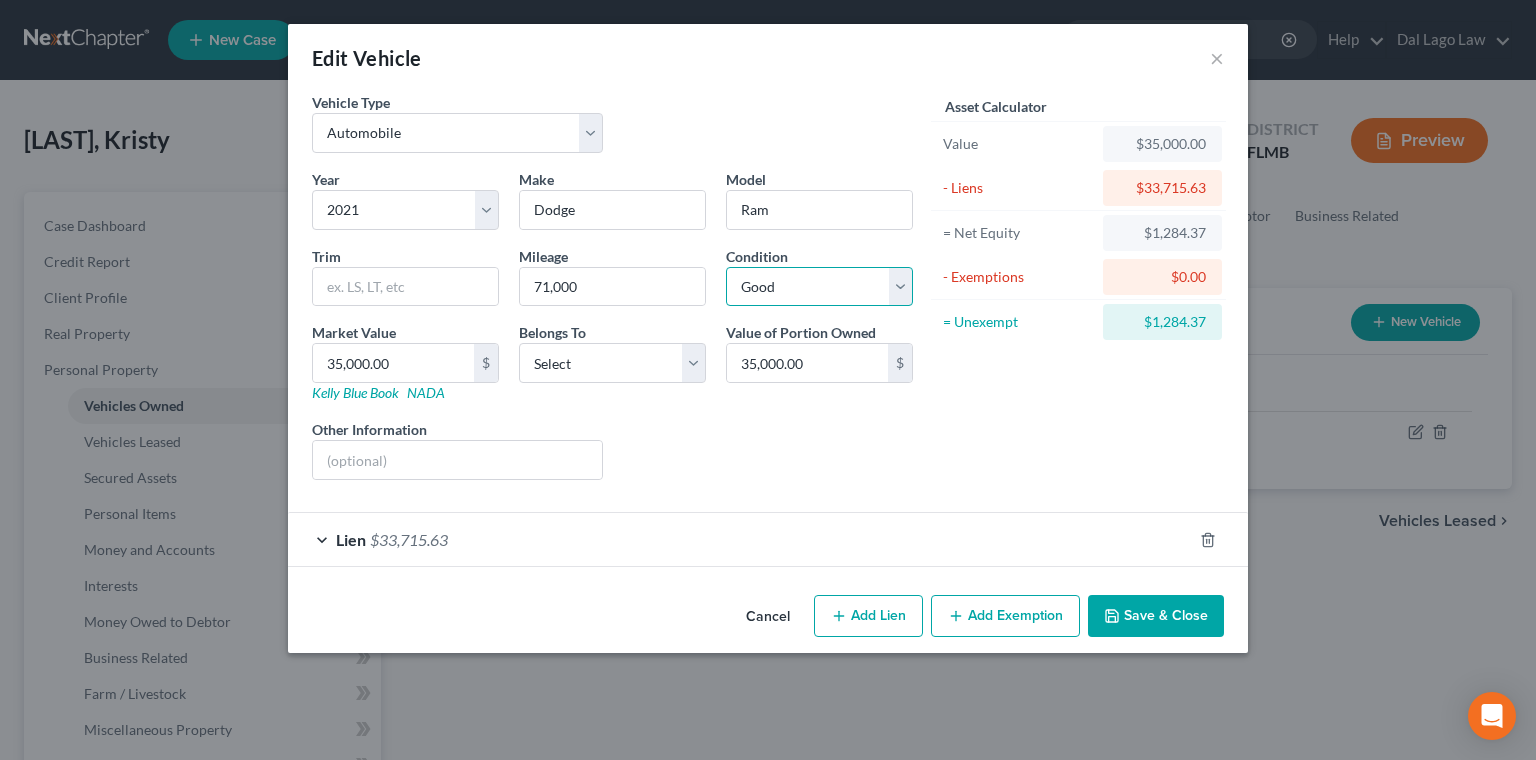 click on "Good" at bounding box center [0, 0] 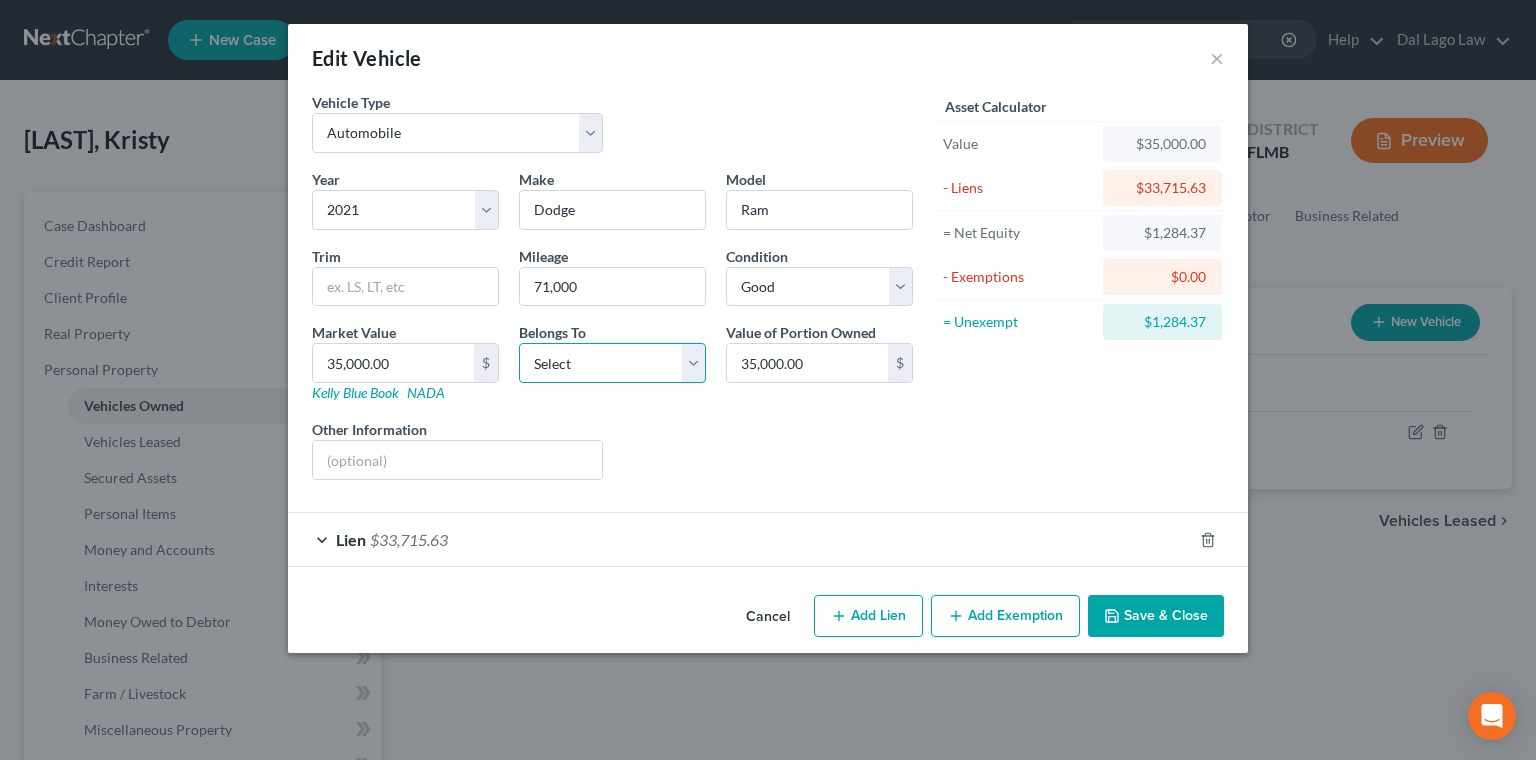 click on "Select Debtor 1 Only Debtor 2 Only Debtor 1 And Debtor 2 Only At Least One Of The Debtors And Another Community Property" at bounding box center (612, 363) 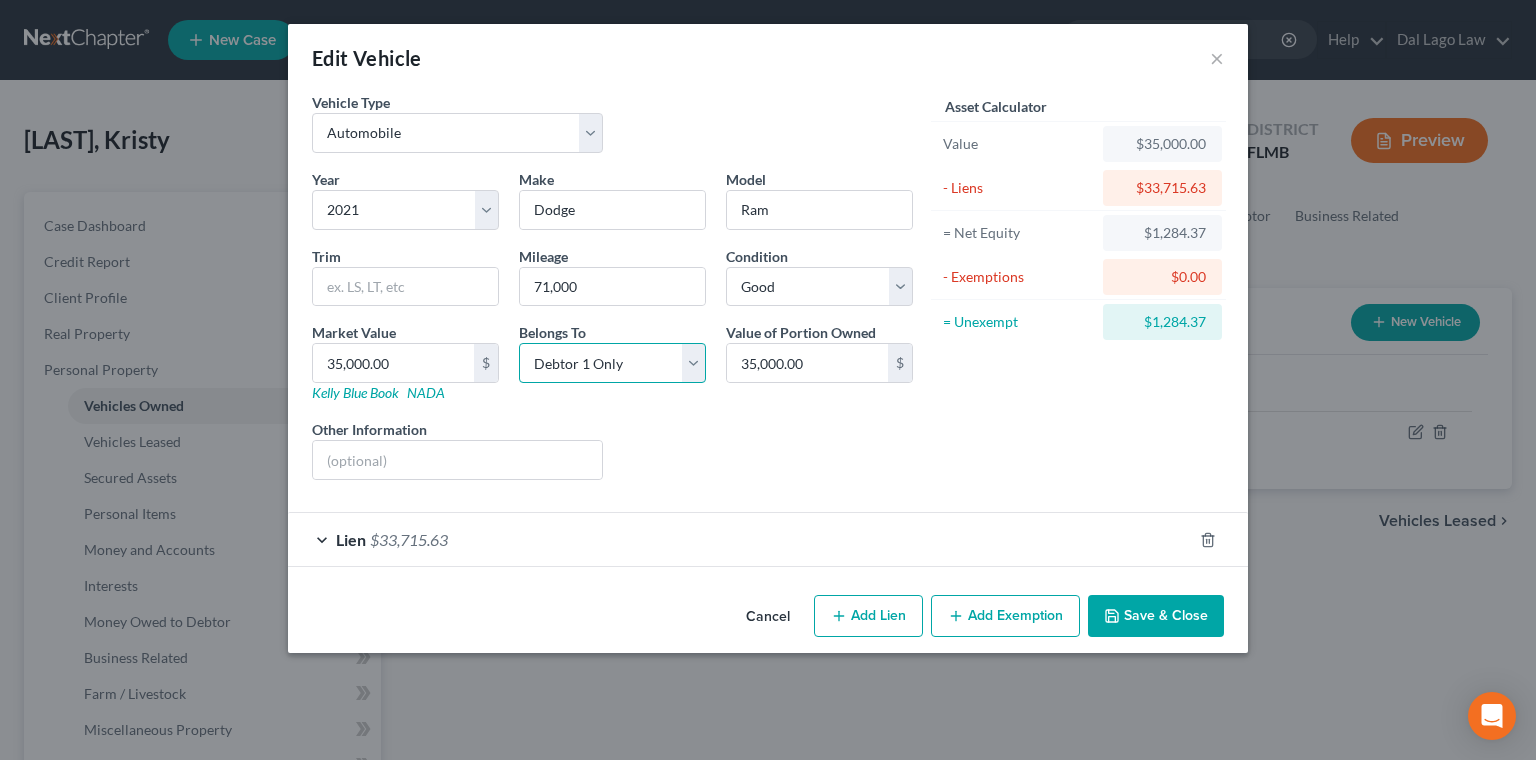 click on "Debtor 1 Only" at bounding box center [0, 0] 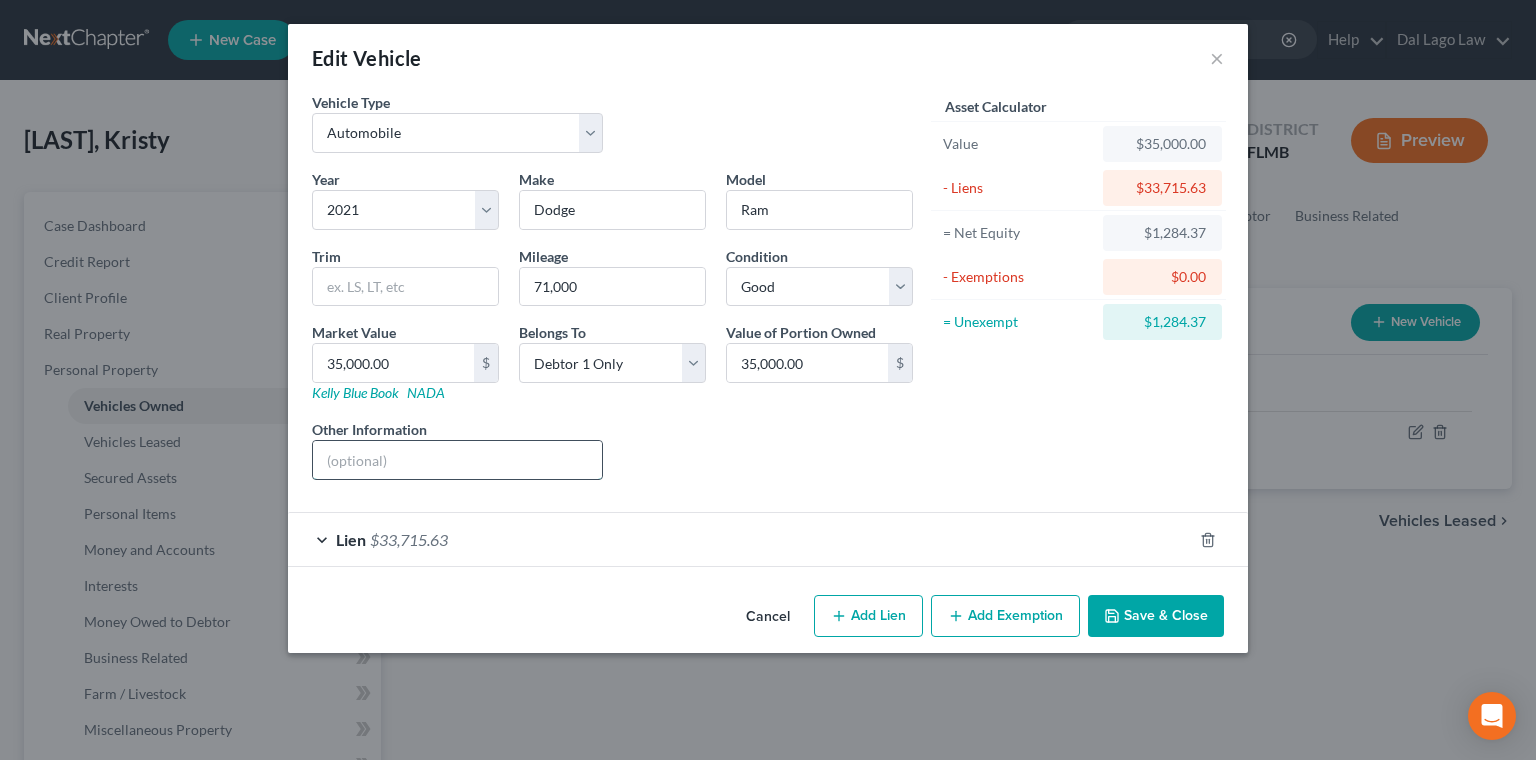 click at bounding box center (457, 460) 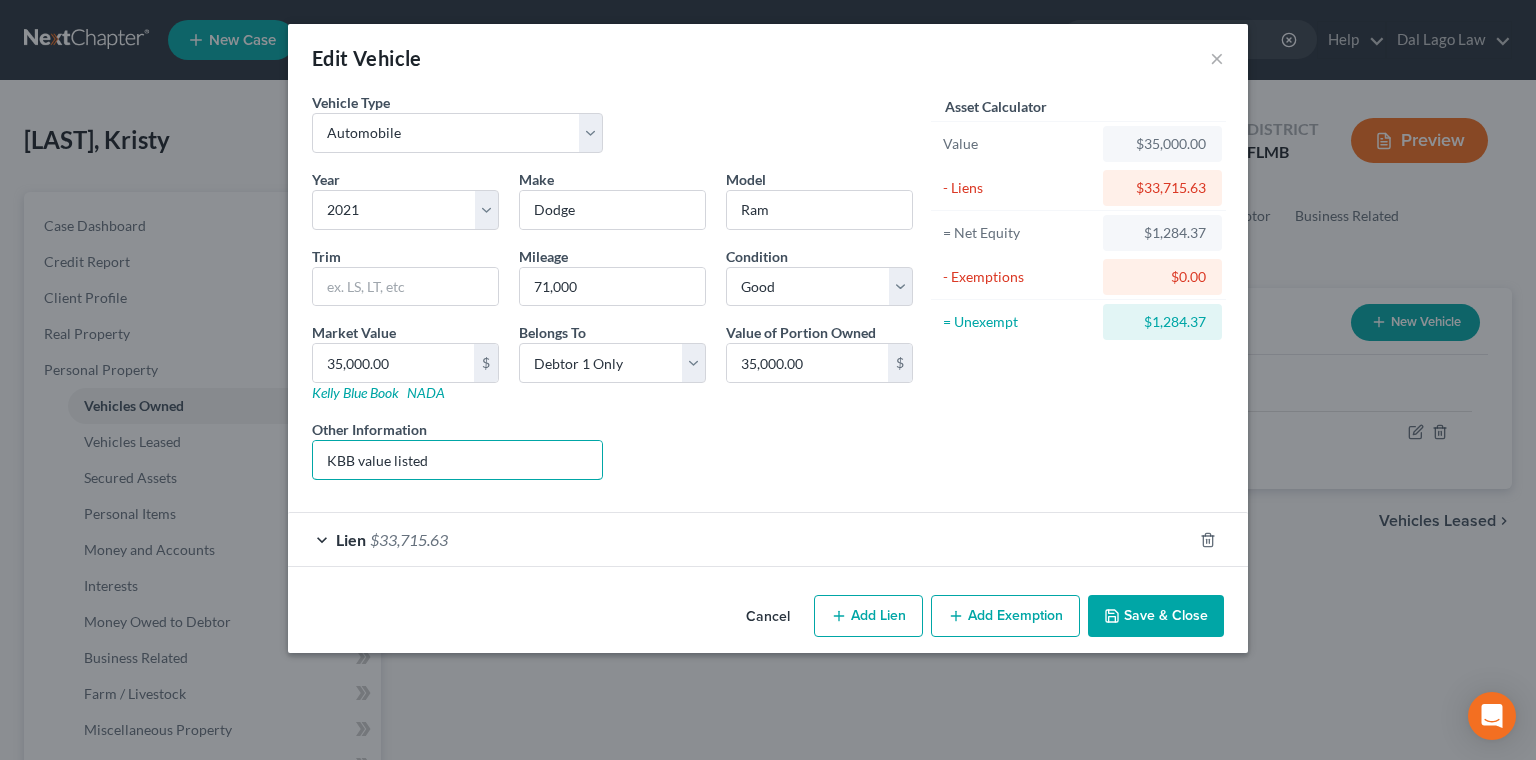 type on "KBB value listed" 